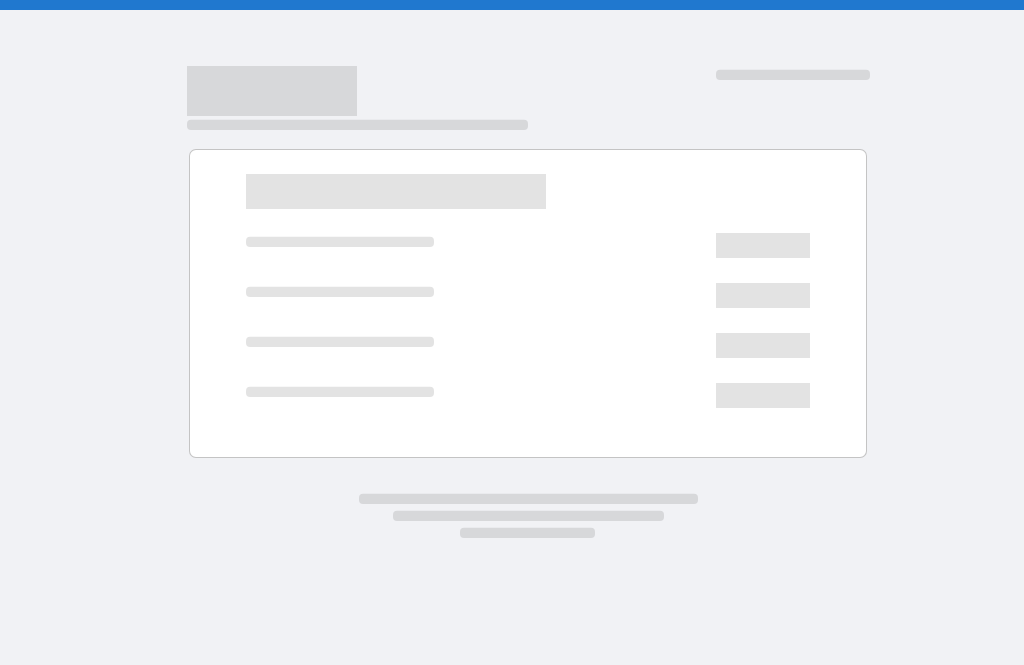 scroll, scrollTop: 0, scrollLeft: 0, axis: both 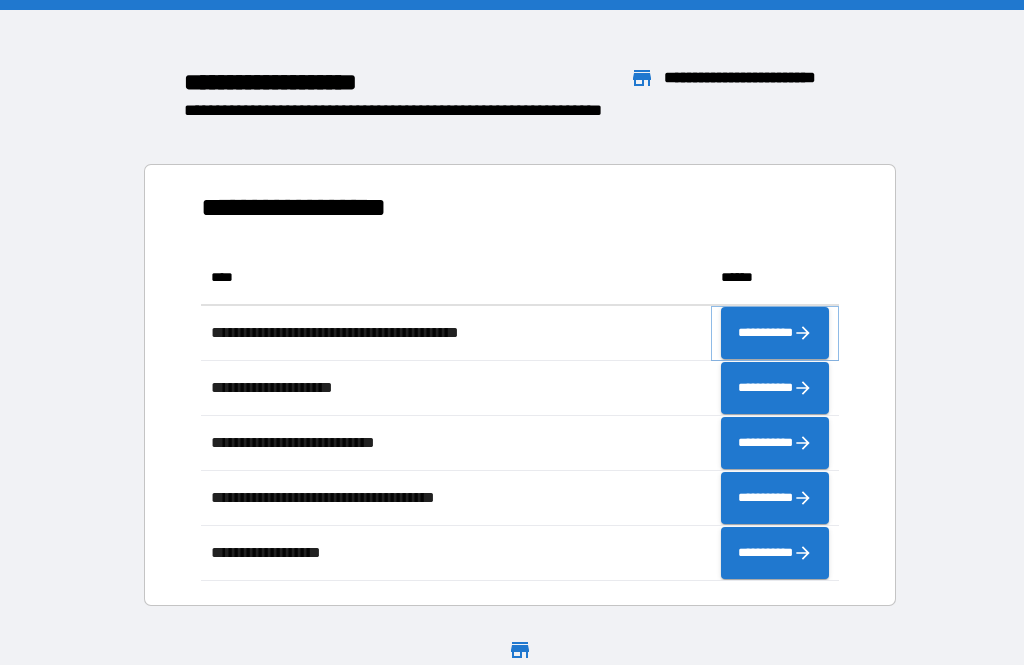 click 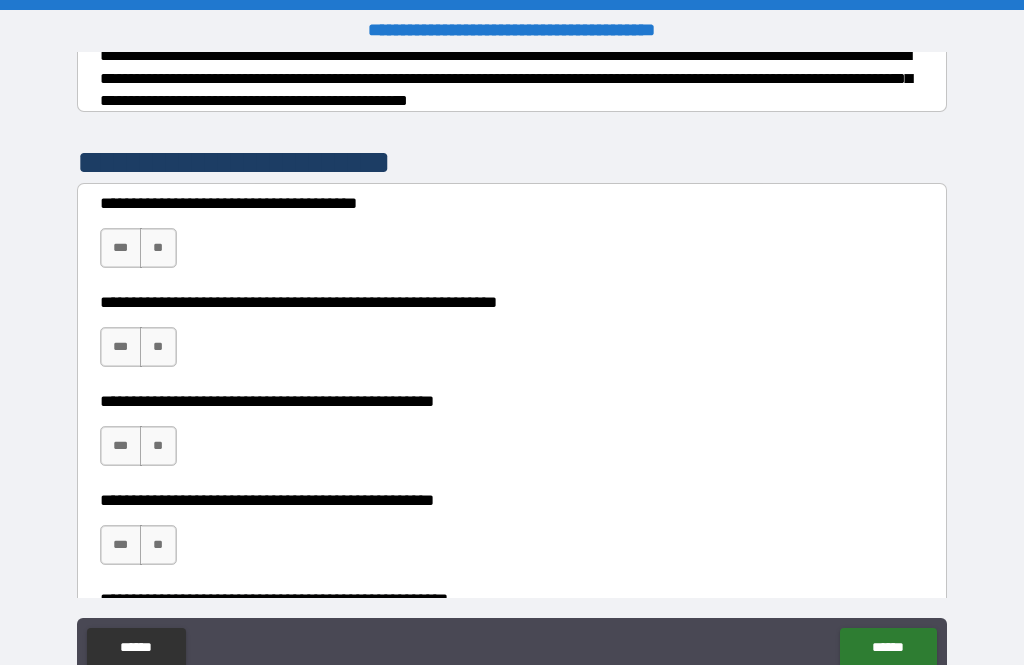 scroll, scrollTop: 335, scrollLeft: 0, axis: vertical 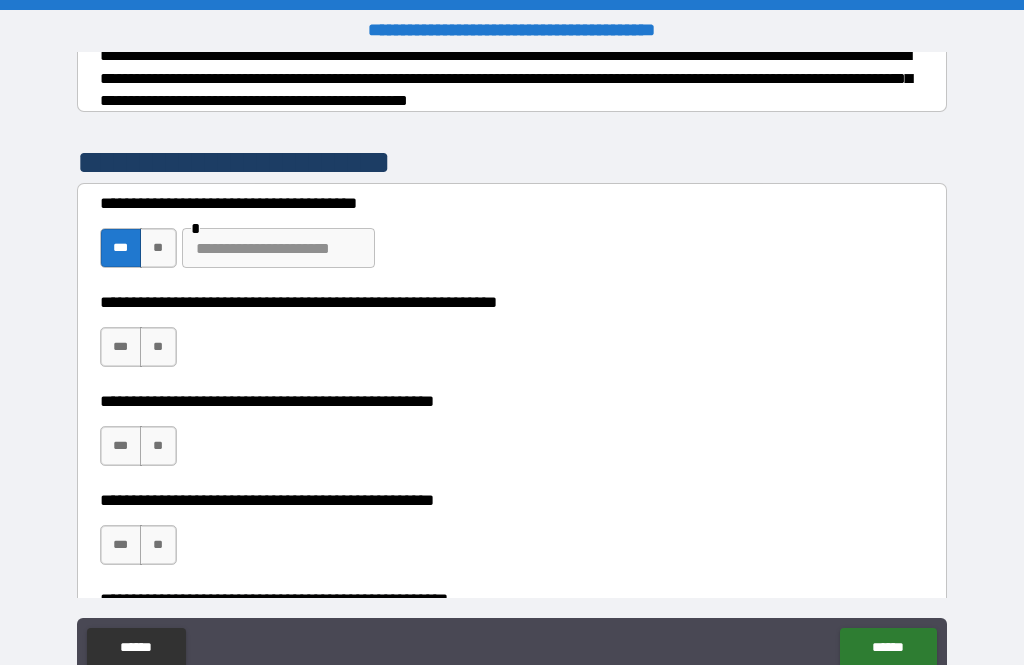 click at bounding box center [278, 248] 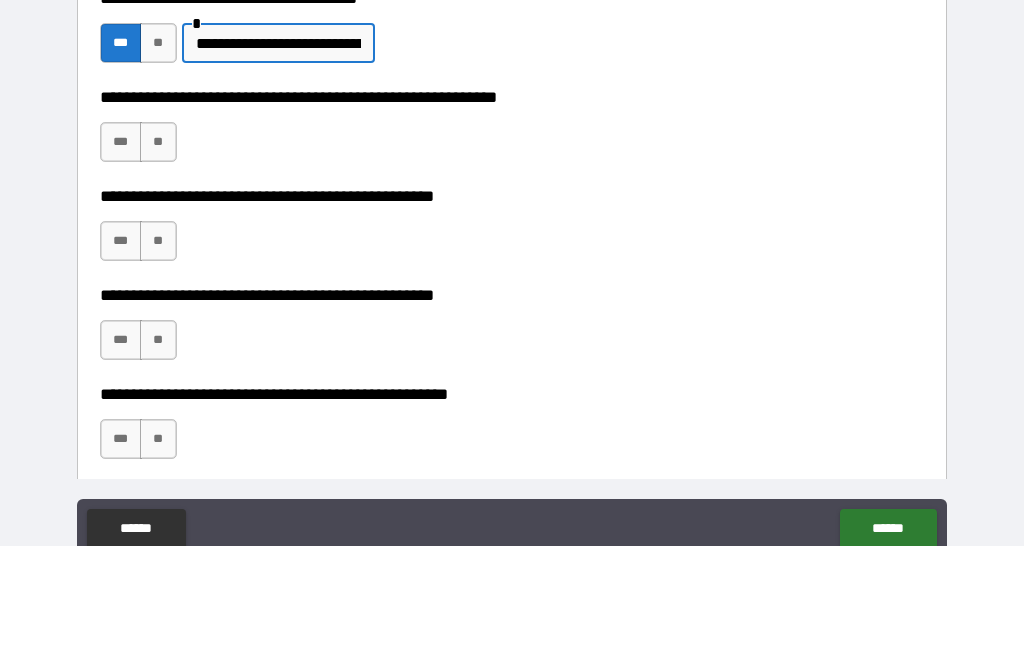 scroll, scrollTop: 427, scrollLeft: 0, axis: vertical 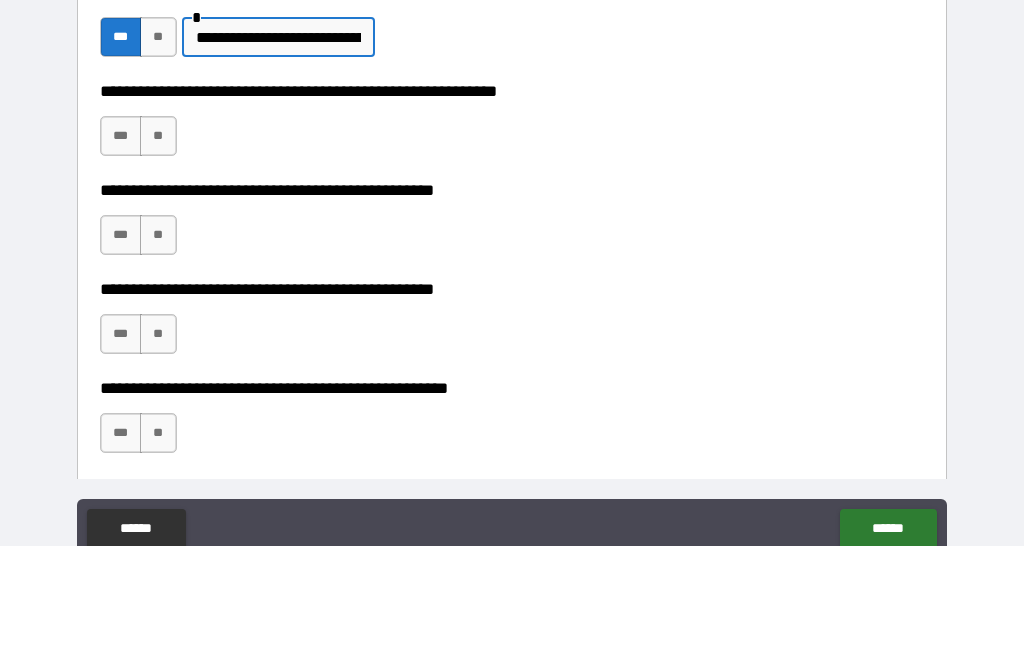 type on "**********" 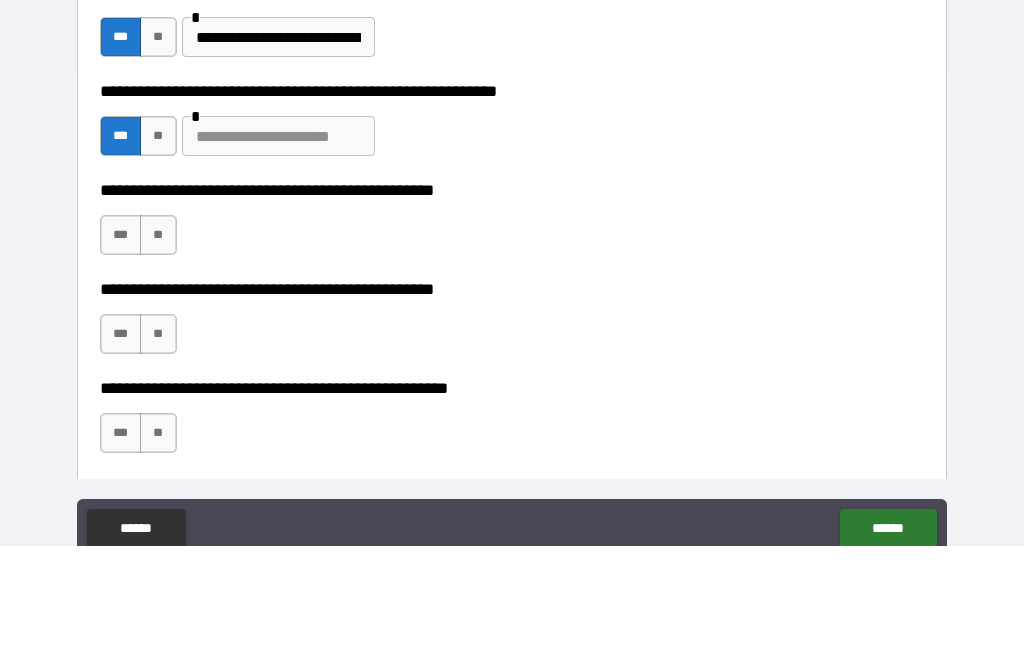 scroll, scrollTop: 64, scrollLeft: 0, axis: vertical 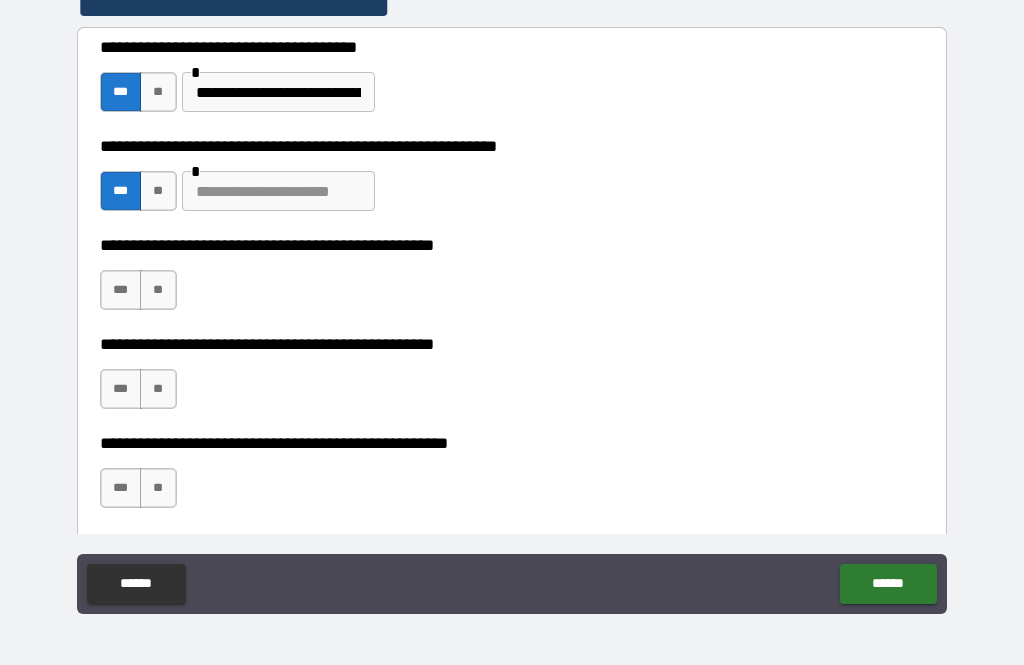 click at bounding box center [278, 191] 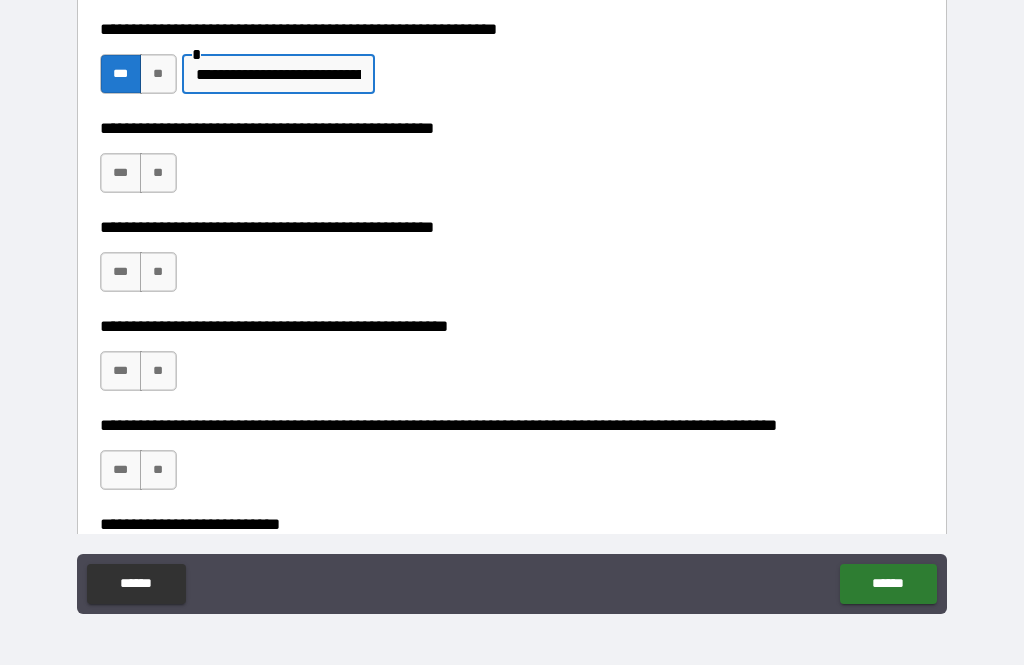 scroll, scrollTop: 551, scrollLeft: 0, axis: vertical 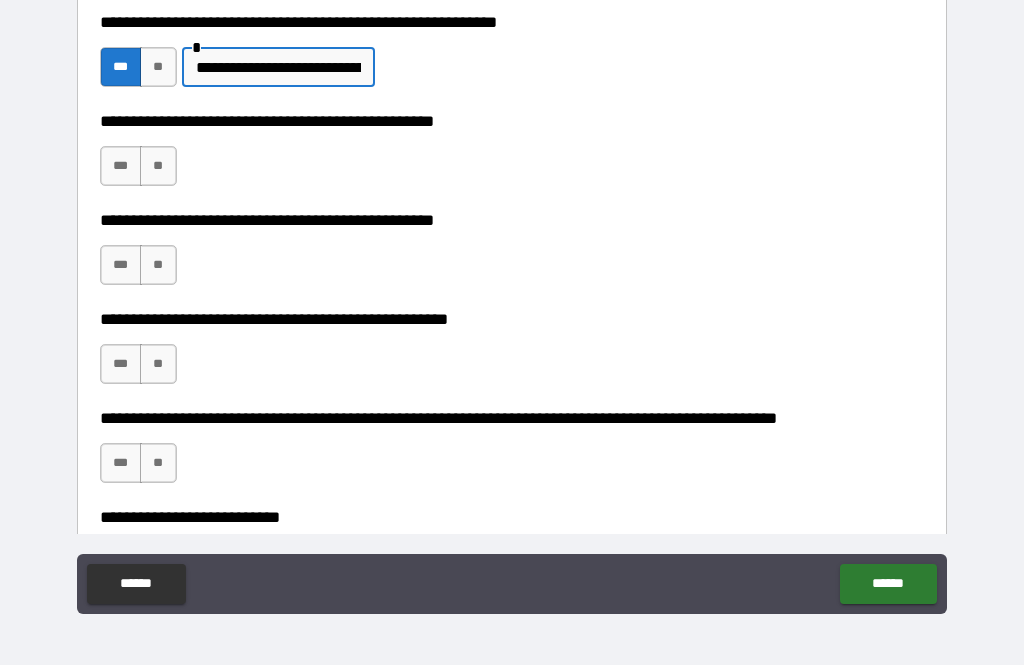 type on "**********" 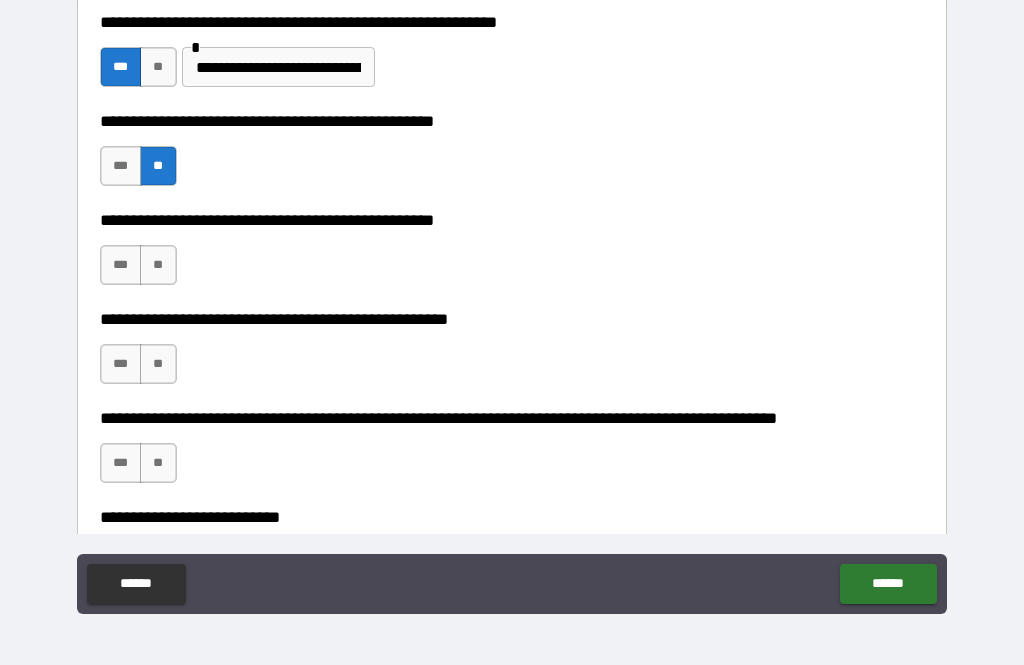 click on "***" at bounding box center (121, 265) 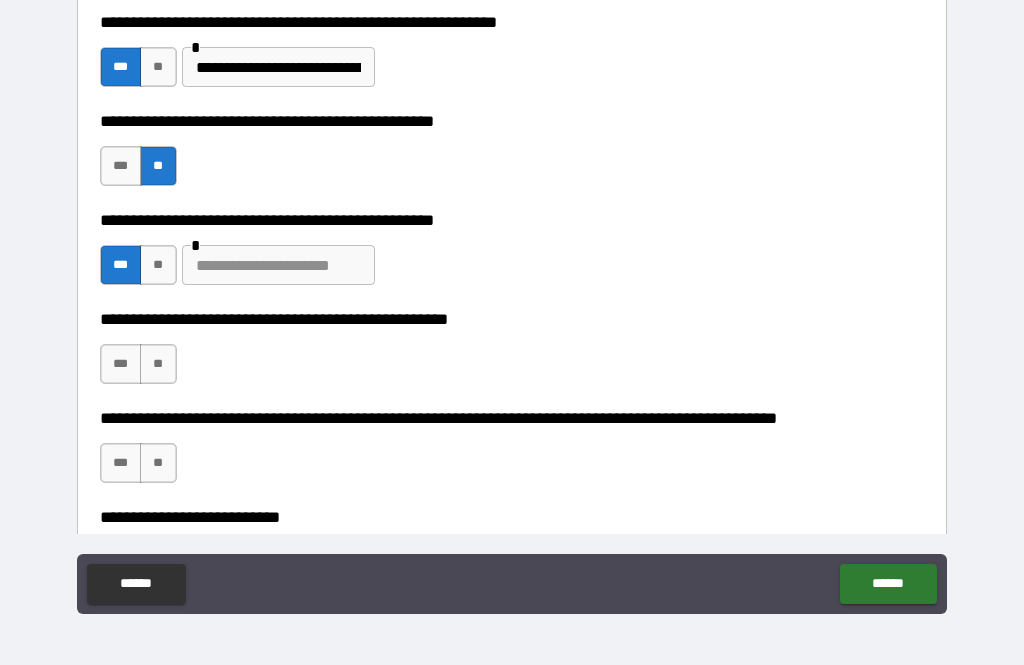 click at bounding box center (278, 265) 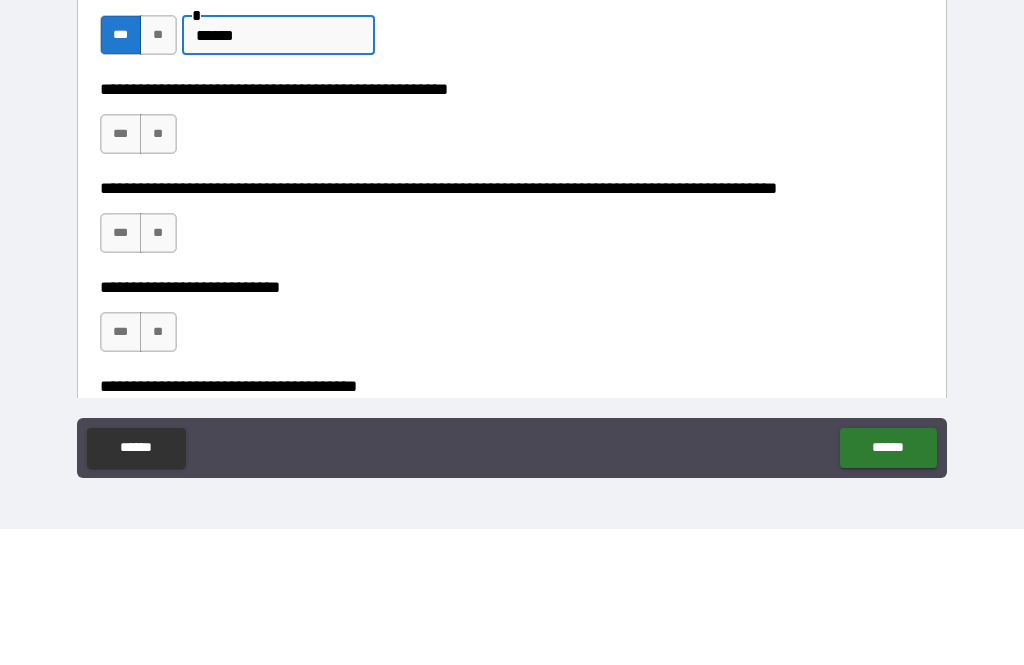 scroll, scrollTop: 646, scrollLeft: 0, axis: vertical 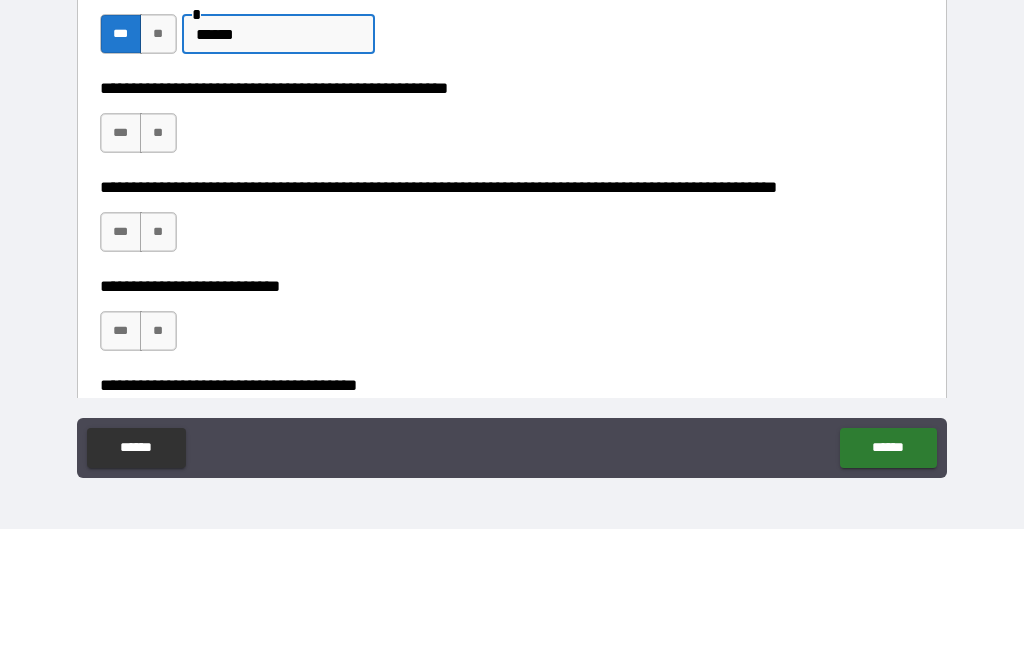 type on "******" 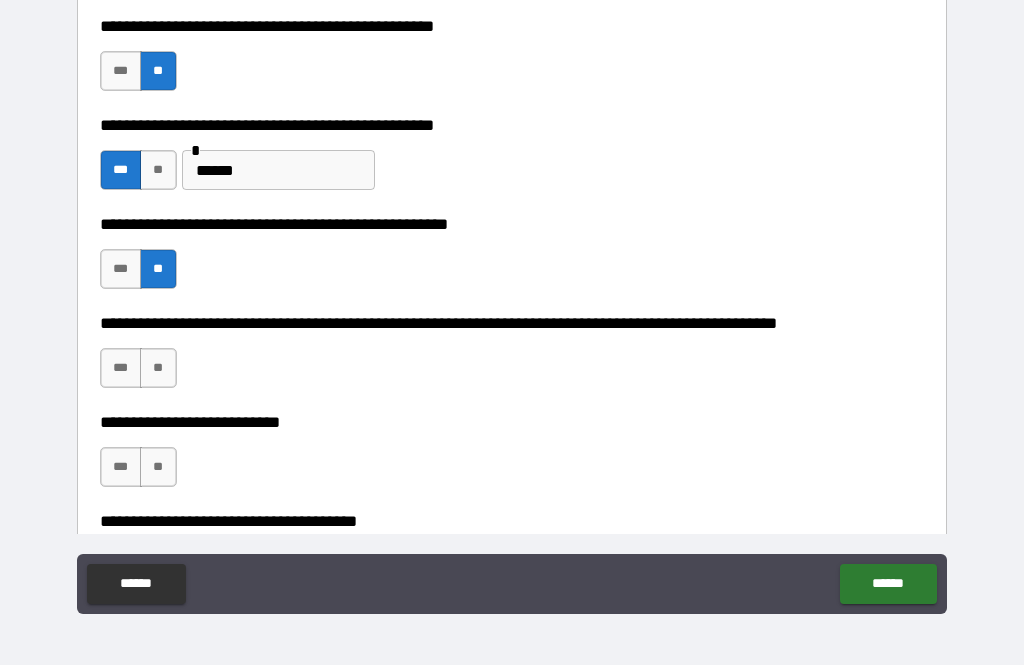 click on "**" at bounding box center (158, 368) 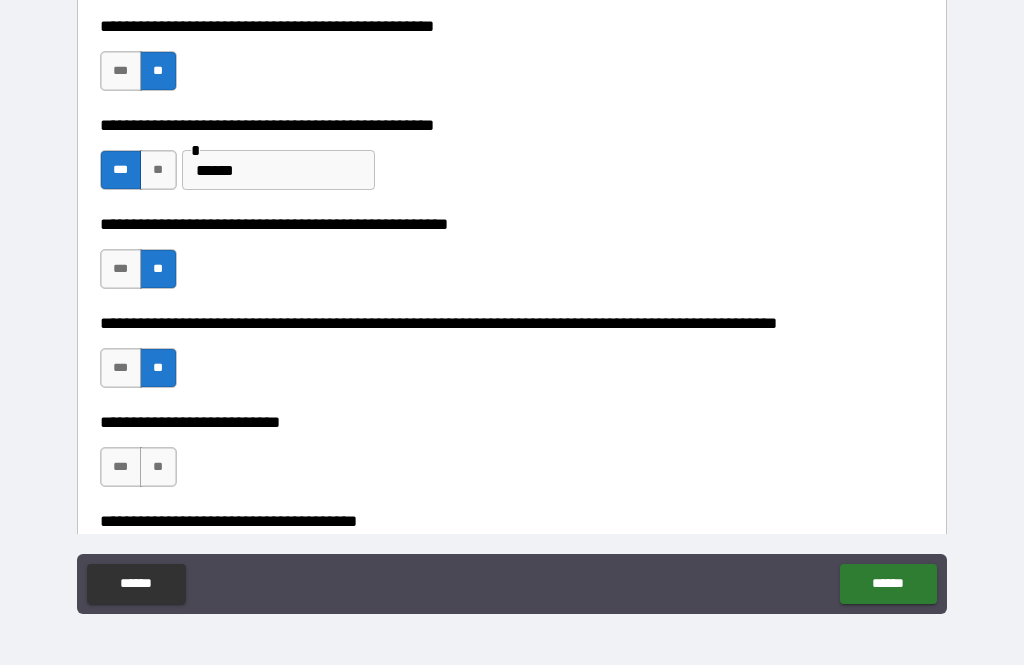 click on "**" at bounding box center [158, 467] 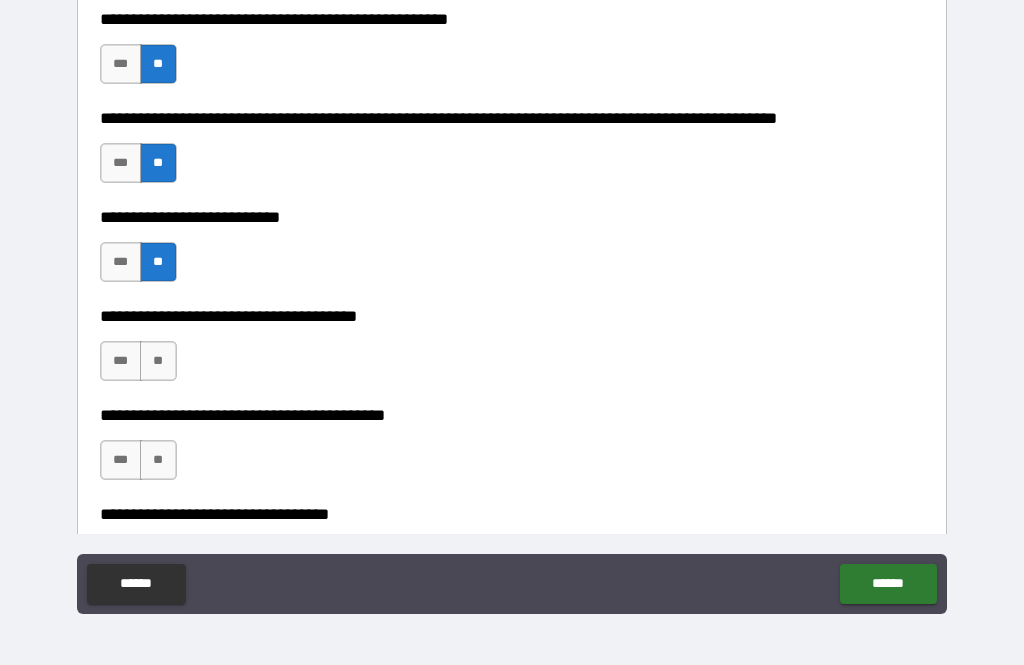 scroll, scrollTop: 855, scrollLeft: 0, axis: vertical 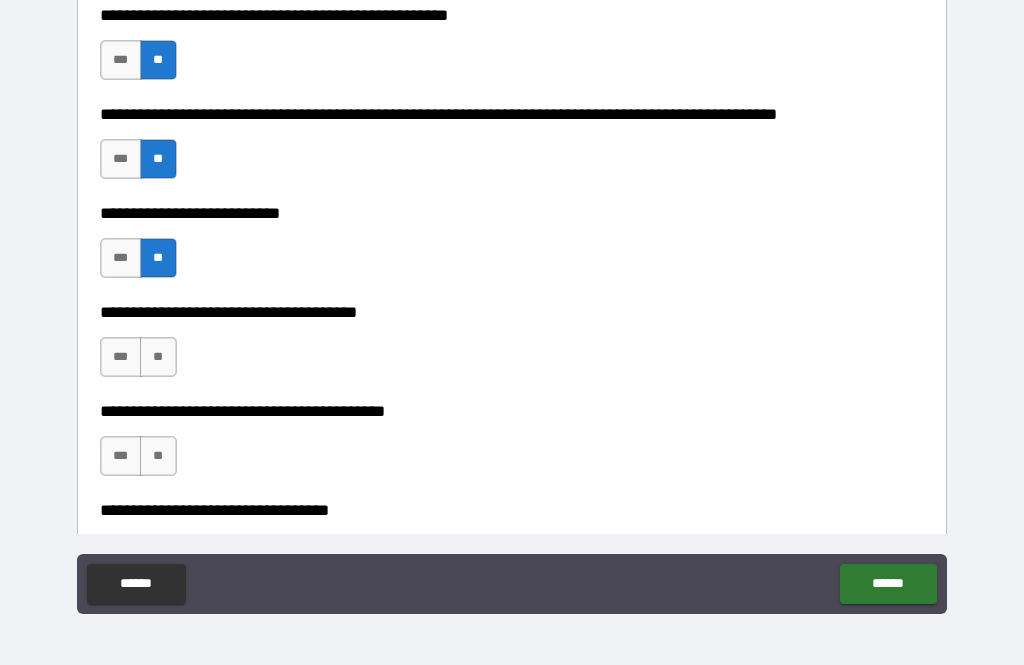 click on "***" at bounding box center [121, 357] 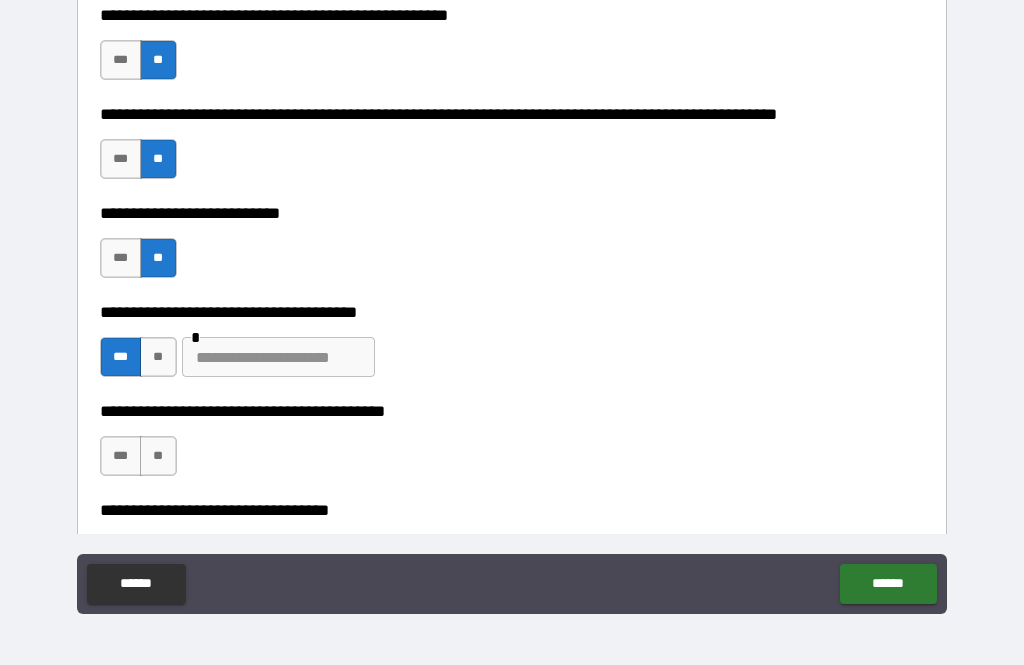 click at bounding box center [278, 357] 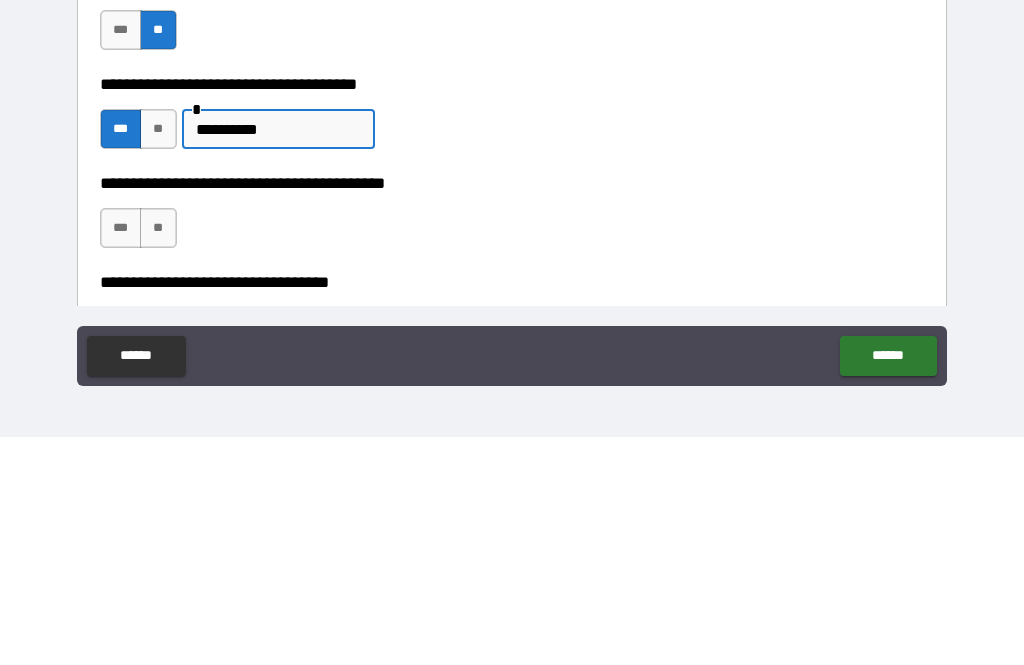type on "**********" 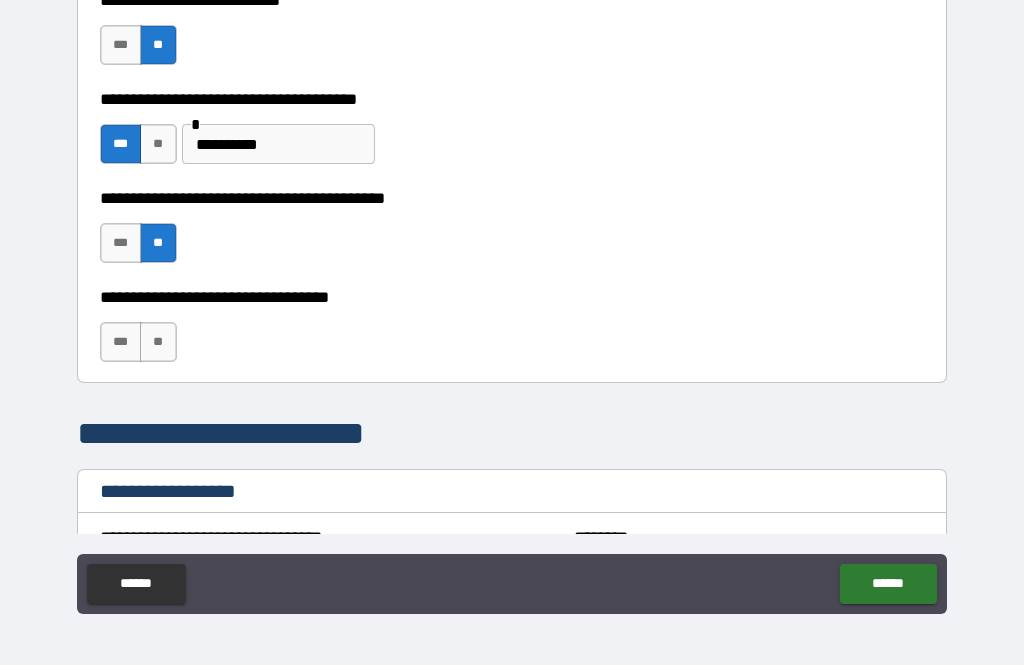 scroll, scrollTop: 1081, scrollLeft: 0, axis: vertical 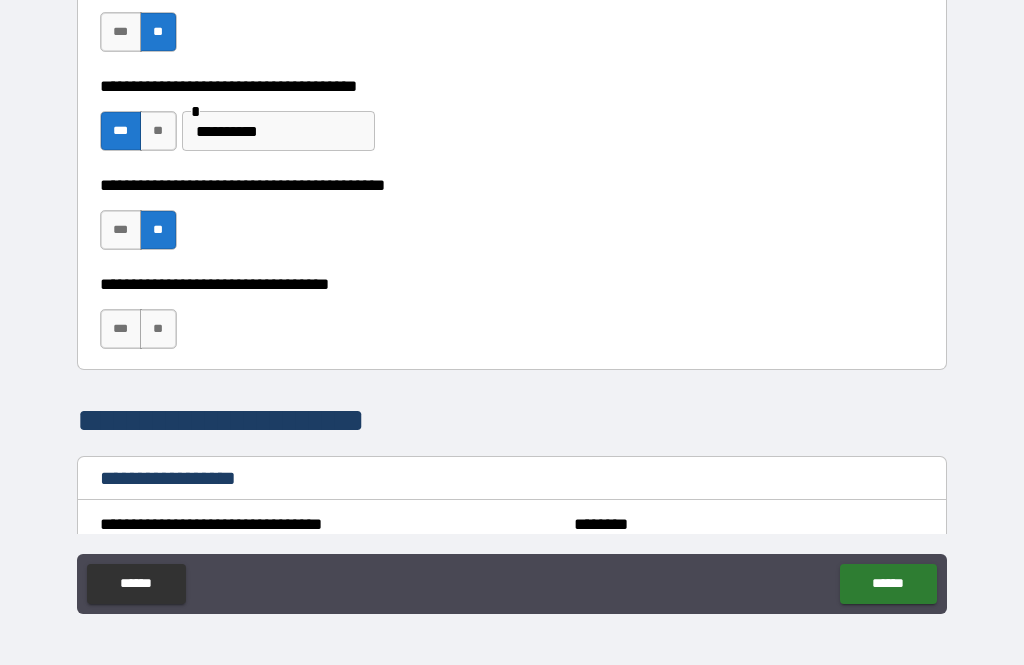click on "**" at bounding box center [158, 329] 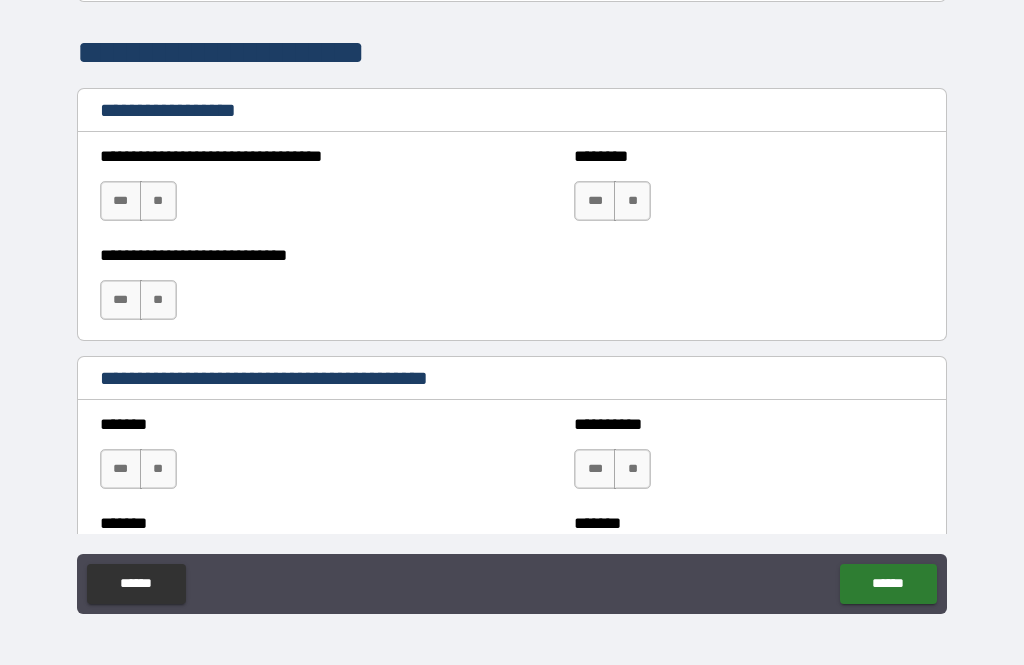 scroll, scrollTop: 1452, scrollLeft: 0, axis: vertical 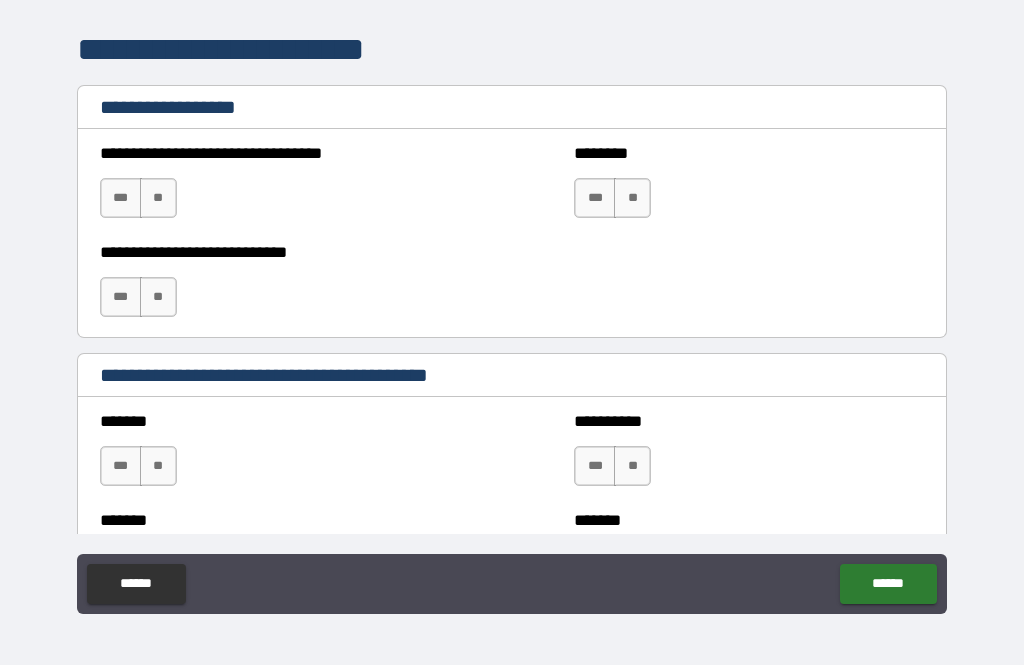 click on "**" at bounding box center [158, 198] 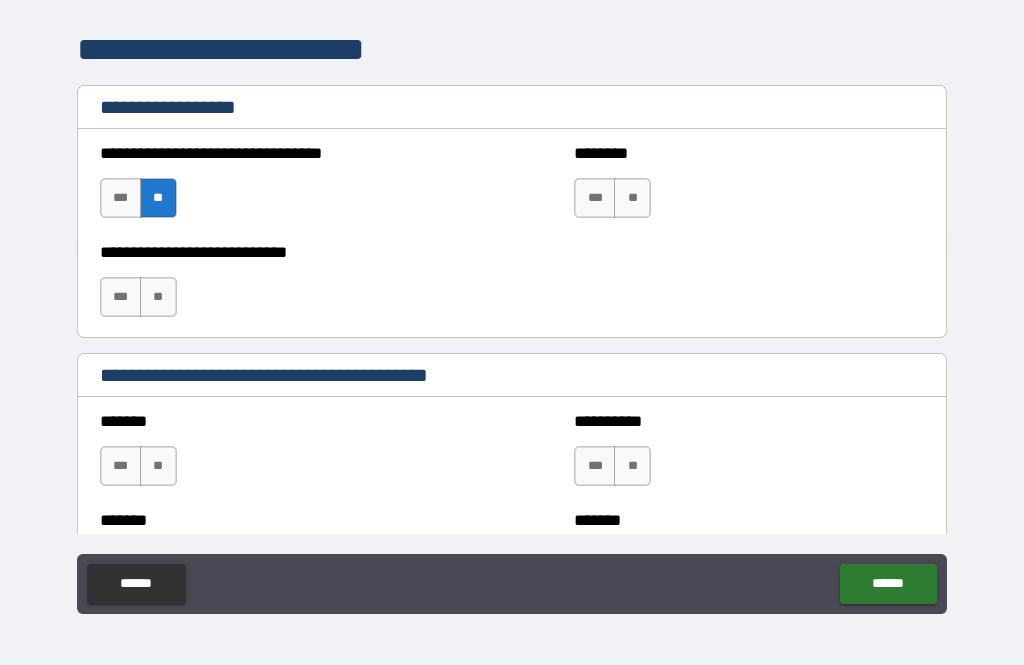 click on "**" at bounding box center [632, 198] 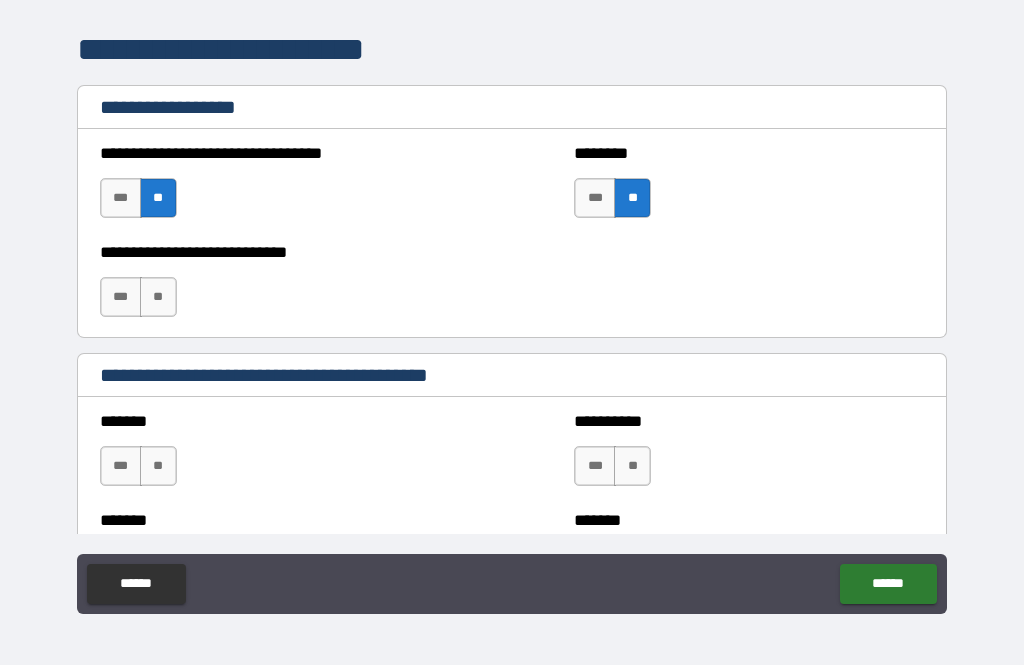 click on "**" at bounding box center (158, 297) 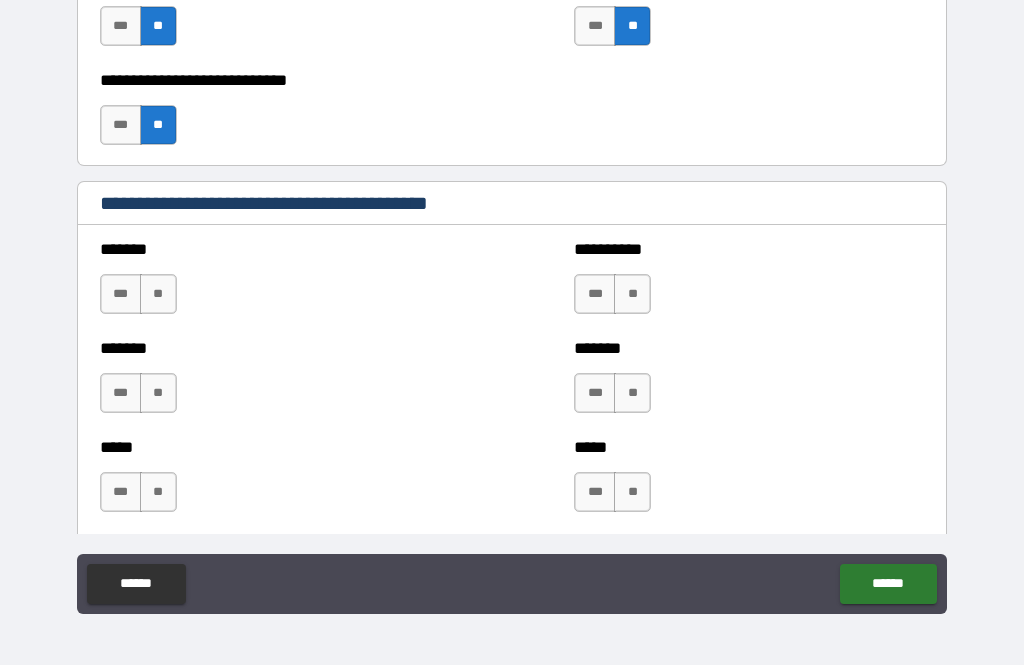 scroll, scrollTop: 1625, scrollLeft: 0, axis: vertical 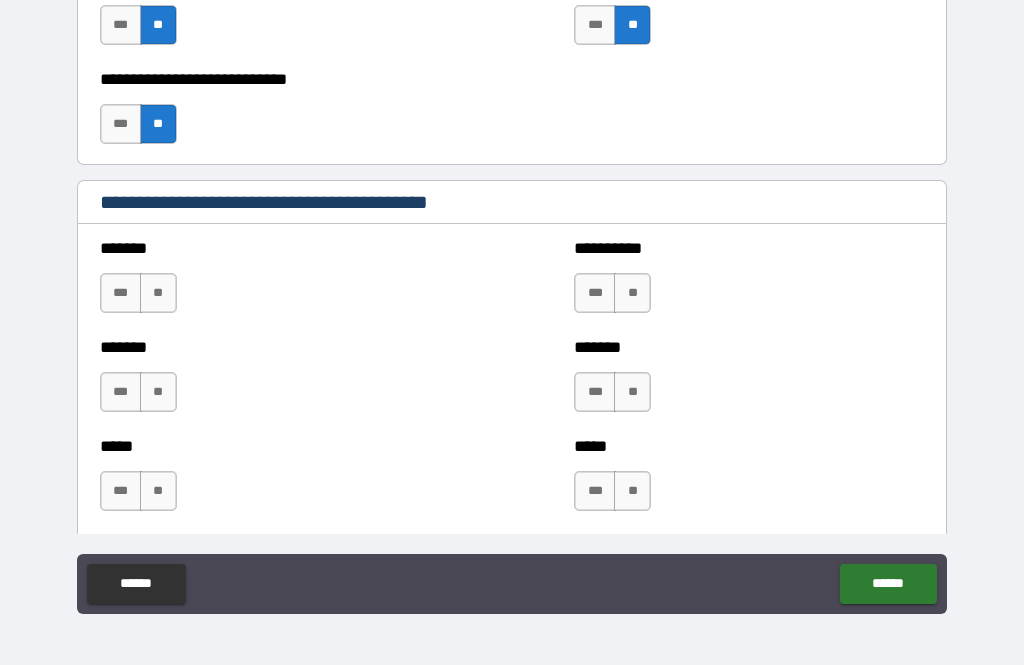 click on "**" at bounding box center (158, 293) 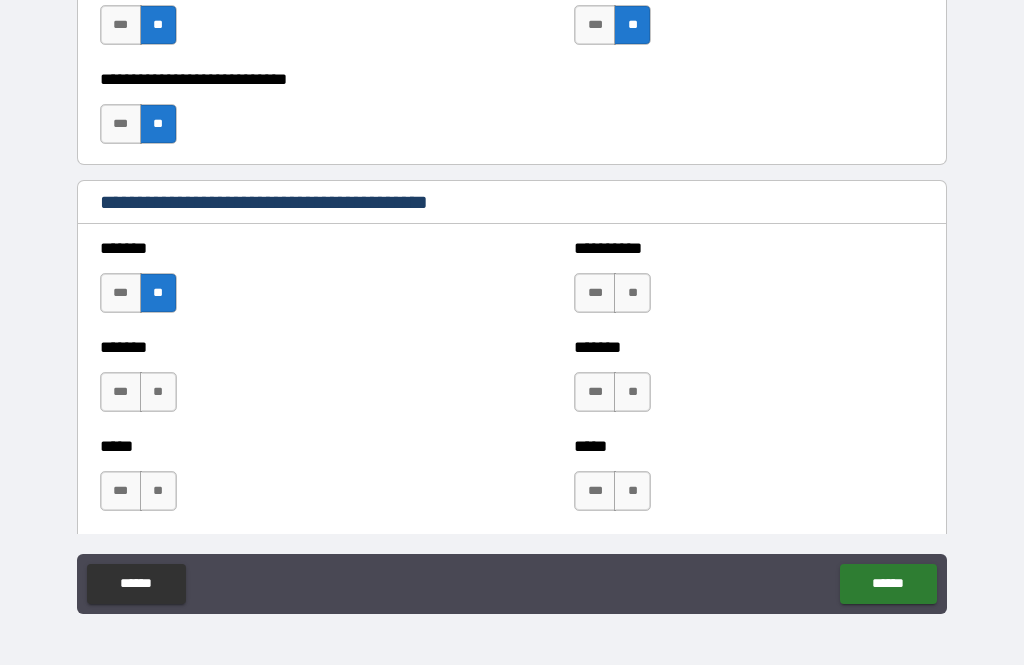 click on "**" at bounding box center (158, 392) 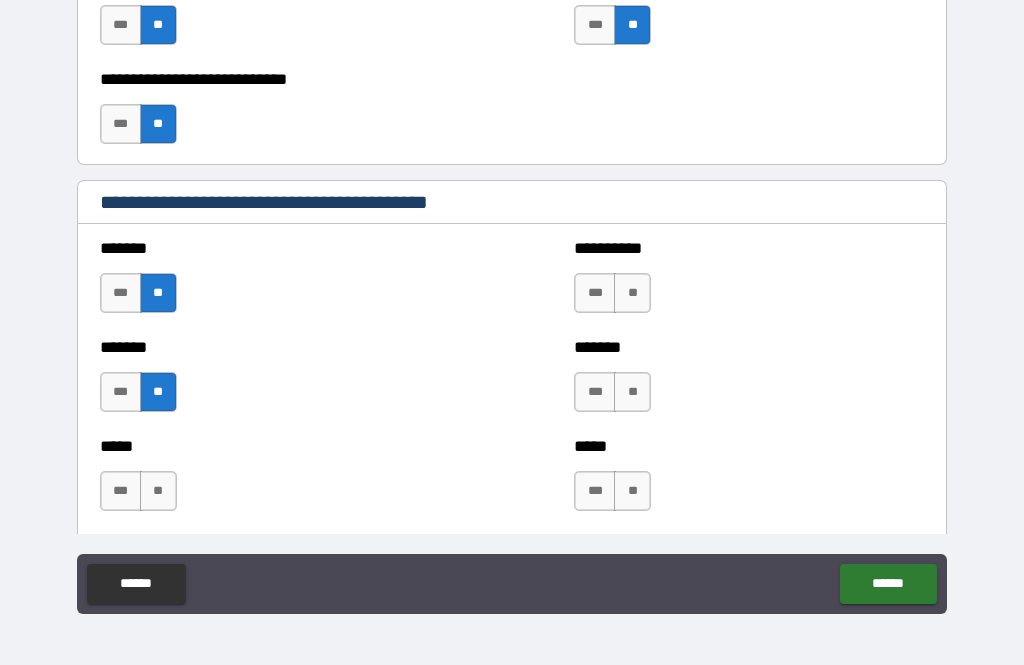 click on "**" at bounding box center (158, 491) 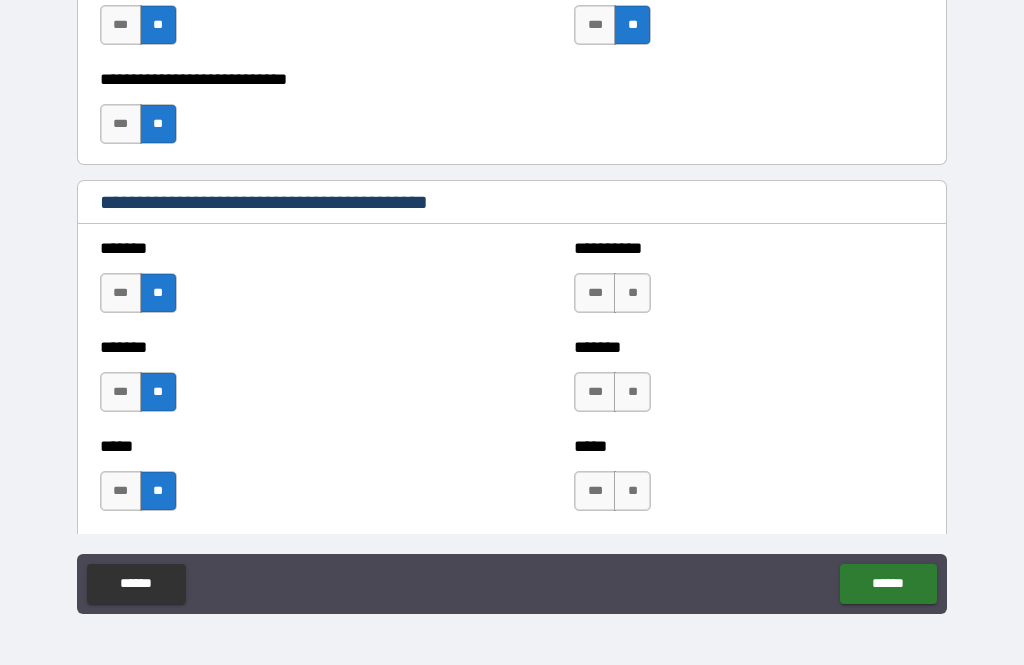 click on "**" at bounding box center (632, 293) 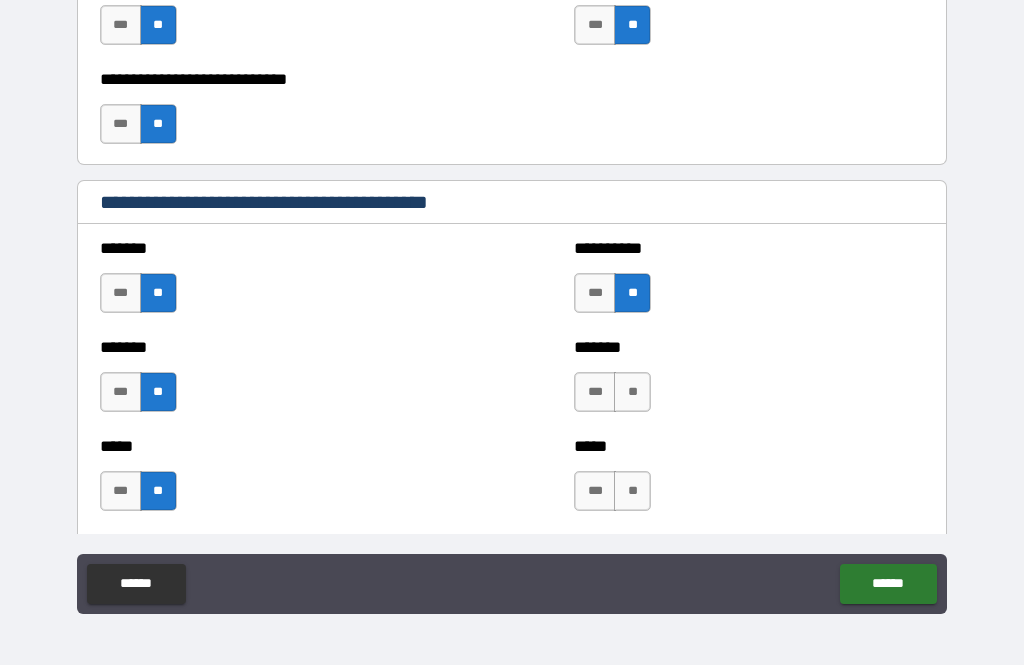 click on "**" at bounding box center [632, 392] 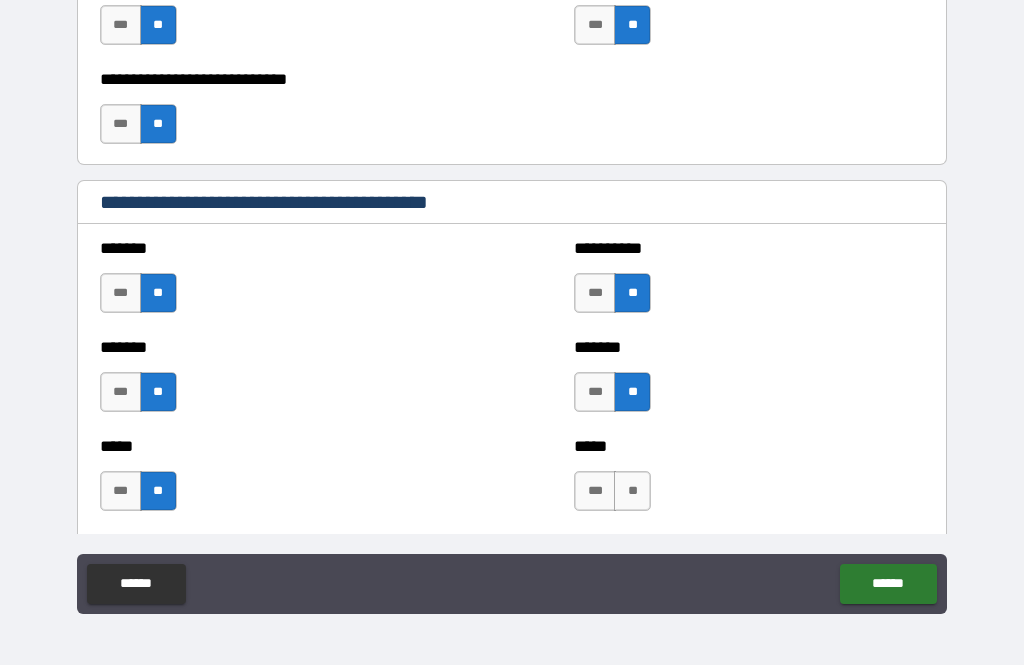 click on "**" at bounding box center (632, 491) 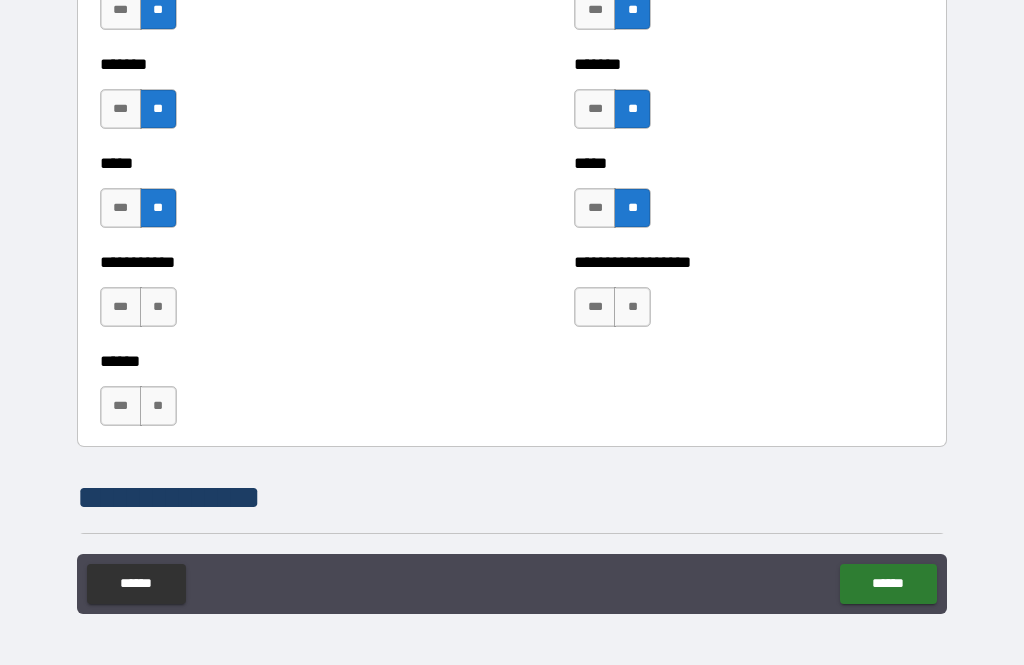 scroll, scrollTop: 1908, scrollLeft: 0, axis: vertical 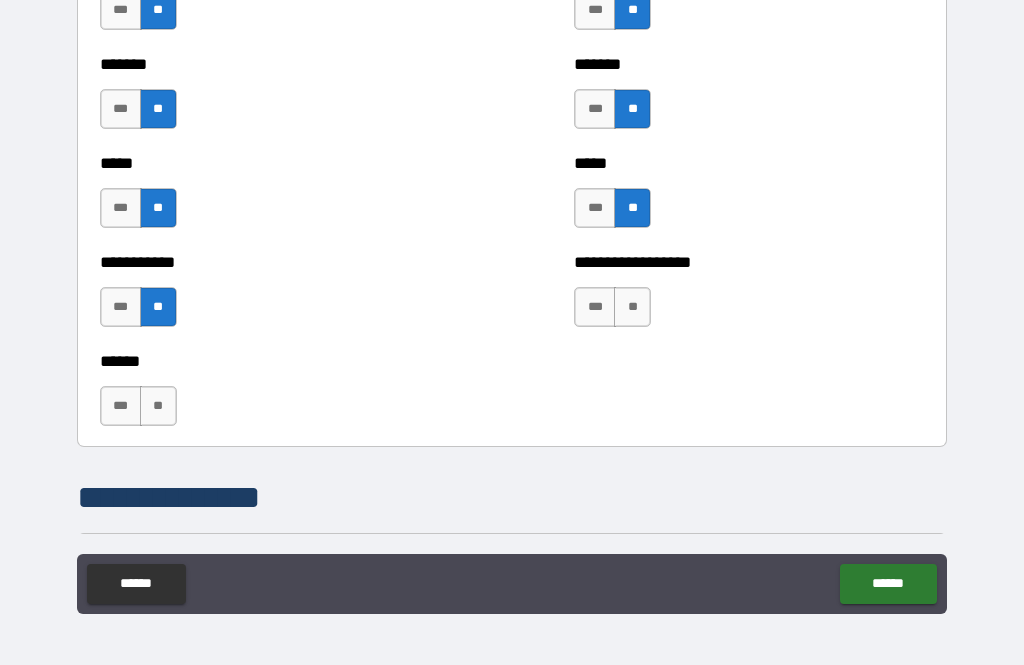 click on "**" at bounding box center (158, 406) 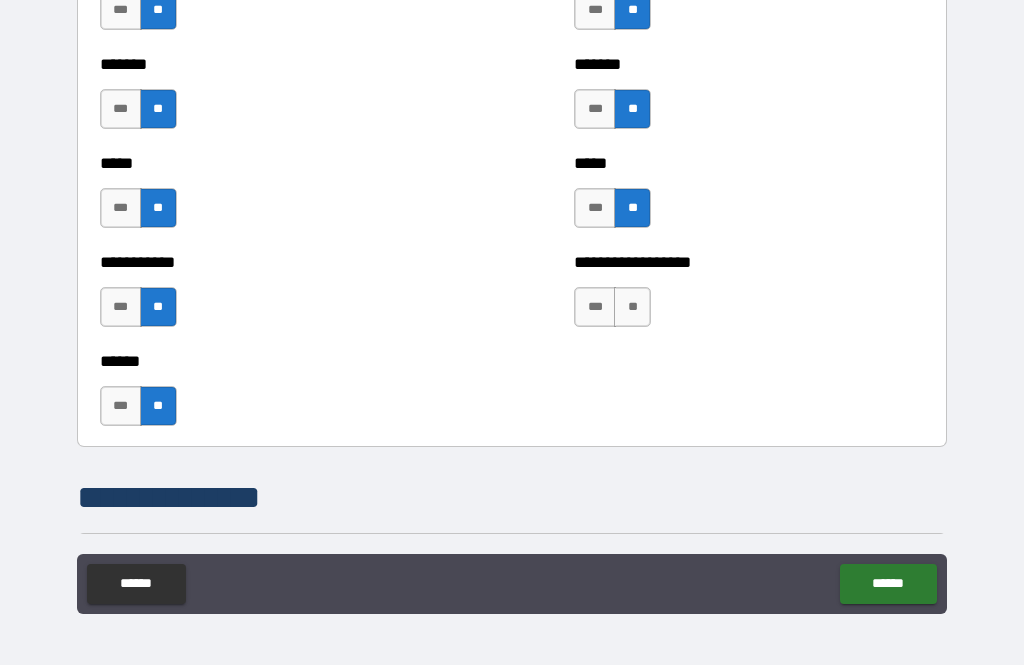 click on "**" at bounding box center [632, 307] 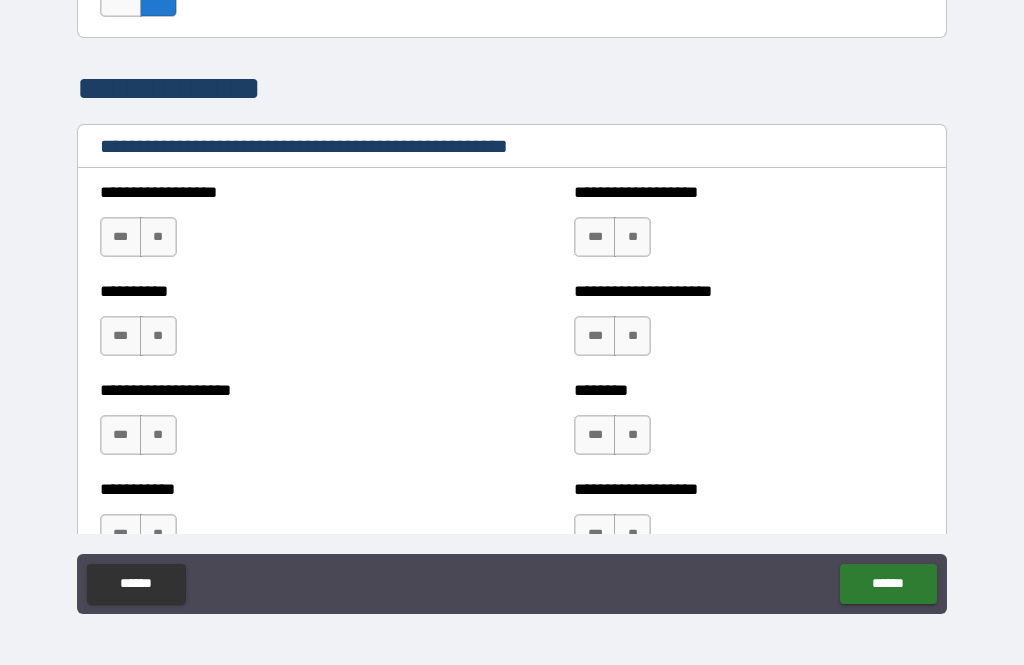 scroll, scrollTop: 2326, scrollLeft: 0, axis: vertical 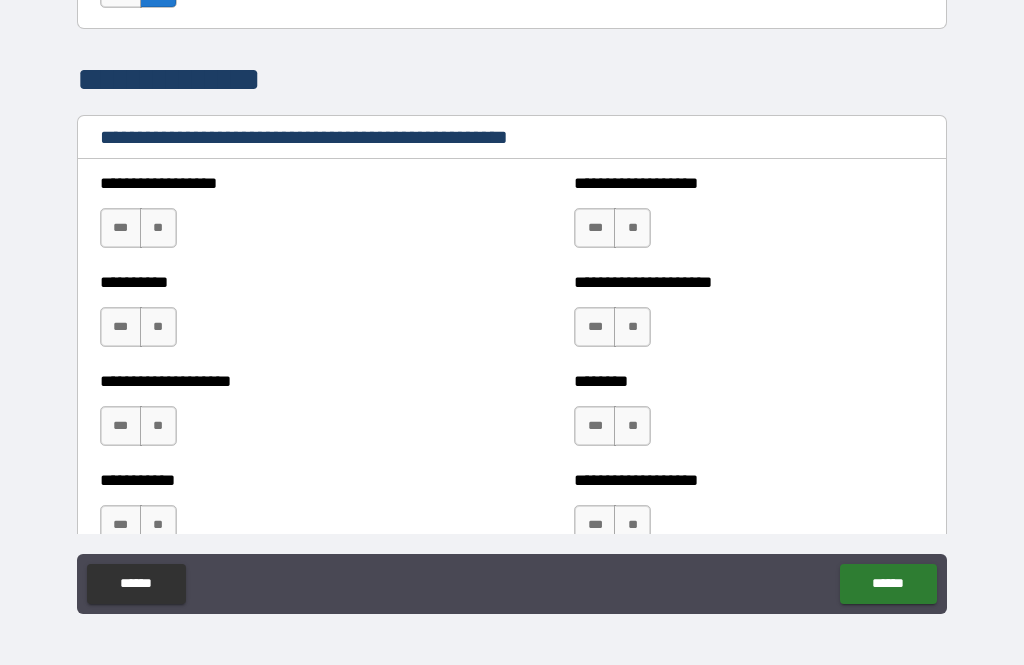 click on "**" at bounding box center (158, 228) 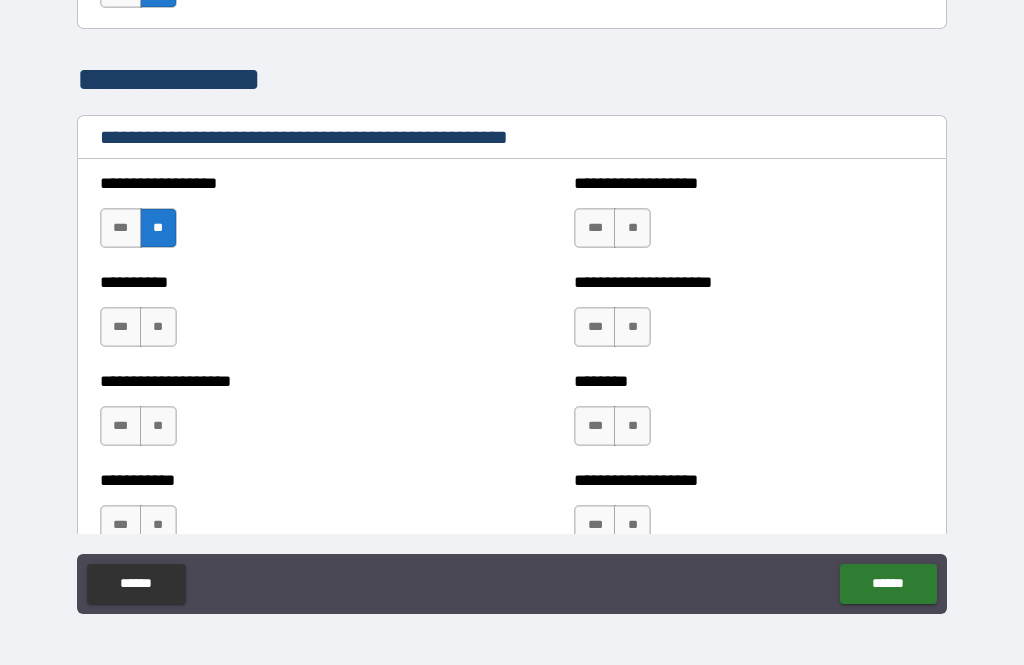 click on "**" at bounding box center (158, 327) 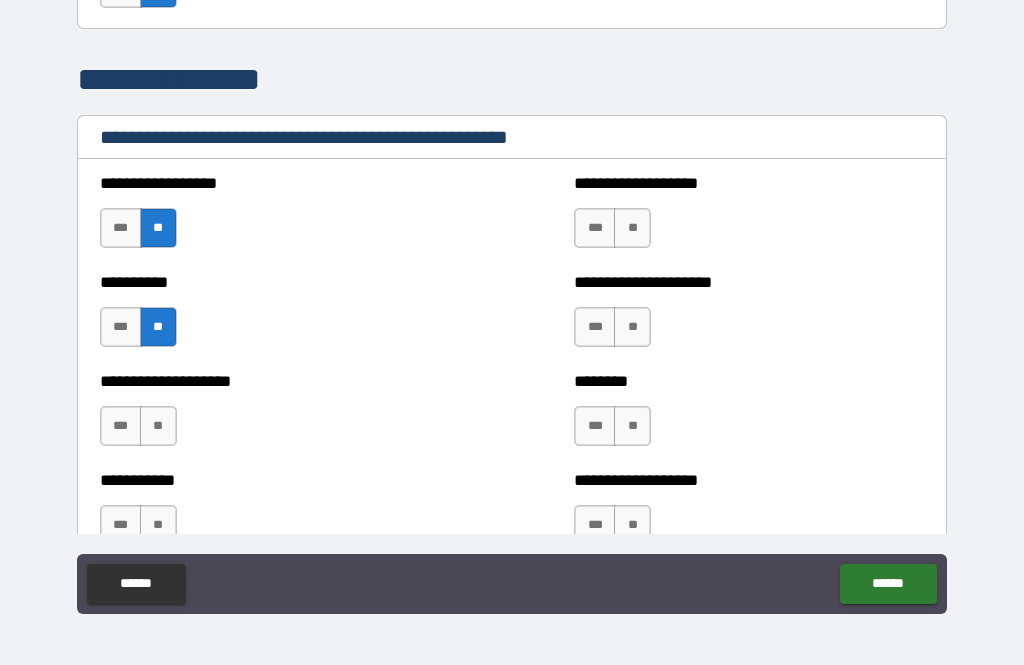 click on "**" at bounding box center [158, 426] 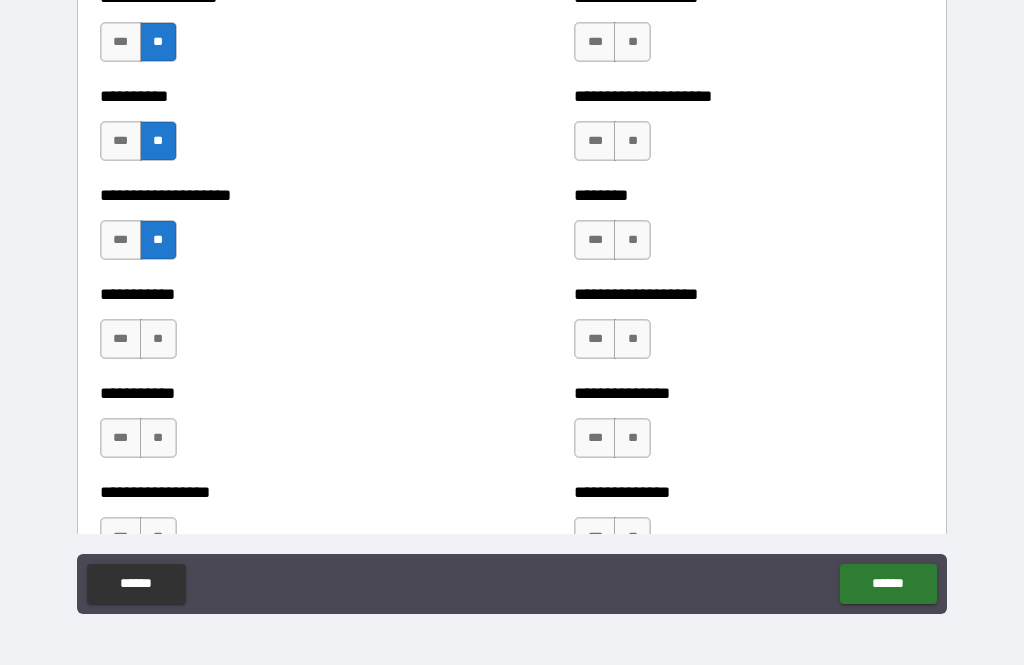 scroll, scrollTop: 2511, scrollLeft: 0, axis: vertical 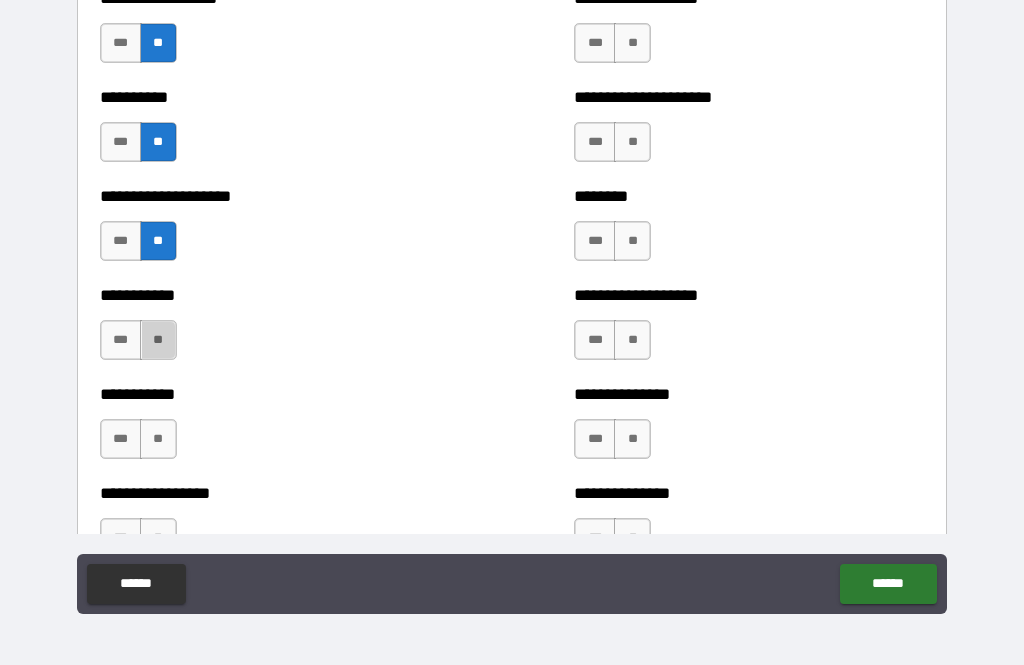 click on "**" at bounding box center (158, 340) 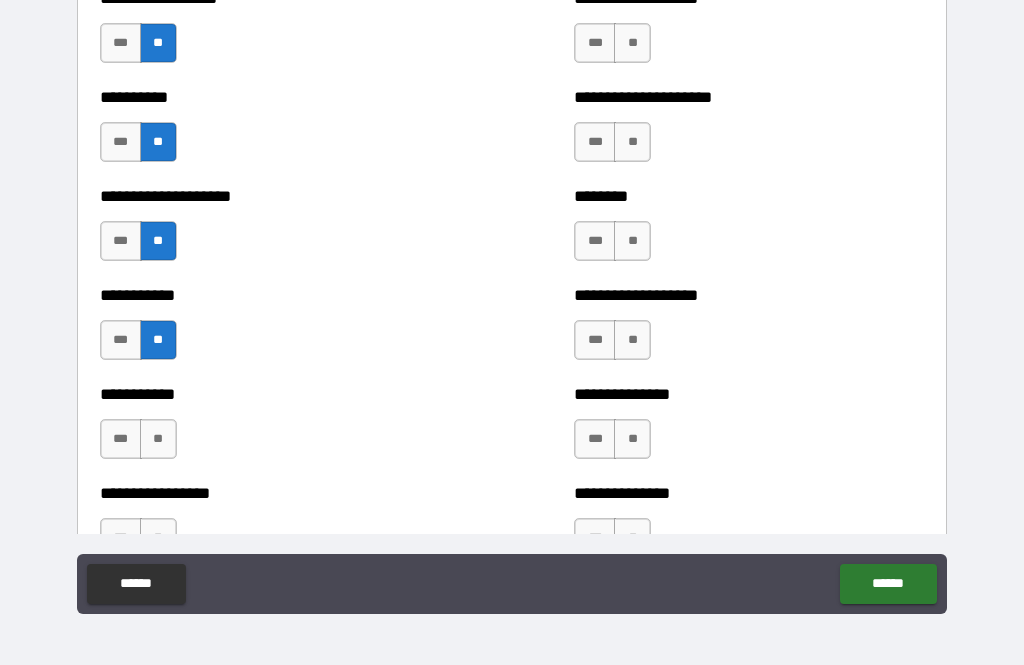 click on "**" at bounding box center [158, 439] 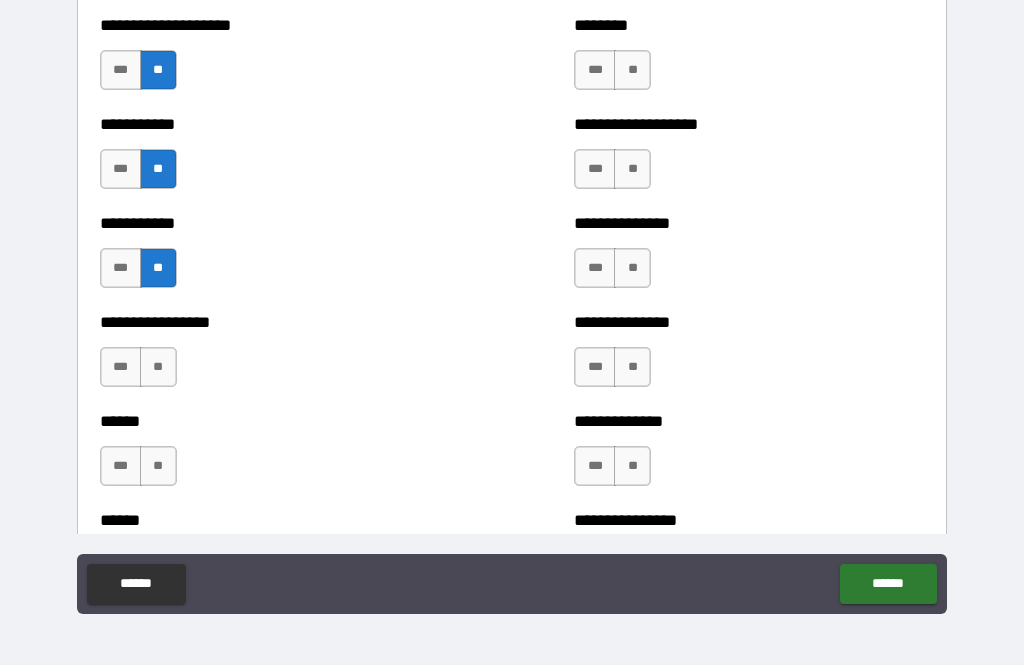 scroll, scrollTop: 2681, scrollLeft: 0, axis: vertical 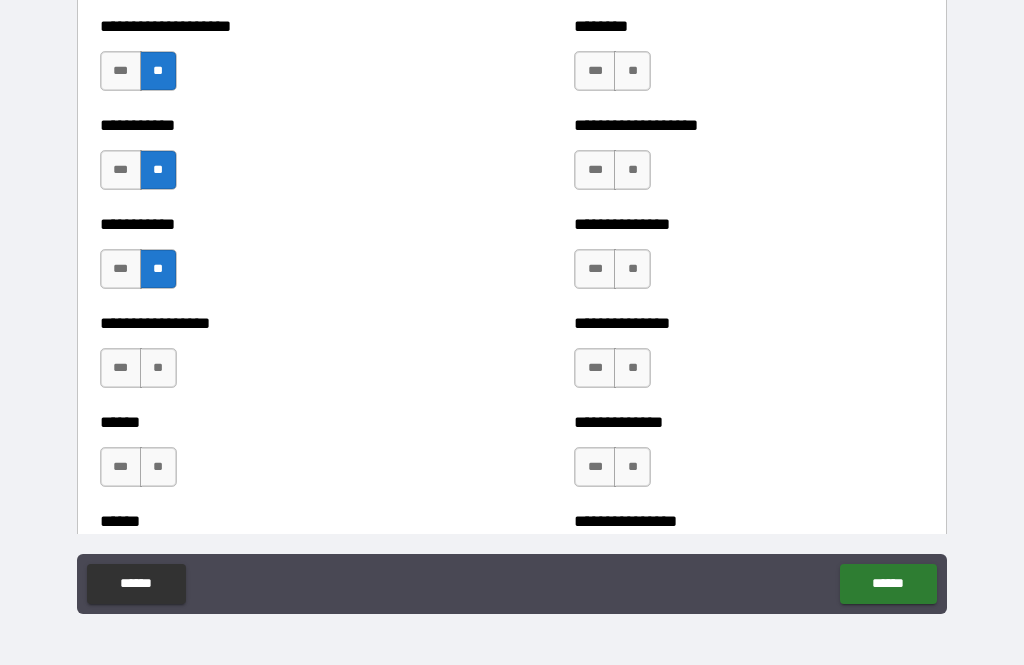 click on "**" at bounding box center [158, 368] 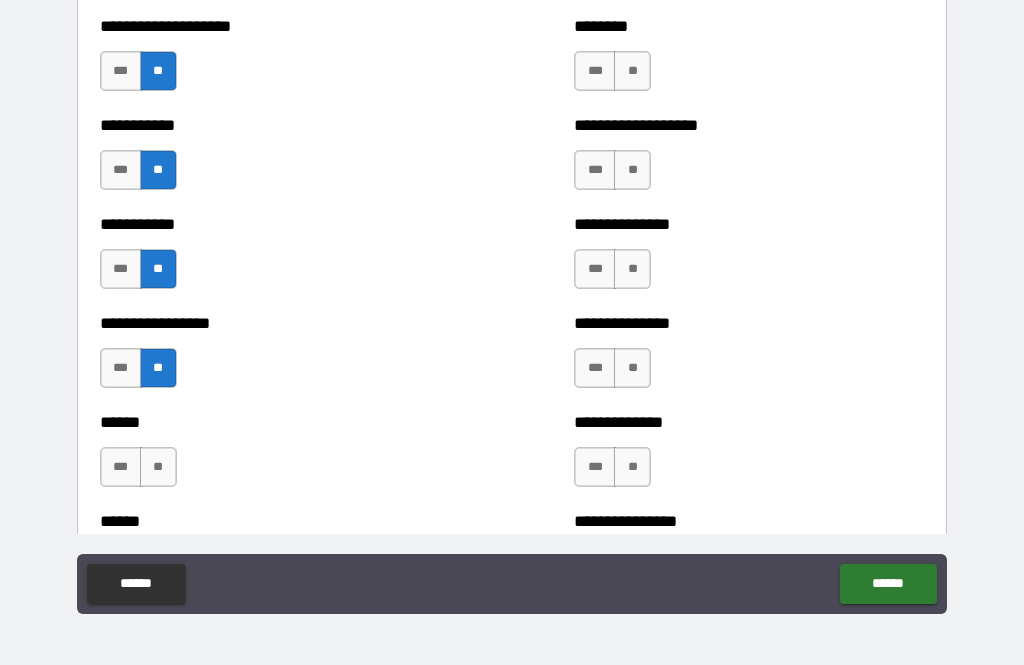 click on "**" at bounding box center (158, 467) 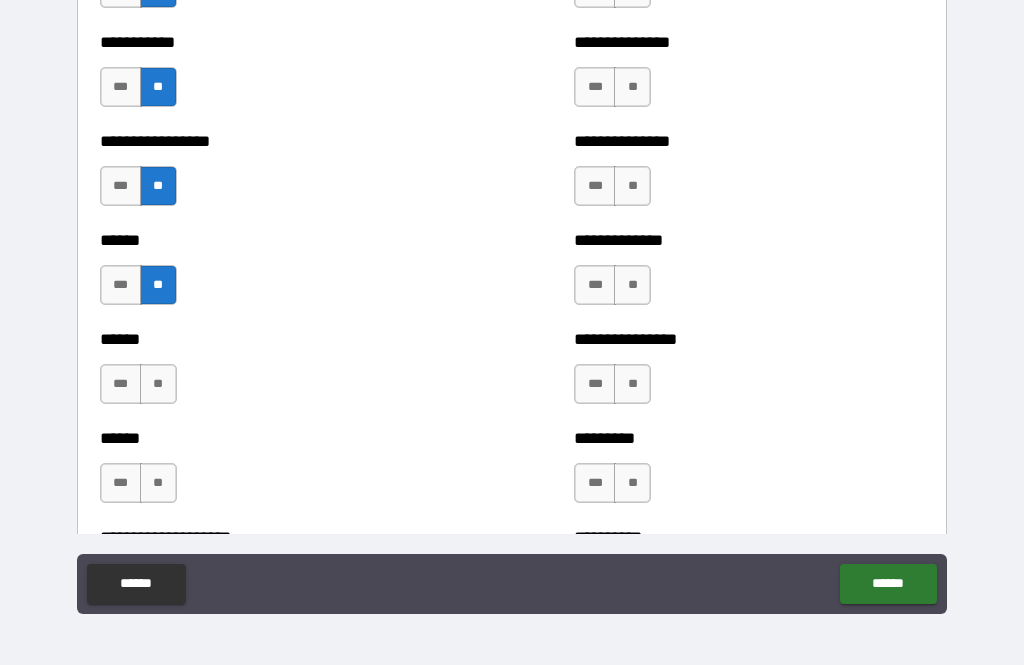 scroll, scrollTop: 2868, scrollLeft: 0, axis: vertical 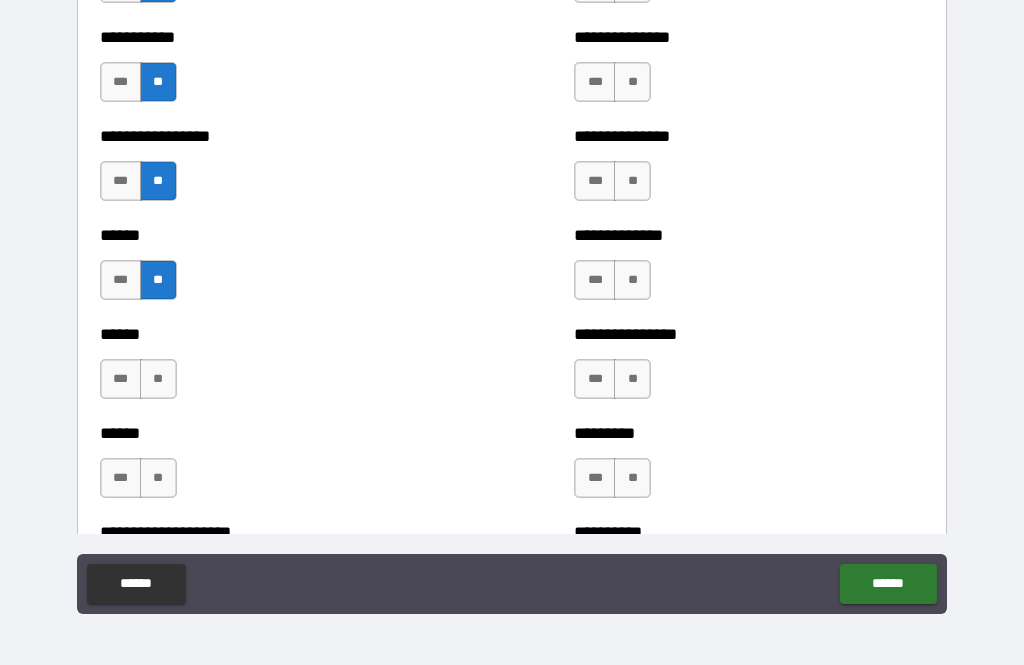 click on "**" at bounding box center (158, 379) 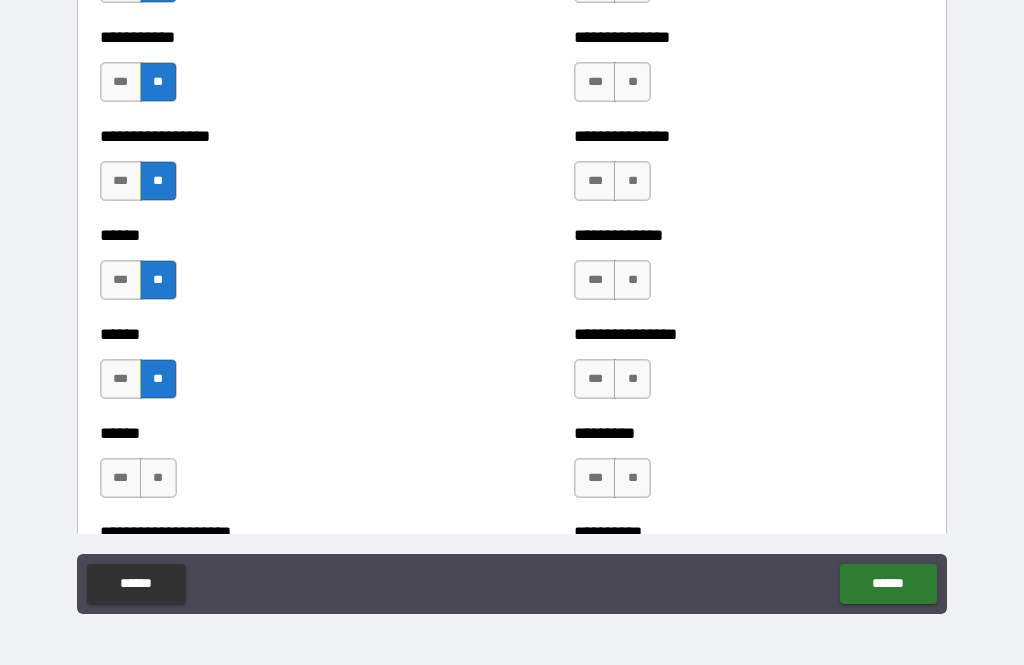 click on "**" at bounding box center [158, 478] 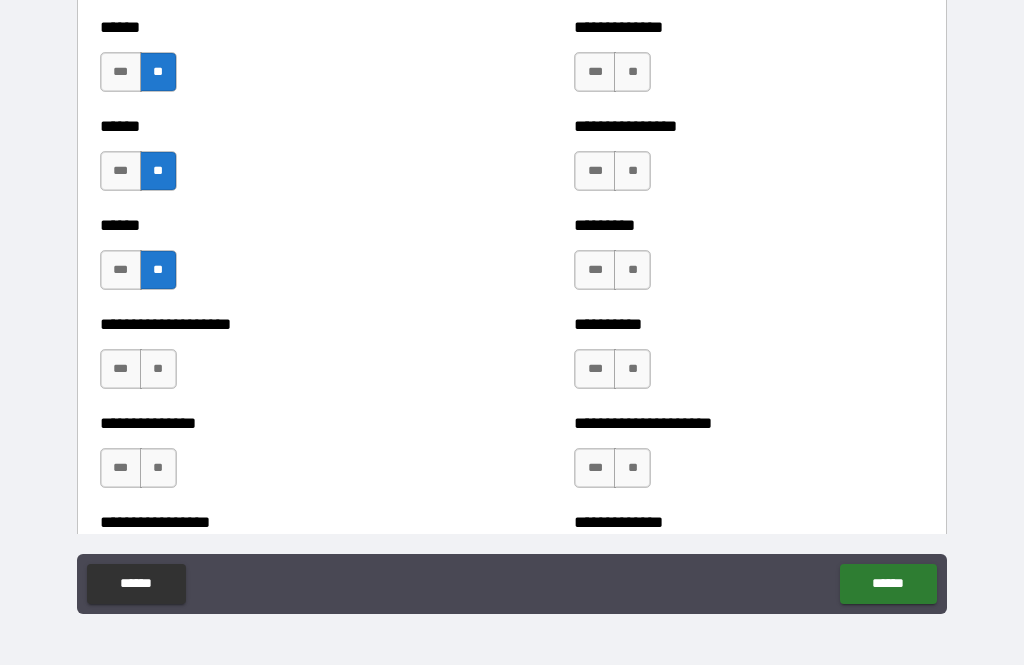 scroll, scrollTop: 3077, scrollLeft: 0, axis: vertical 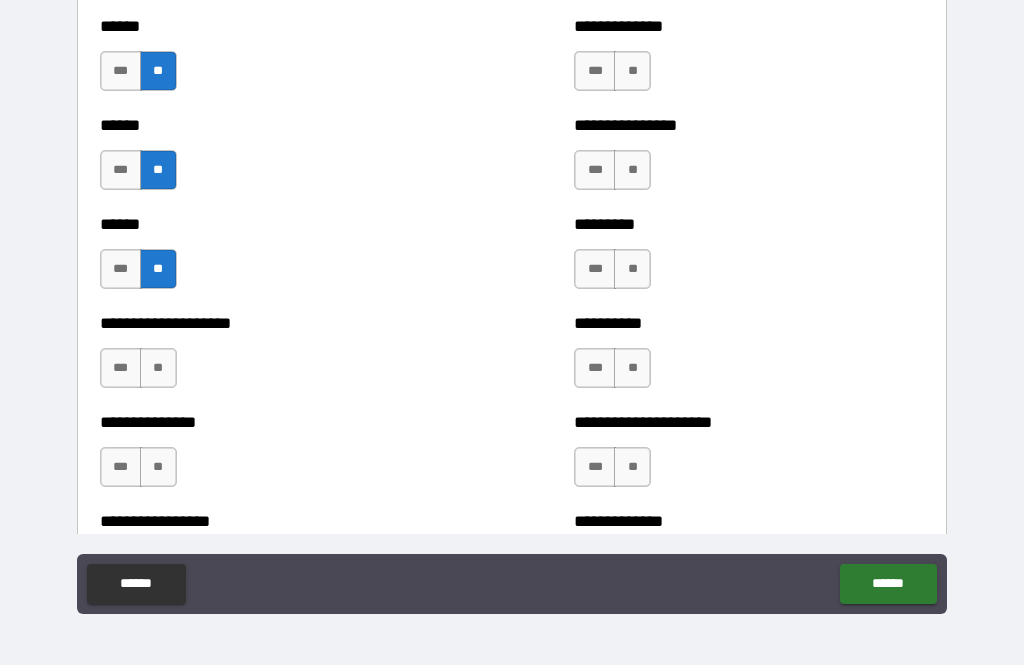 click on "***" at bounding box center (121, 368) 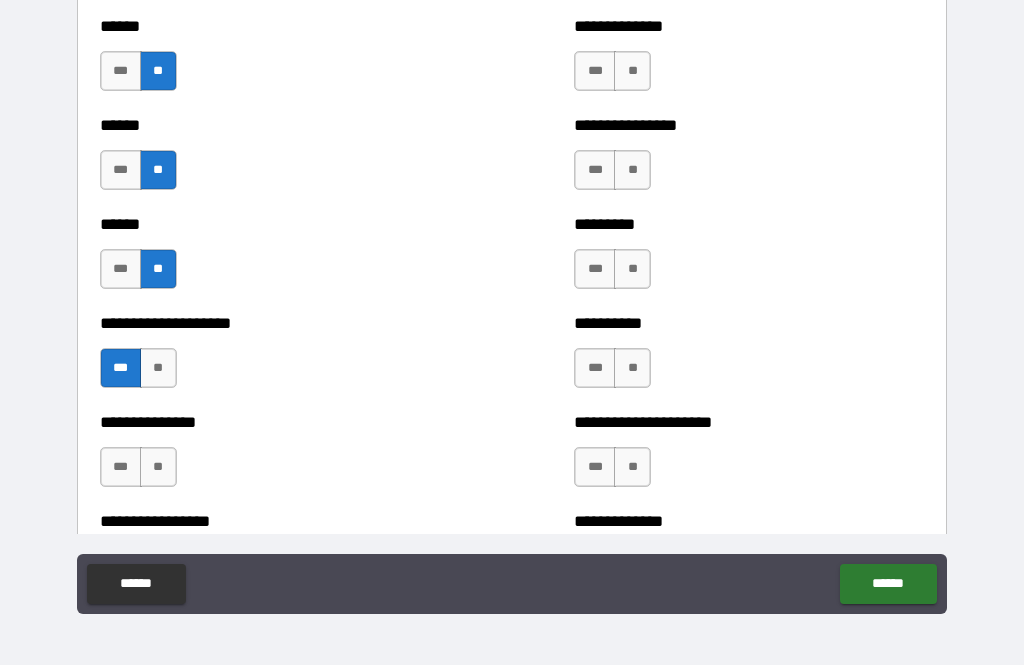 click on "***" at bounding box center (121, 71) 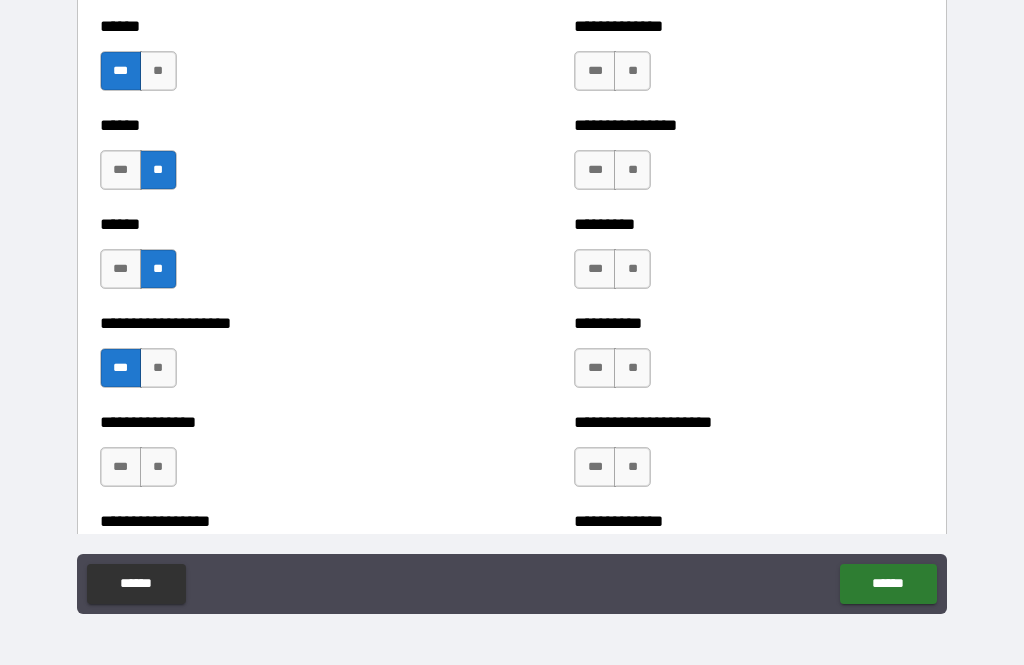 click on "***" at bounding box center [121, 467] 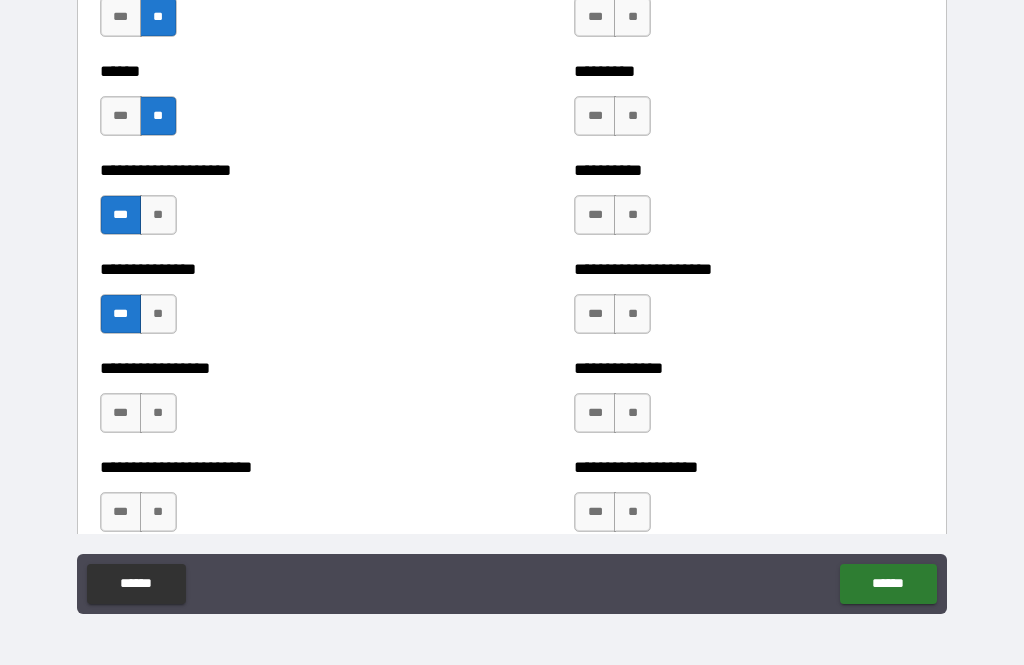 scroll, scrollTop: 3259, scrollLeft: 0, axis: vertical 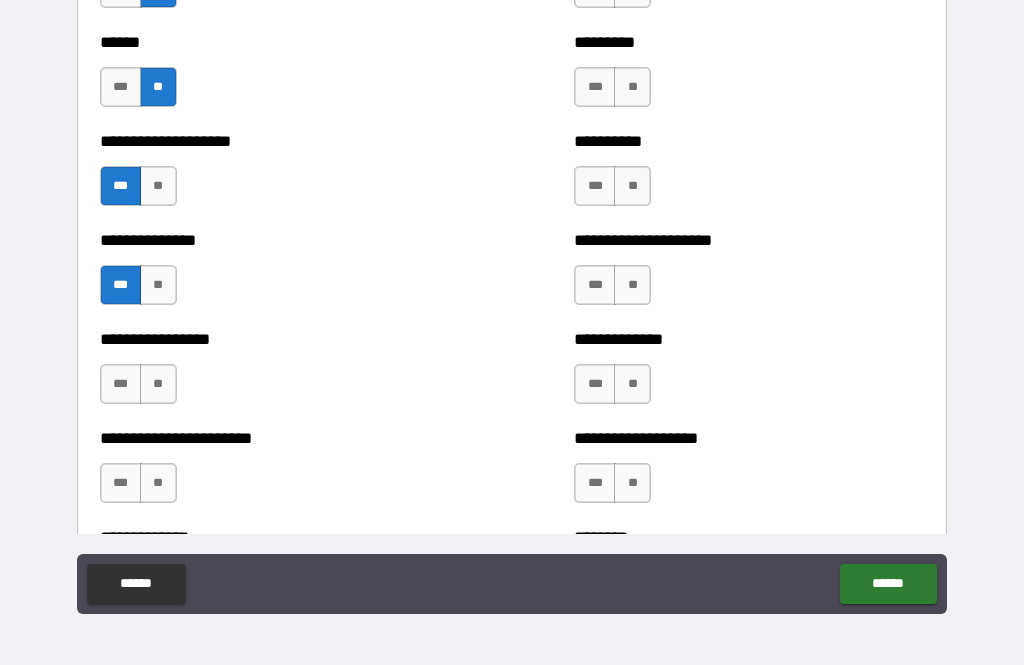 click on "***" at bounding box center (121, 384) 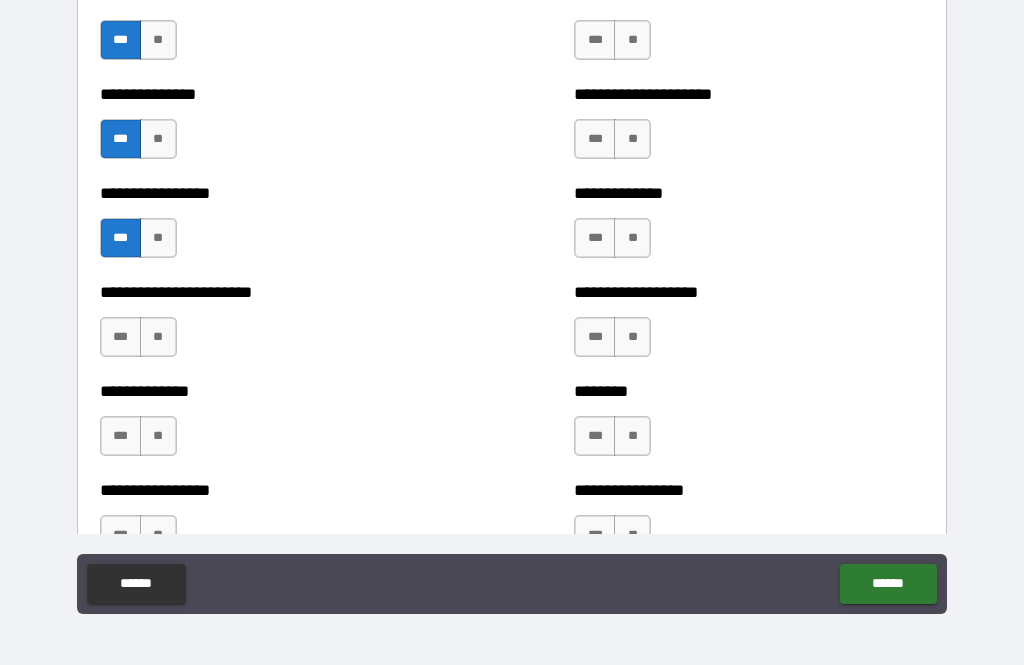 scroll, scrollTop: 3425, scrollLeft: 0, axis: vertical 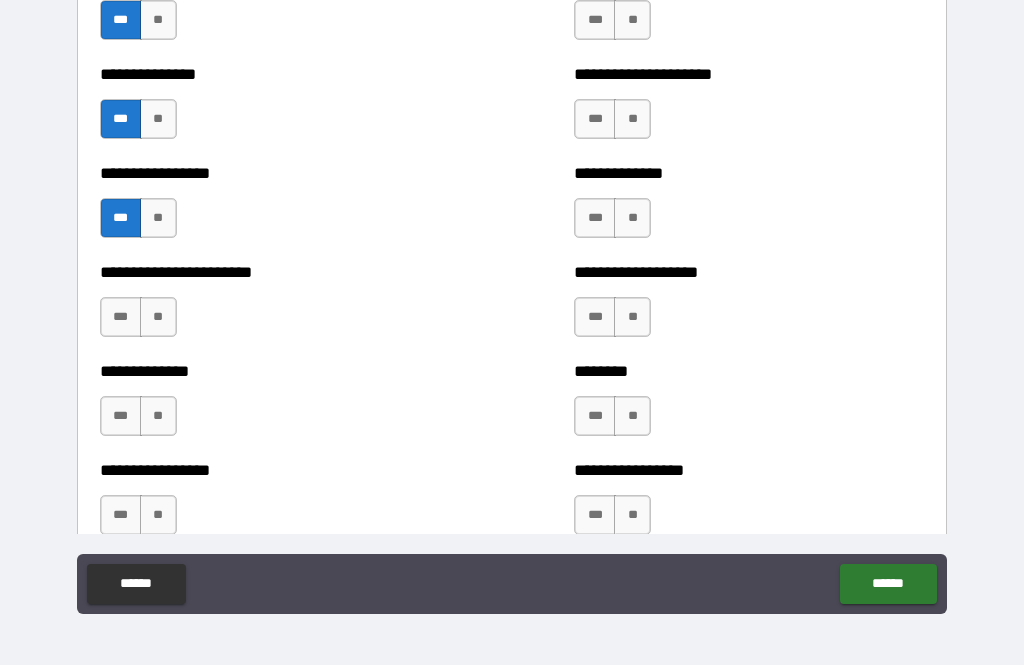 click on "**" at bounding box center [158, 317] 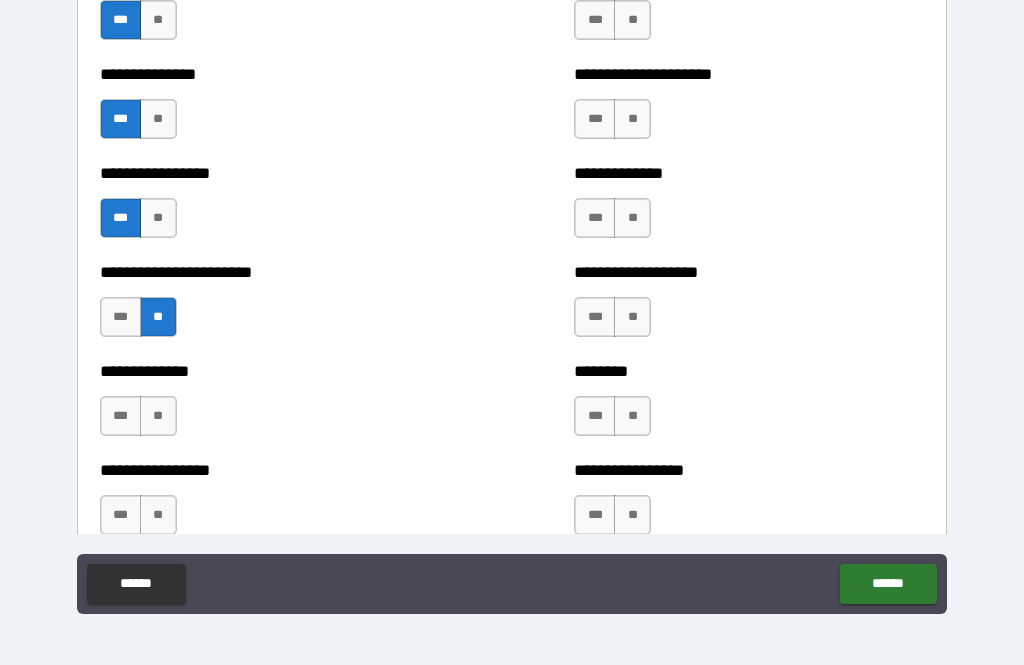 click on "**" at bounding box center [158, 416] 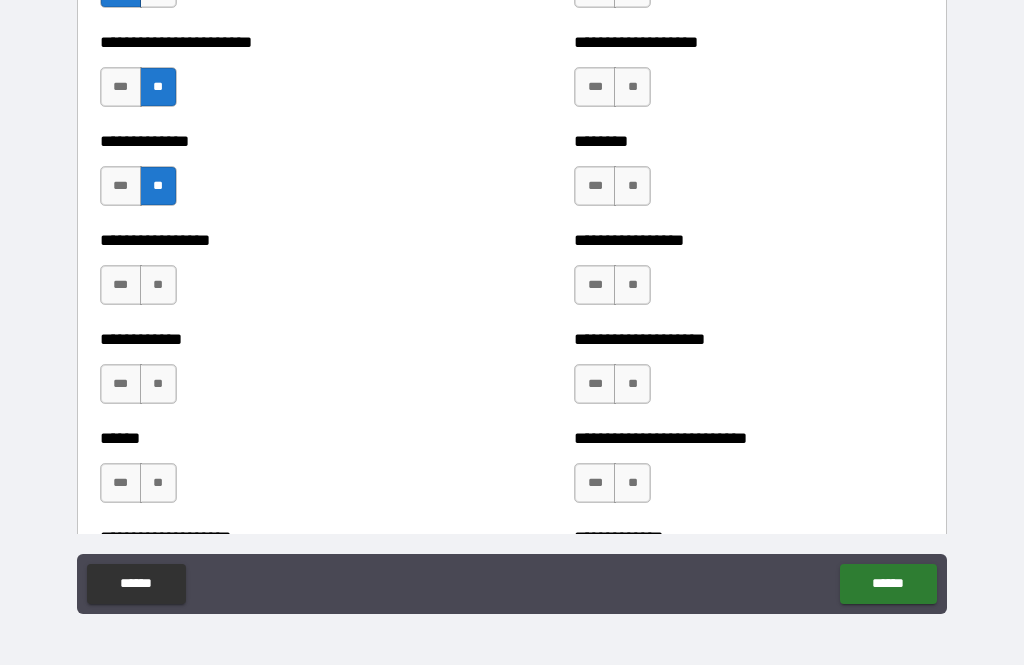 scroll, scrollTop: 3656, scrollLeft: 0, axis: vertical 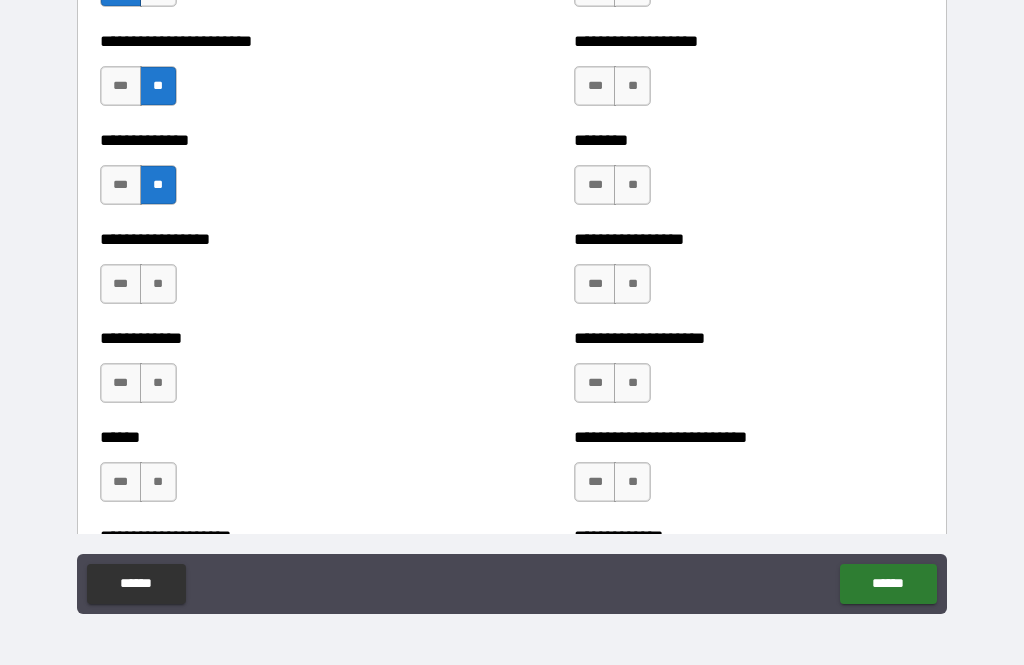 click on "**" at bounding box center (158, 284) 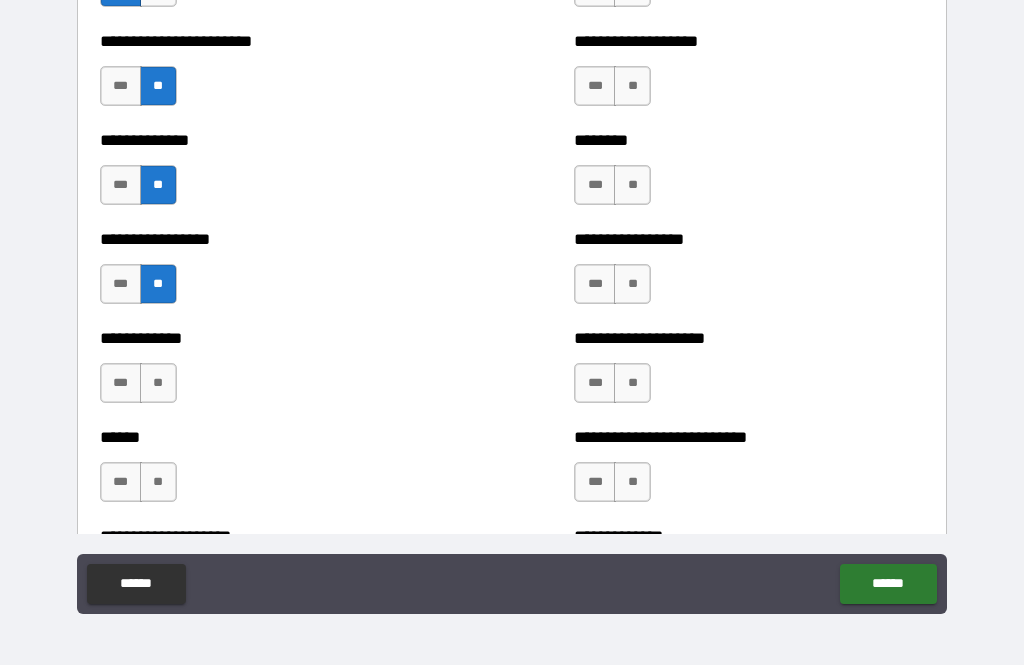 click on "**" at bounding box center (158, 383) 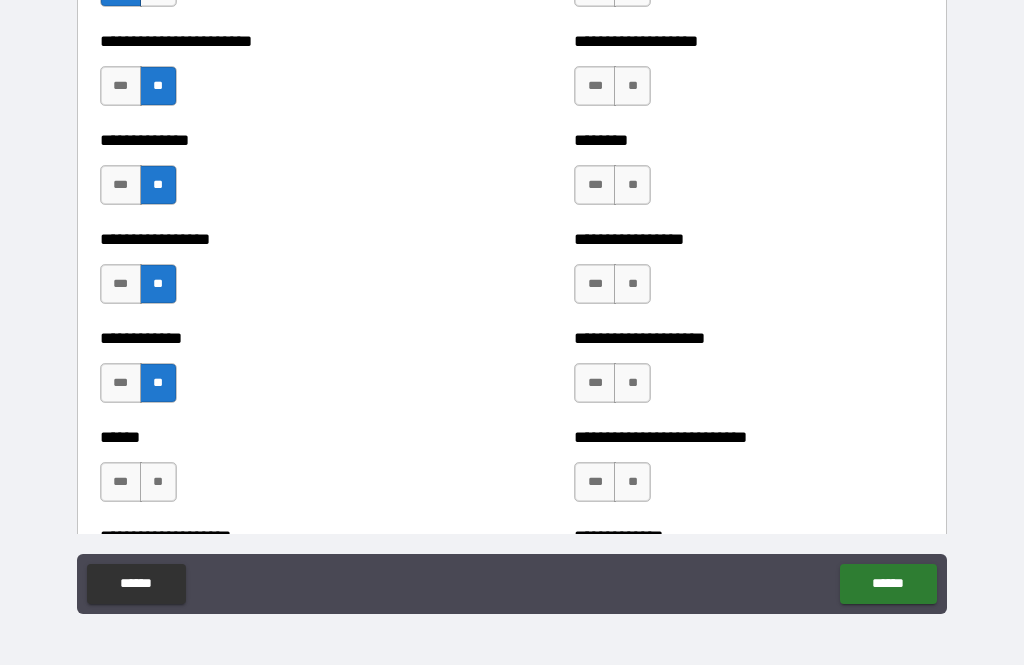 click on "**" at bounding box center (158, 482) 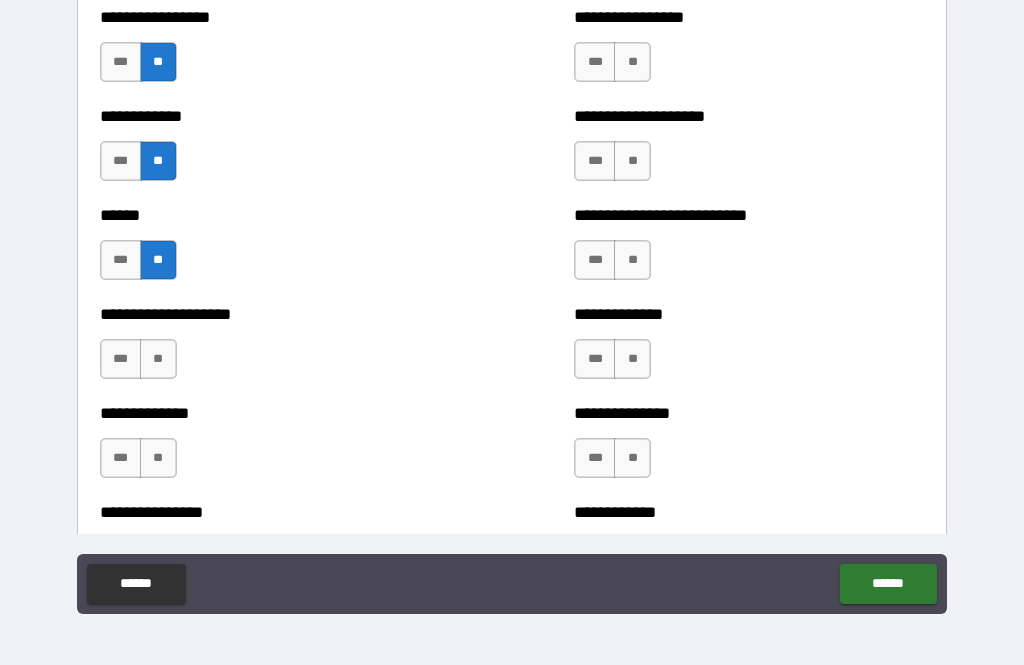scroll, scrollTop: 3898, scrollLeft: 0, axis: vertical 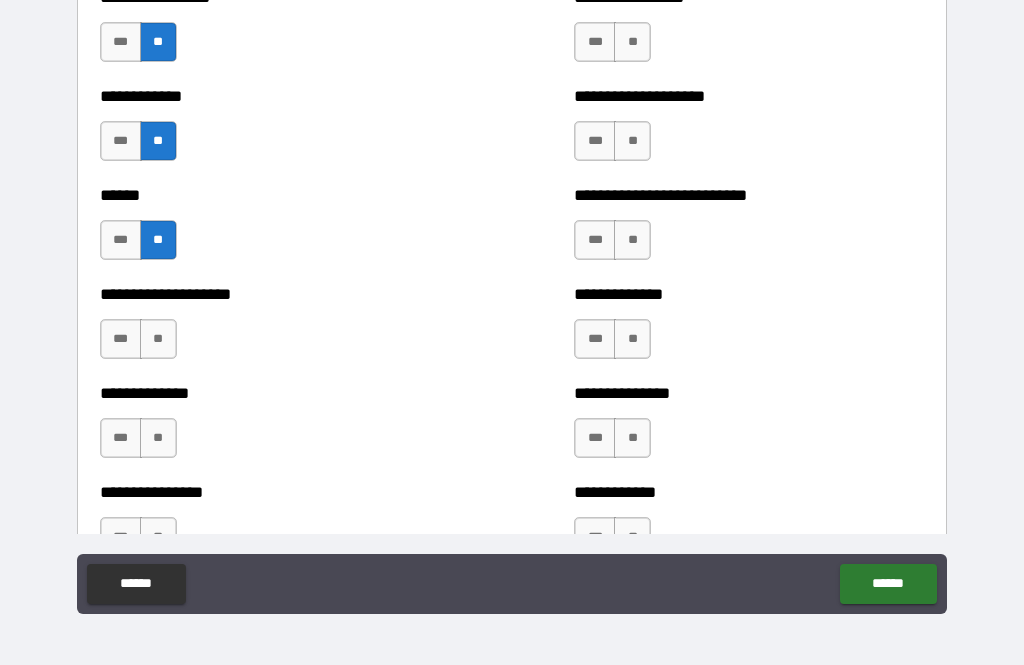 click on "***" at bounding box center [121, 339] 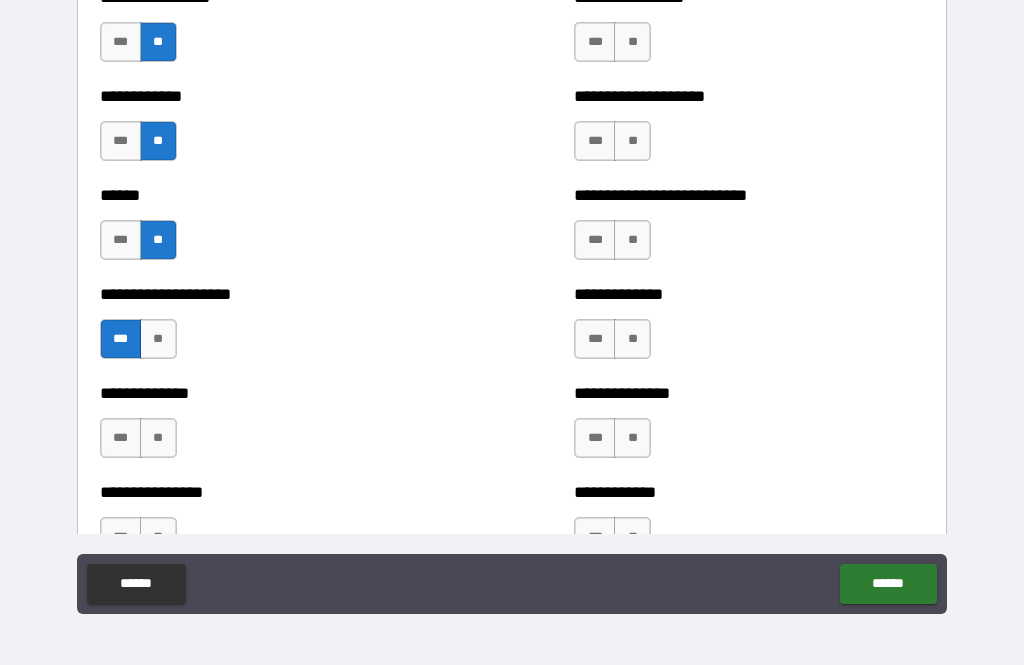 click on "***" at bounding box center (121, 438) 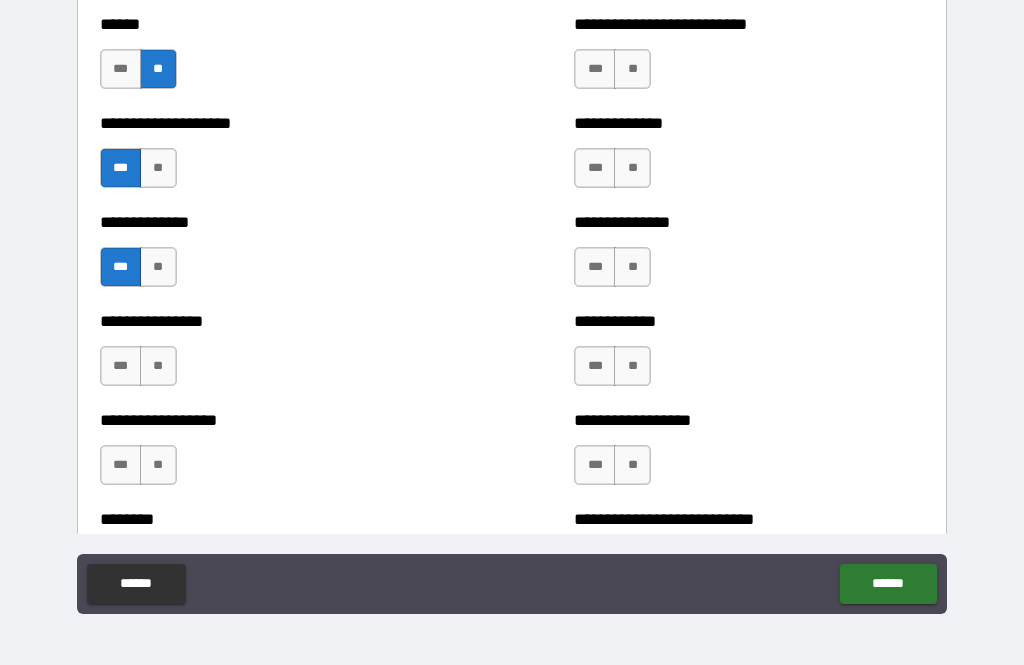 scroll, scrollTop: 4082, scrollLeft: 0, axis: vertical 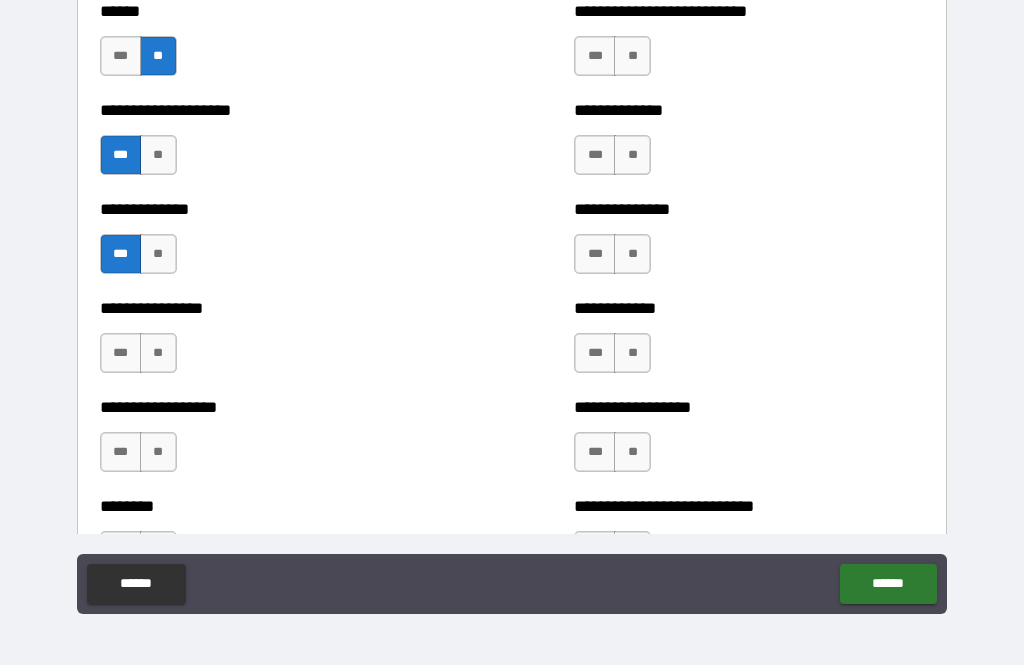 click on "**" at bounding box center (158, 353) 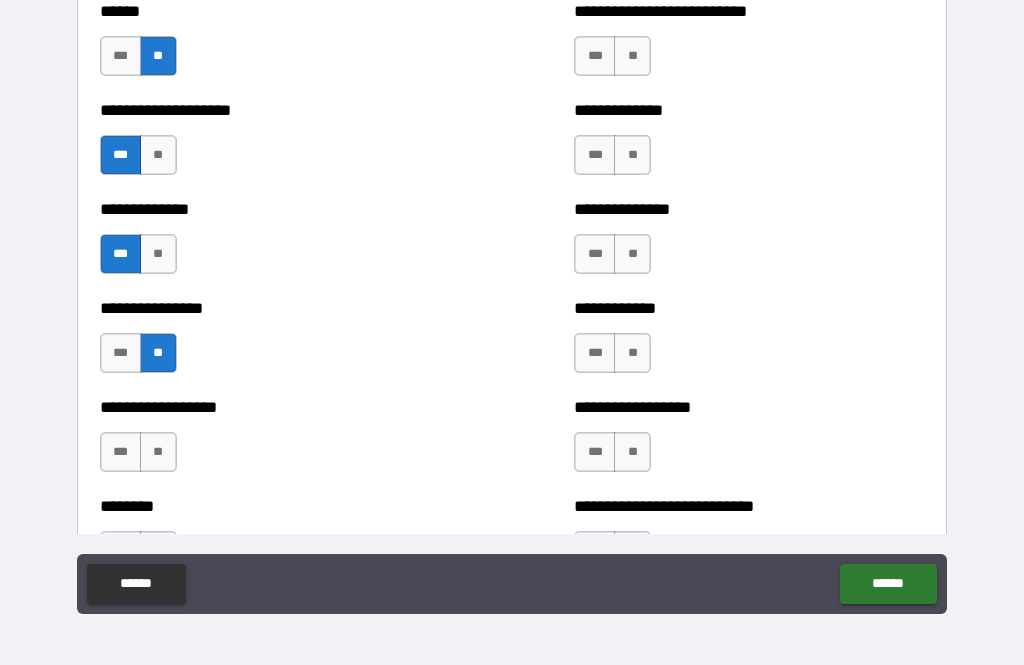 click on "**" at bounding box center [158, 452] 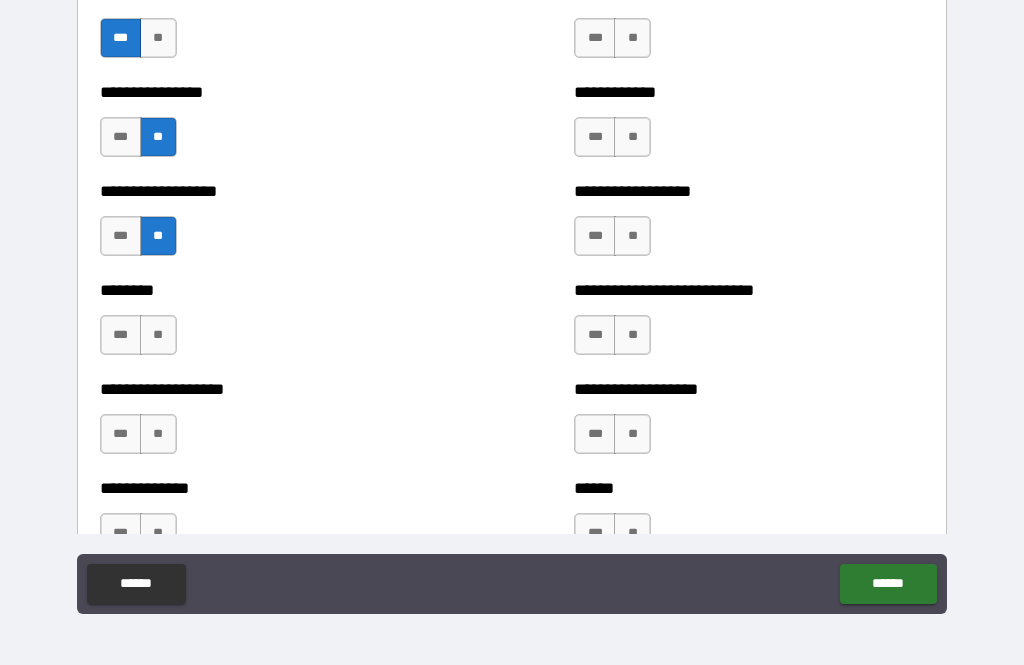 scroll, scrollTop: 4313, scrollLeft: 0, axis: vertical 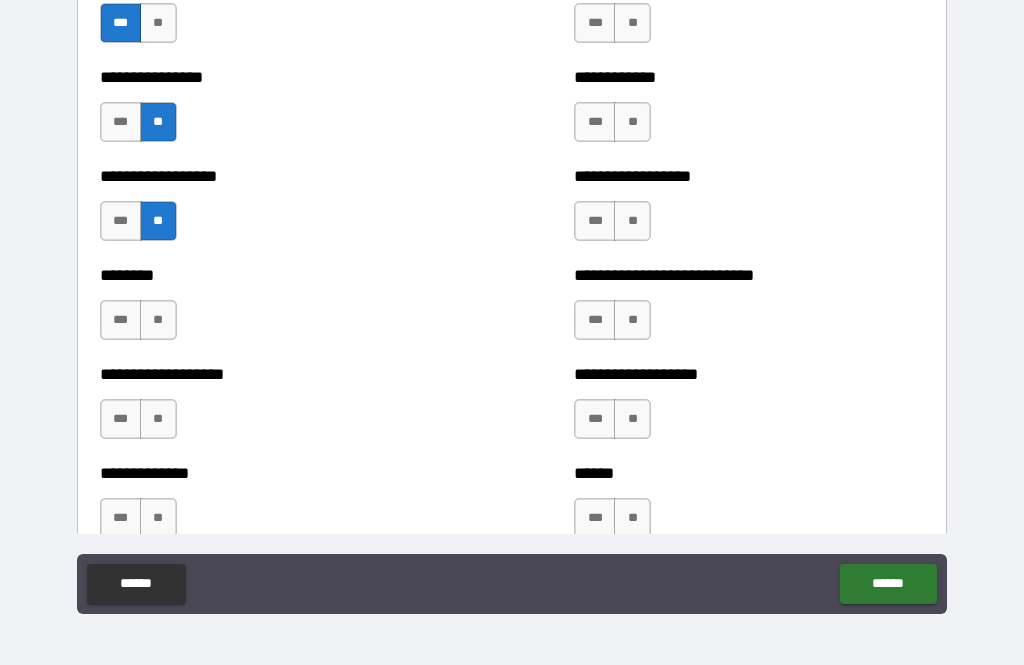 click on "**" at bounding box center [158, 320] 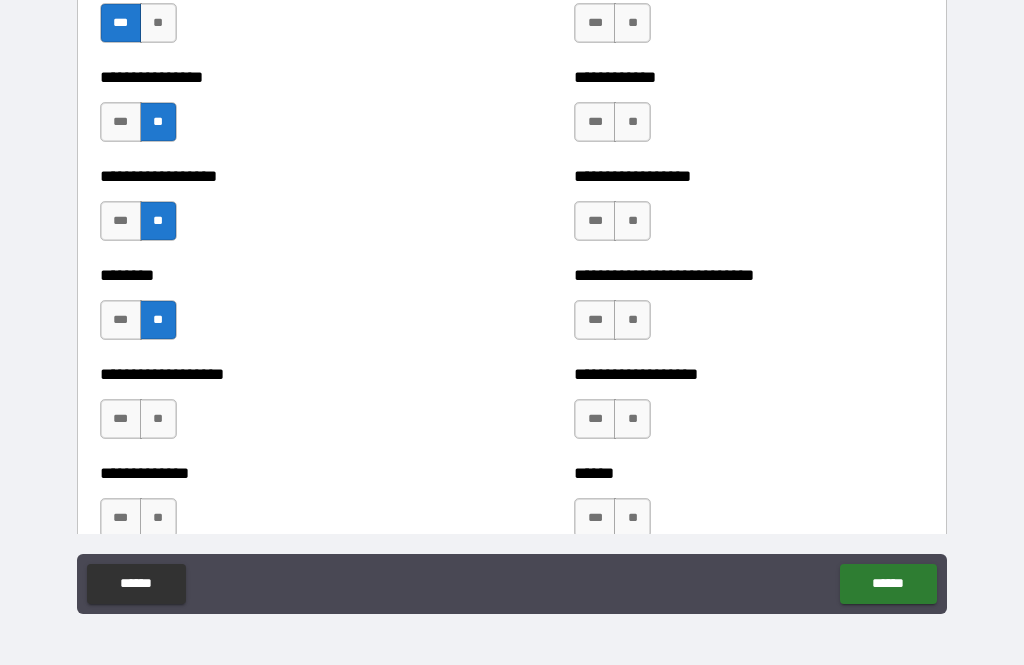 click on "**" at bounding box center [158, 419] 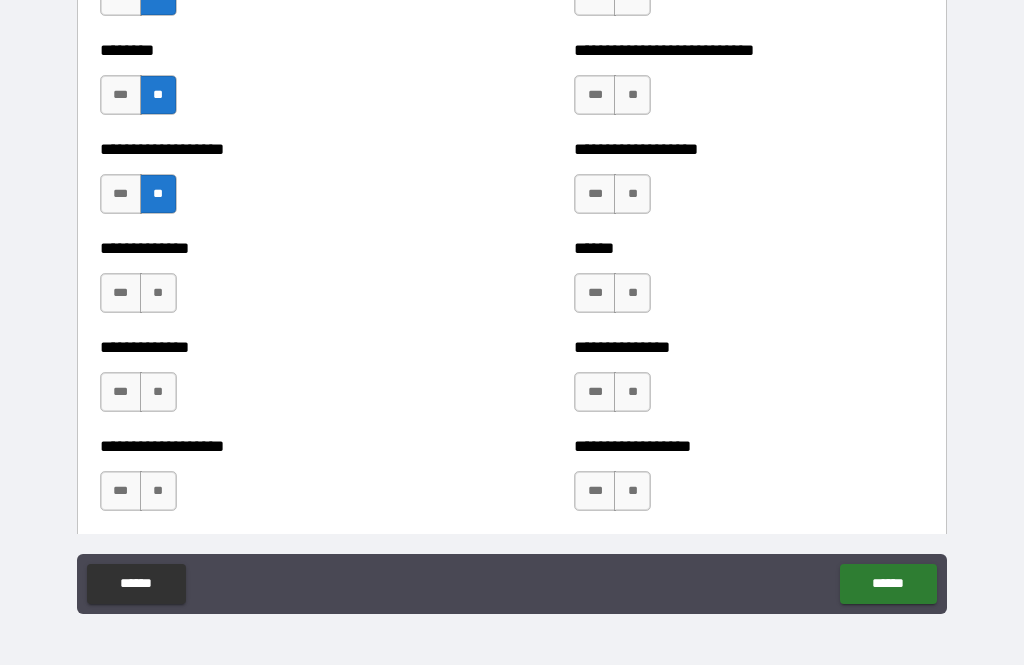 scroll, scrollTop: 4541, scrollLeft: 0, axis: vertical 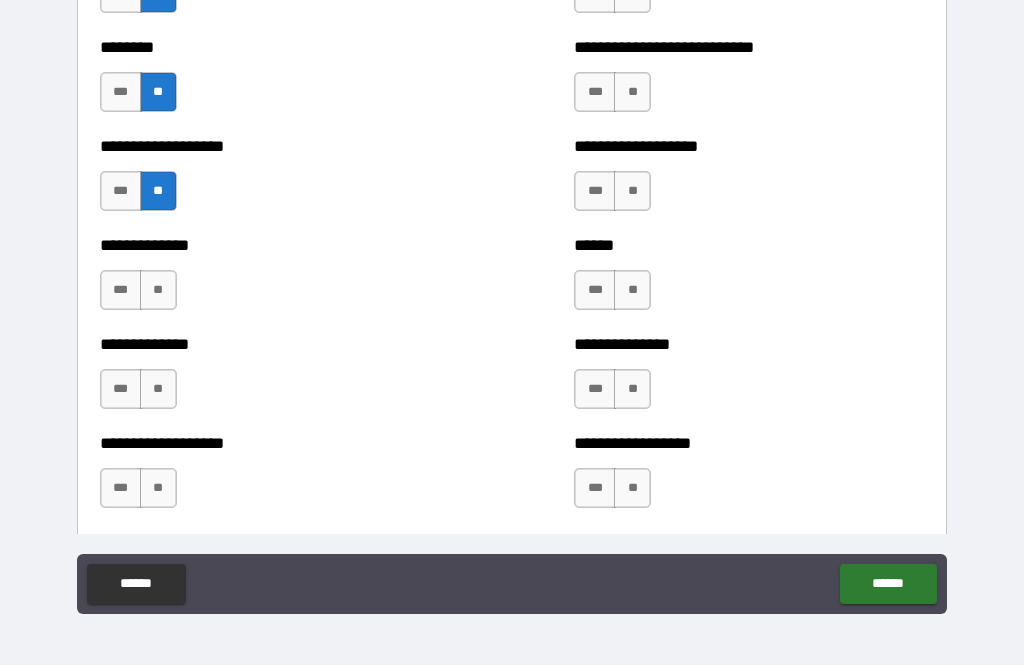 click on "**" at bounding box center (158, 290) 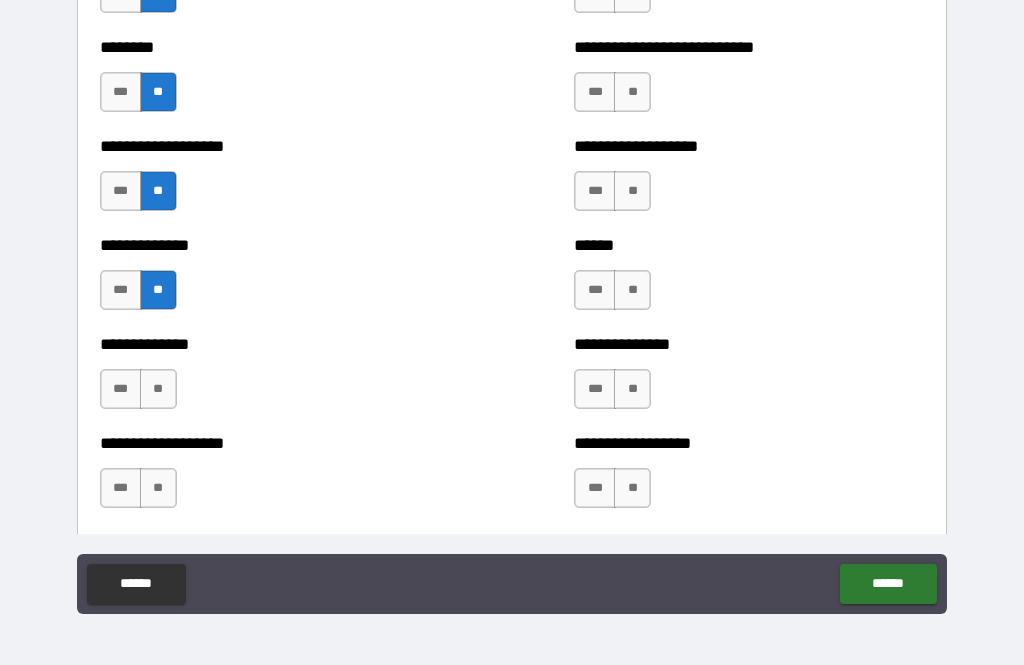 click on "***" at bounding box center [121, 389] 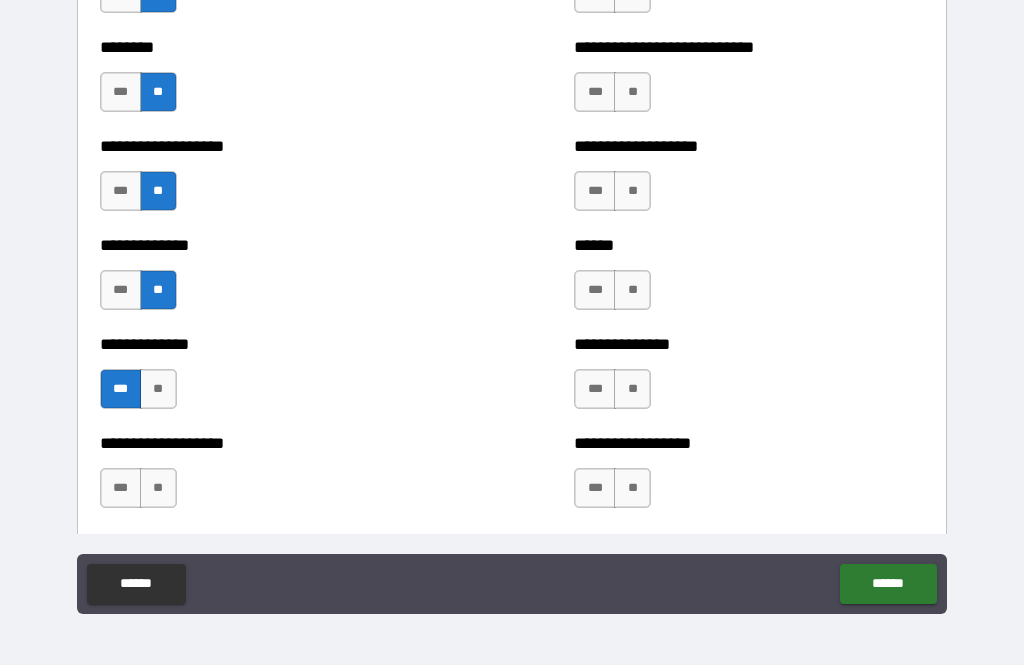 click on "**" at bounding box center [158, 488] 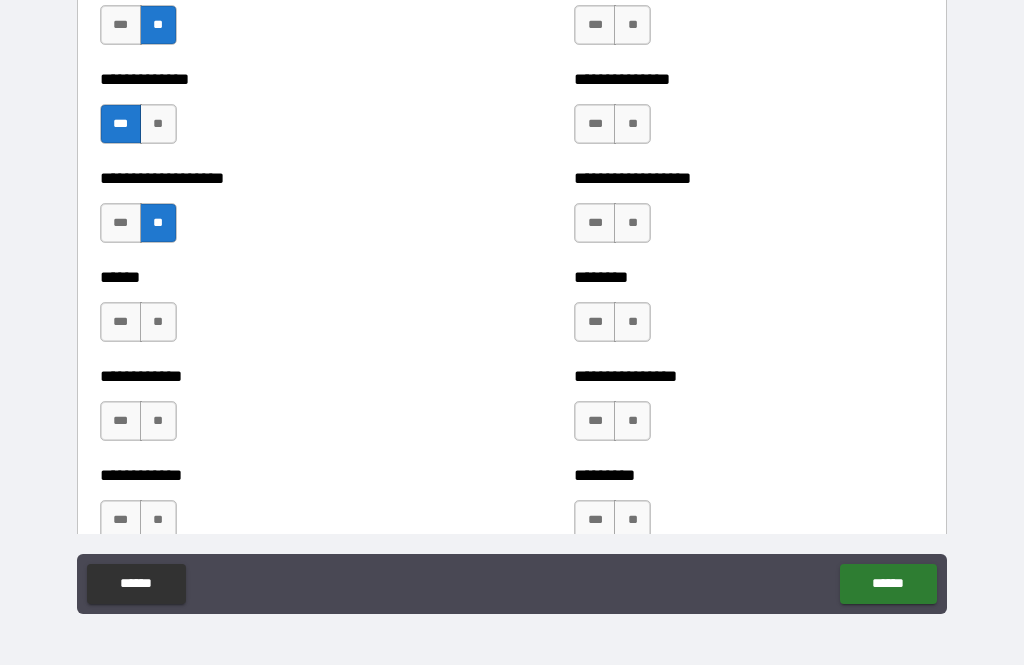 scroll, scrollTop: 4808, scrollLeft: 0, axis: vertical 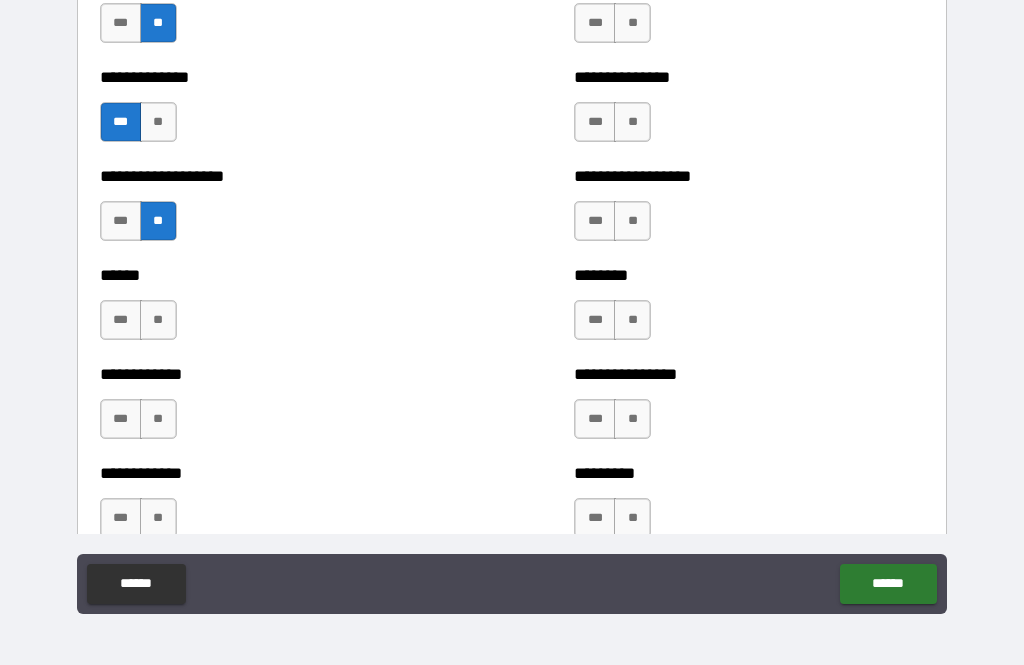 click on "***" at bounding box center [121, 320] 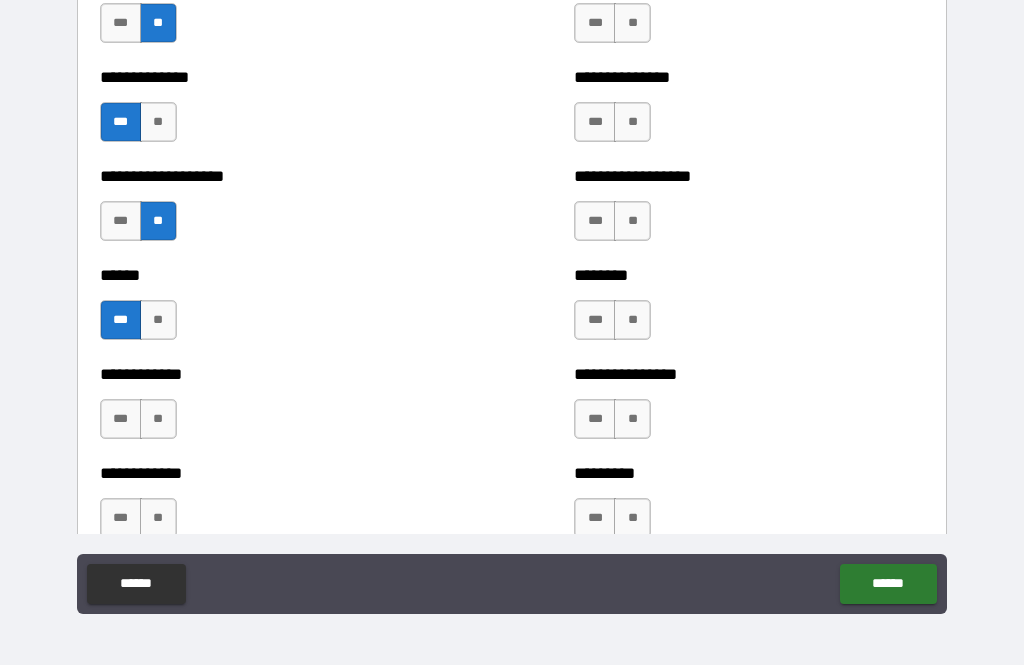 click on "**" at bounding box center (158, 419) 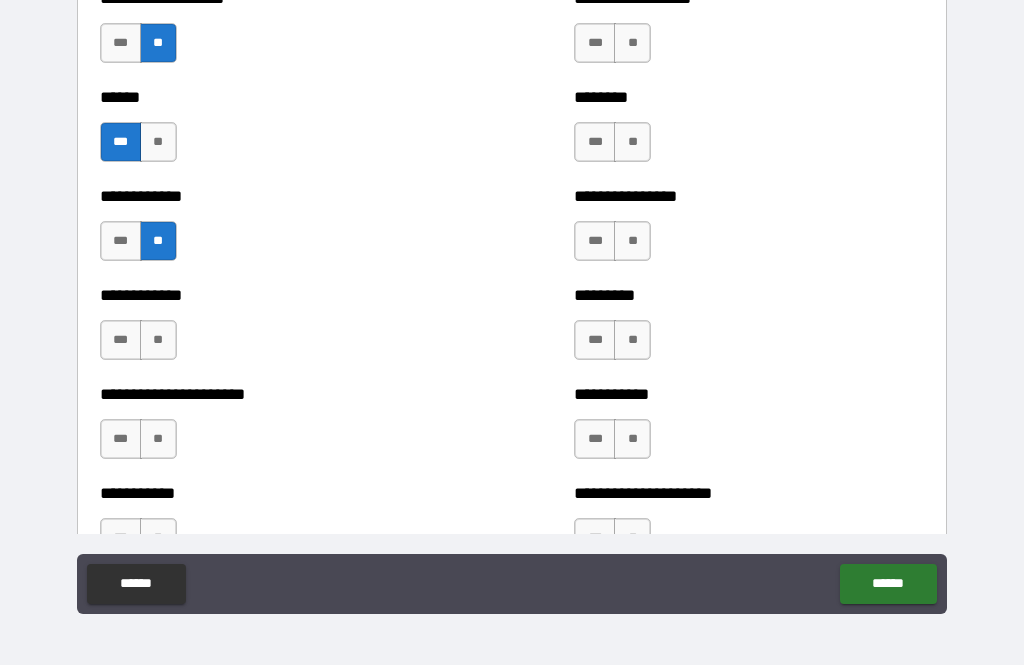 scroll, scrollTop: 4995, scrollLeft: 0, axis: vertical 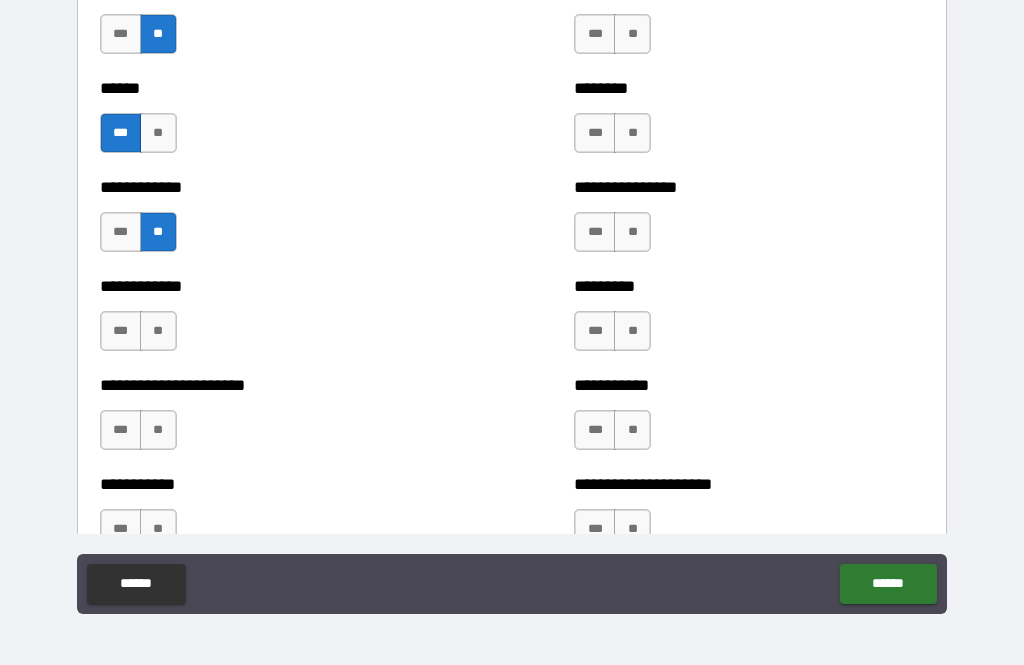 click on "**" at bounding box center (158, 331) 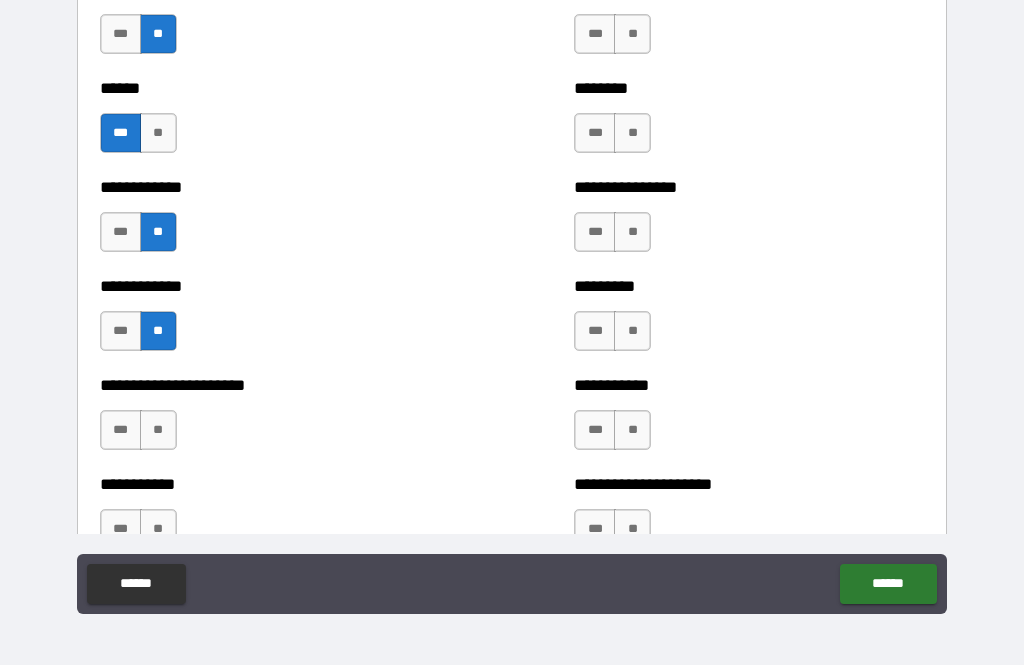 click on "**" at bounding box center (158, 430) 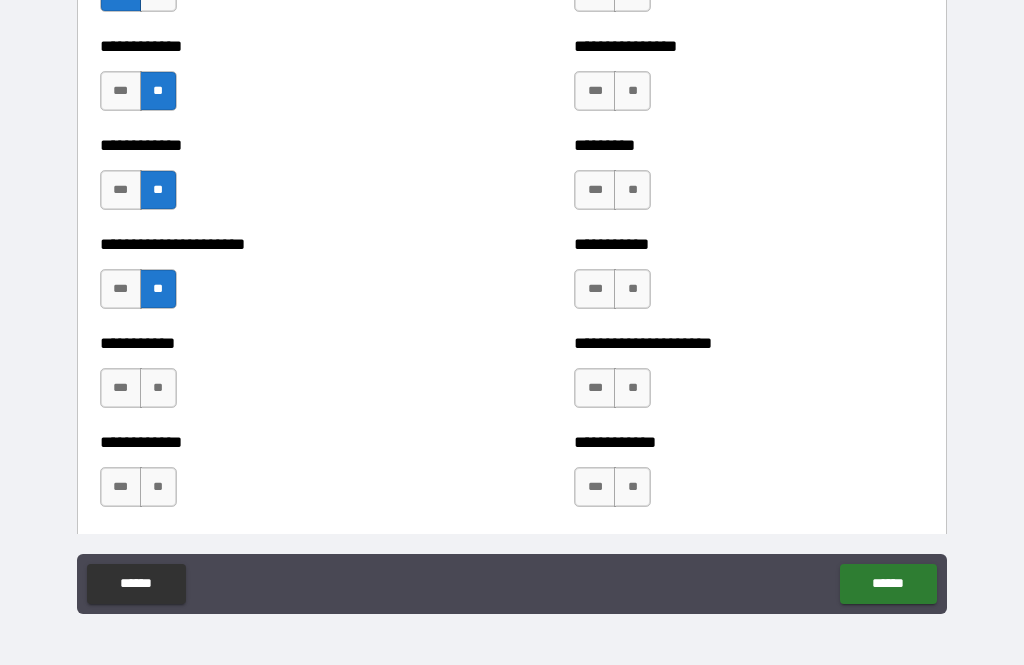 scroll, scrollTop: 5193, scrollLeft: 0, axis: vertical 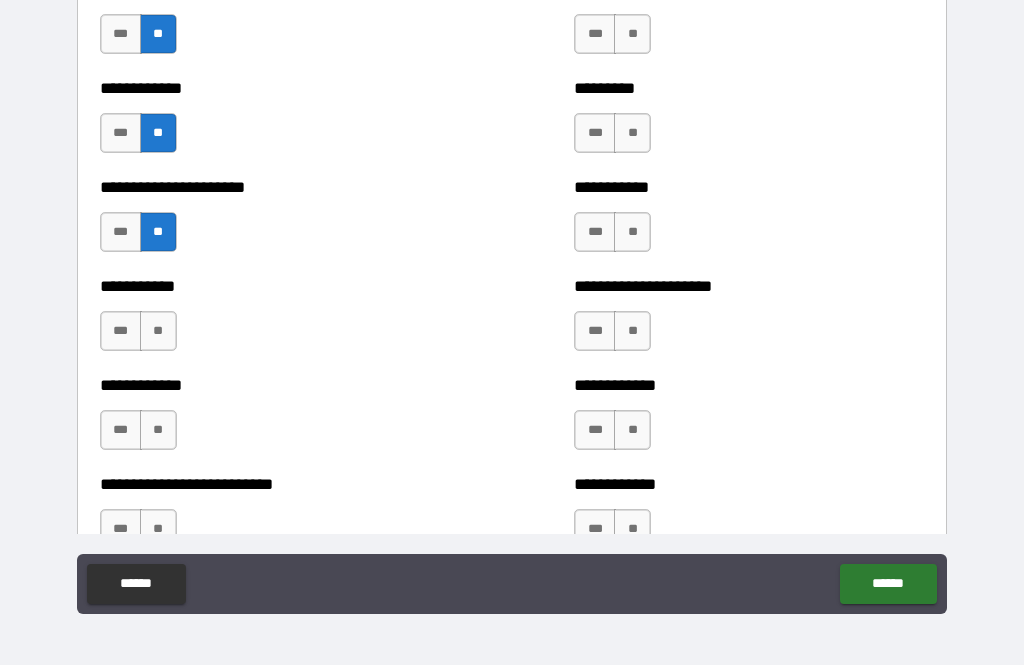 click on "***" at bounding box center [121, 331] 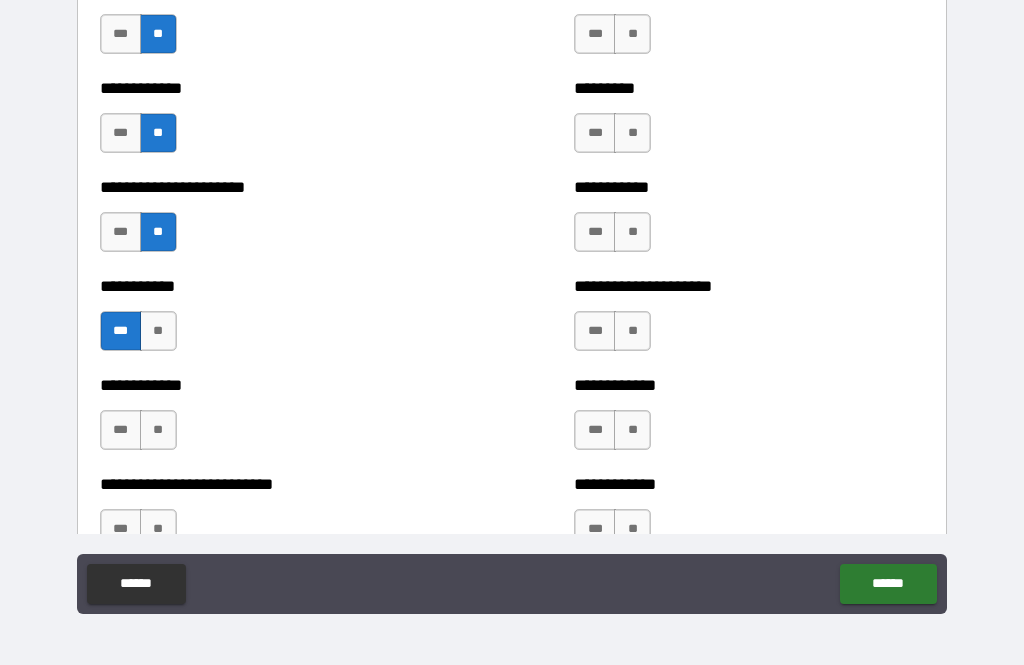 click on "***" at bounding box center (121, 430) 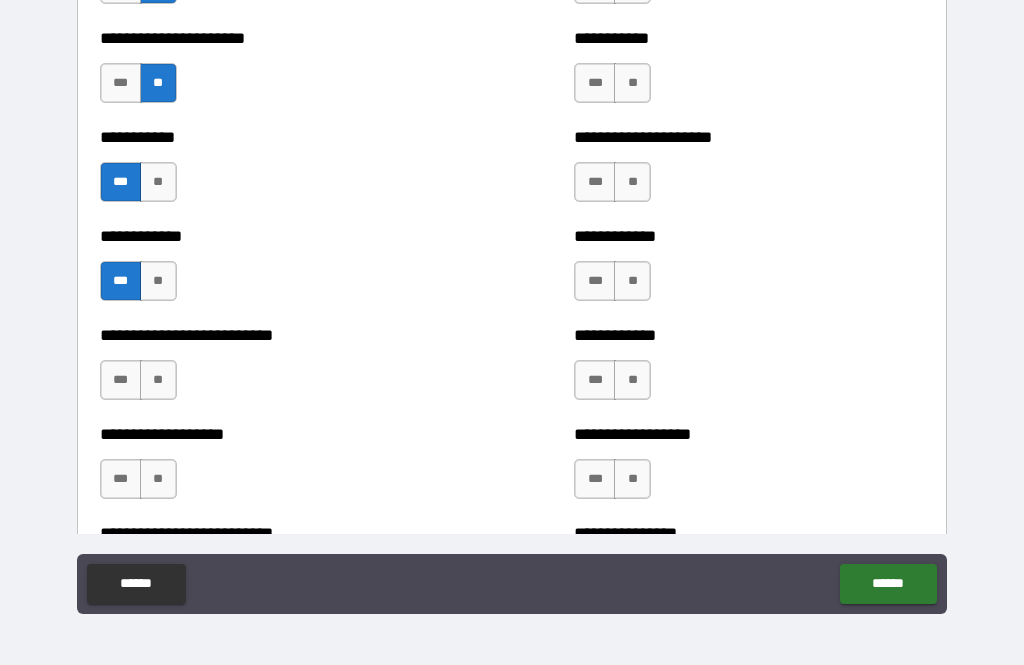 scroll, scrollTop: 5343, scrollLeft: 0, axis: vertical 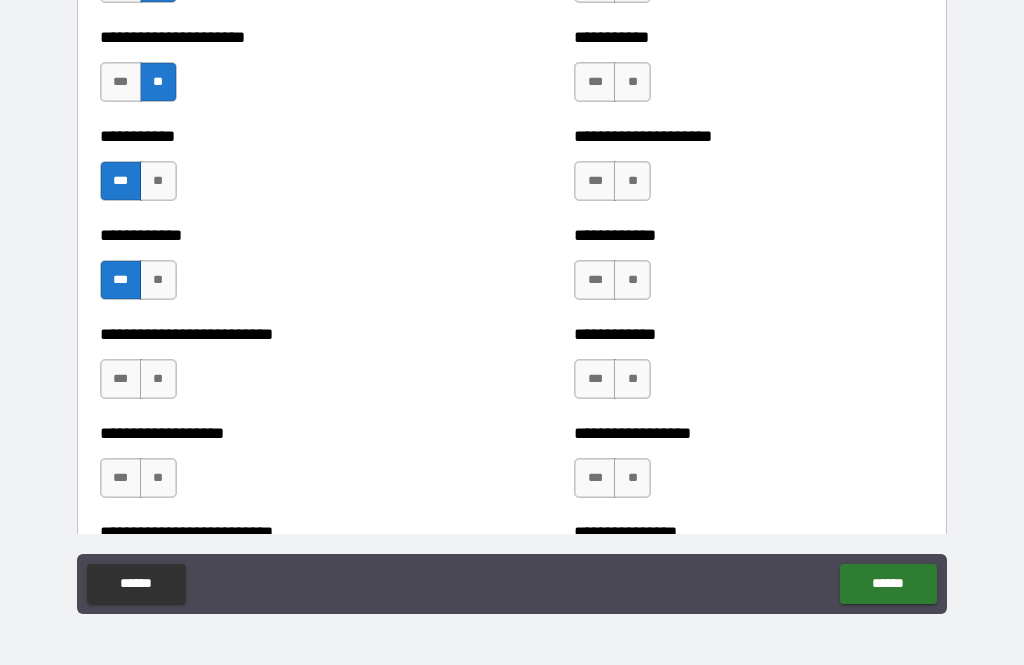 click on "**" at bounding box center [158, 379] 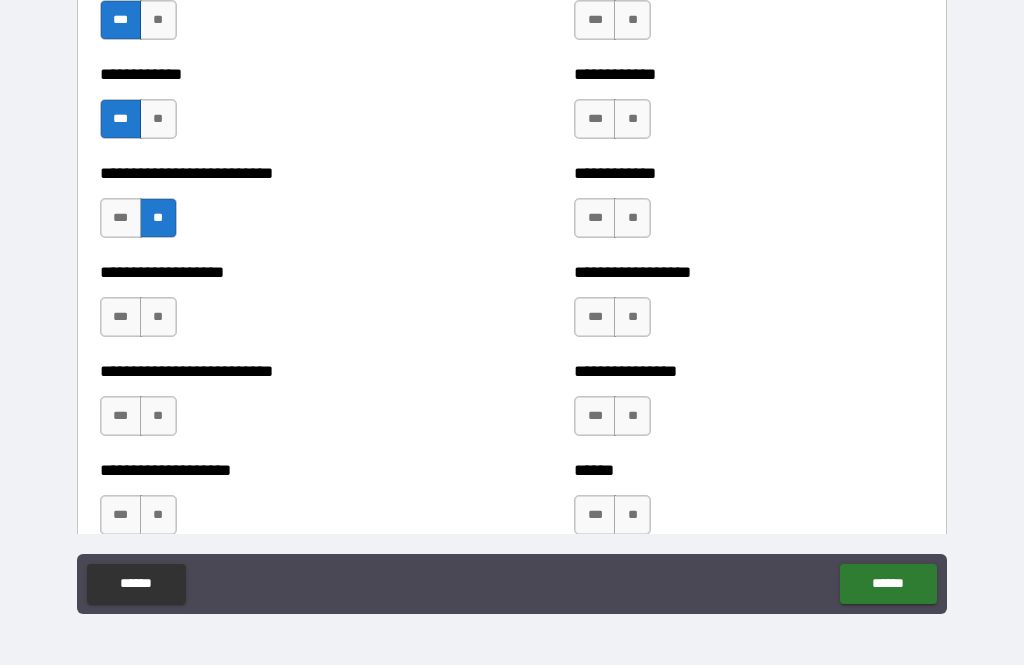 scroll, scrollTop: 5508, scrollLeft: 0, axis: vertical 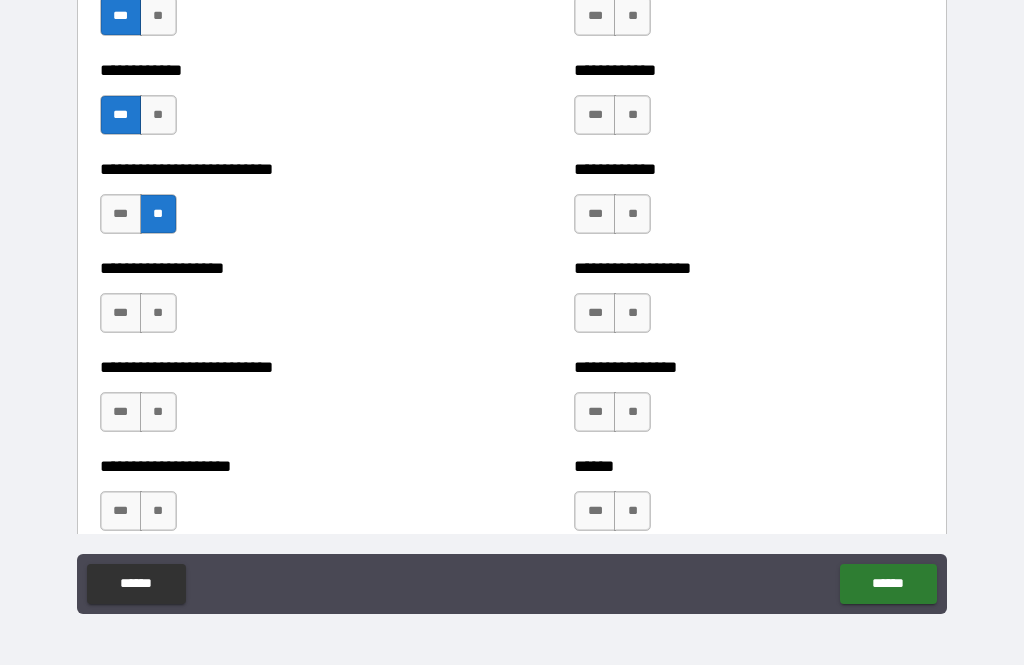 click on "***" at bounding box center [121, 313] 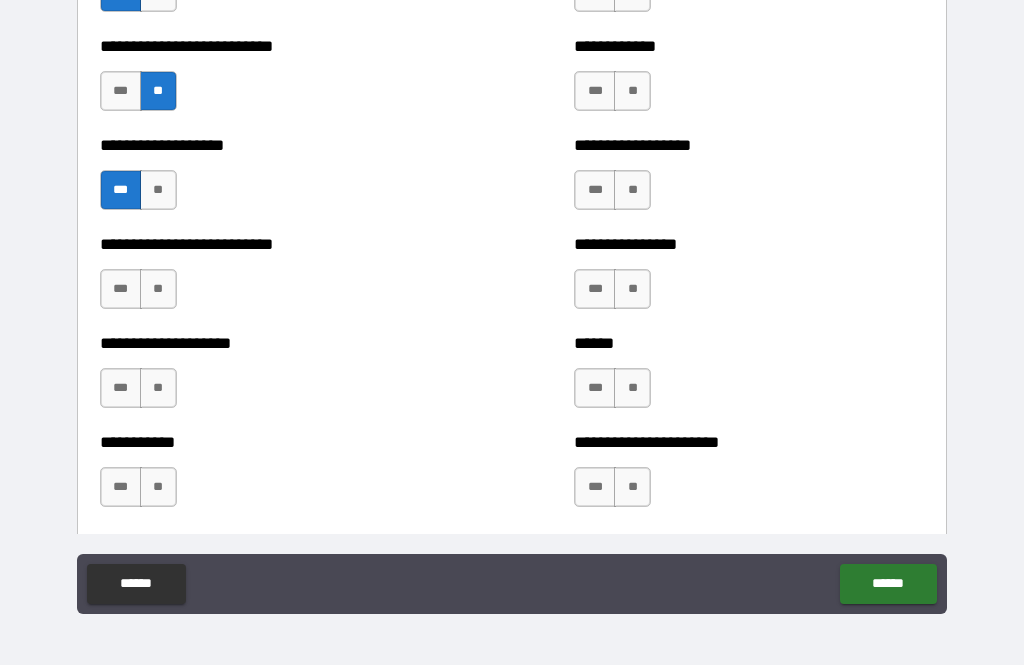 scroll, scrollTop: 5632, scrollLeft: 0, axis: vertical 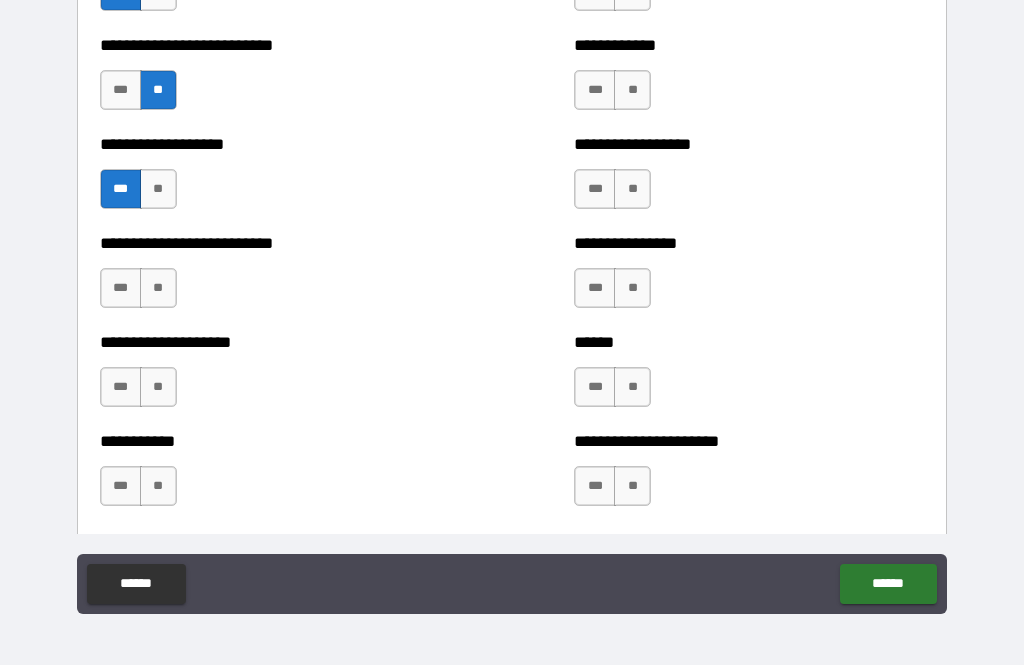 click on "**" at bounding box center [158, 288] 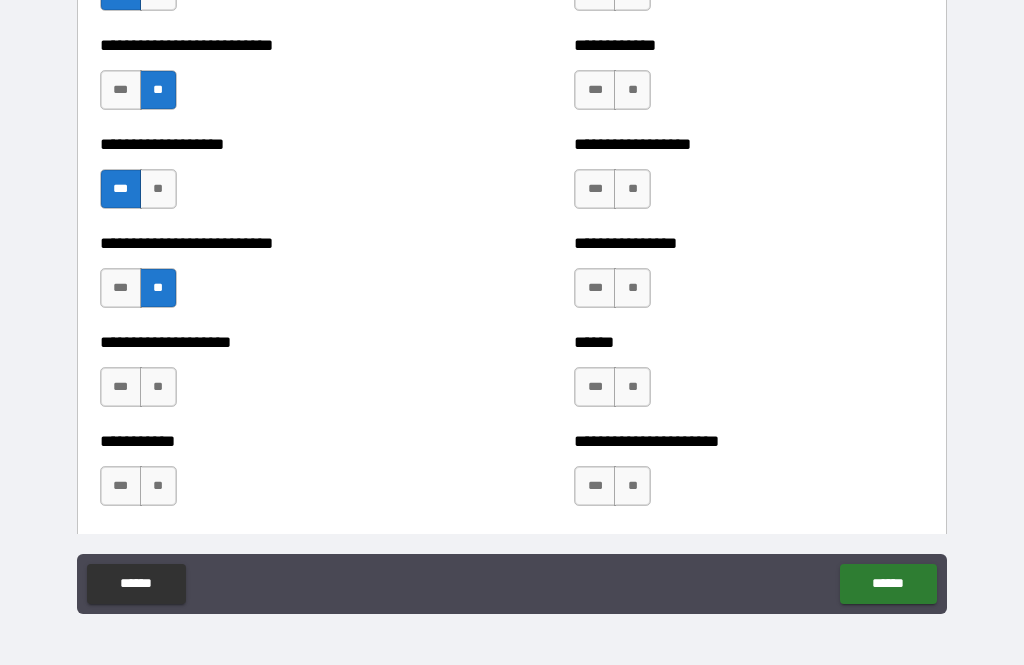click on "**" at bounding box center (158, 387) 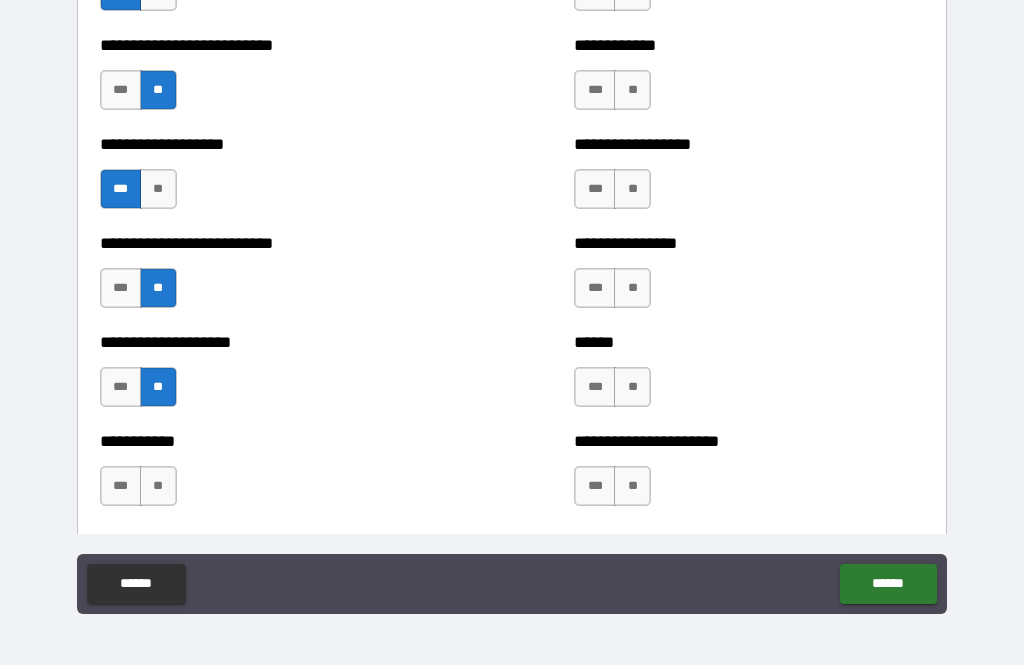 click on "**" at bounding box center (158, 486) 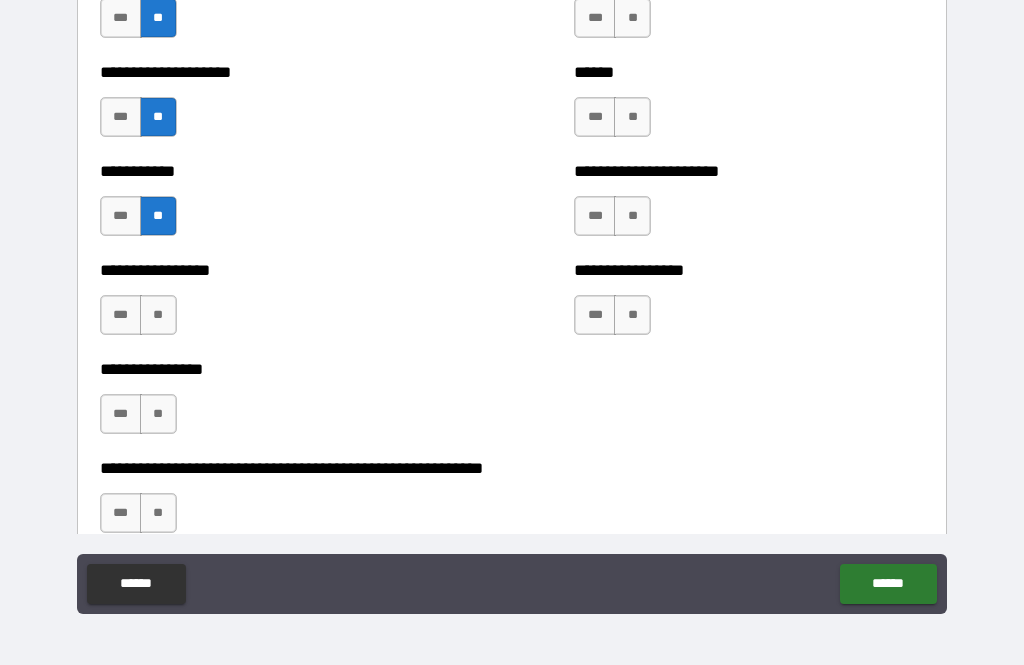 scroll, scrollTop: 5904, scrollLeft: 0, axis: vertical 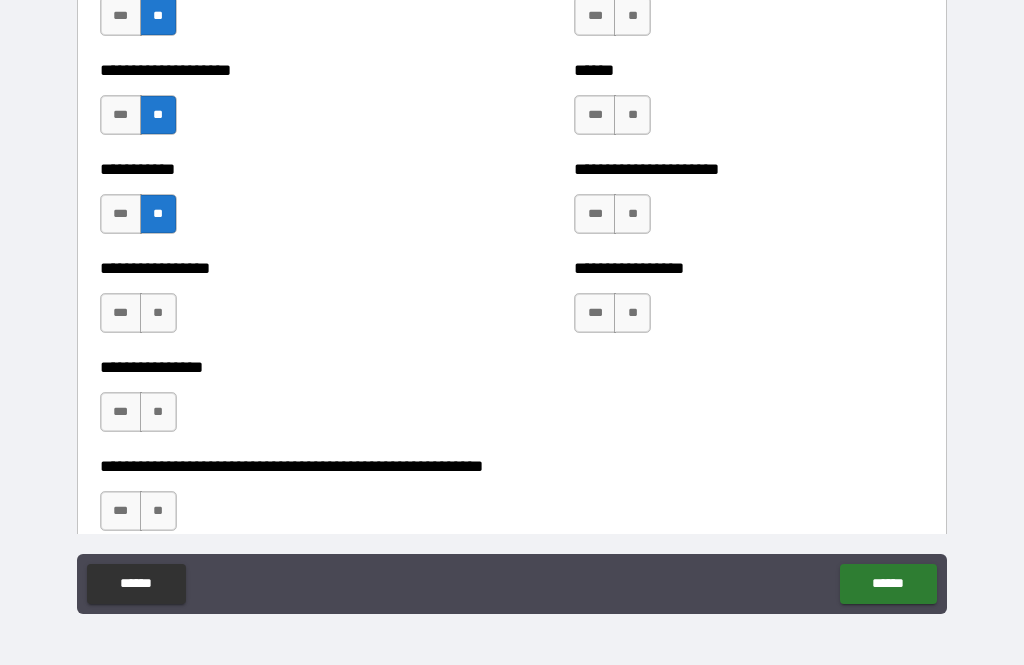 click on "***" at bounding box center (121, 313) 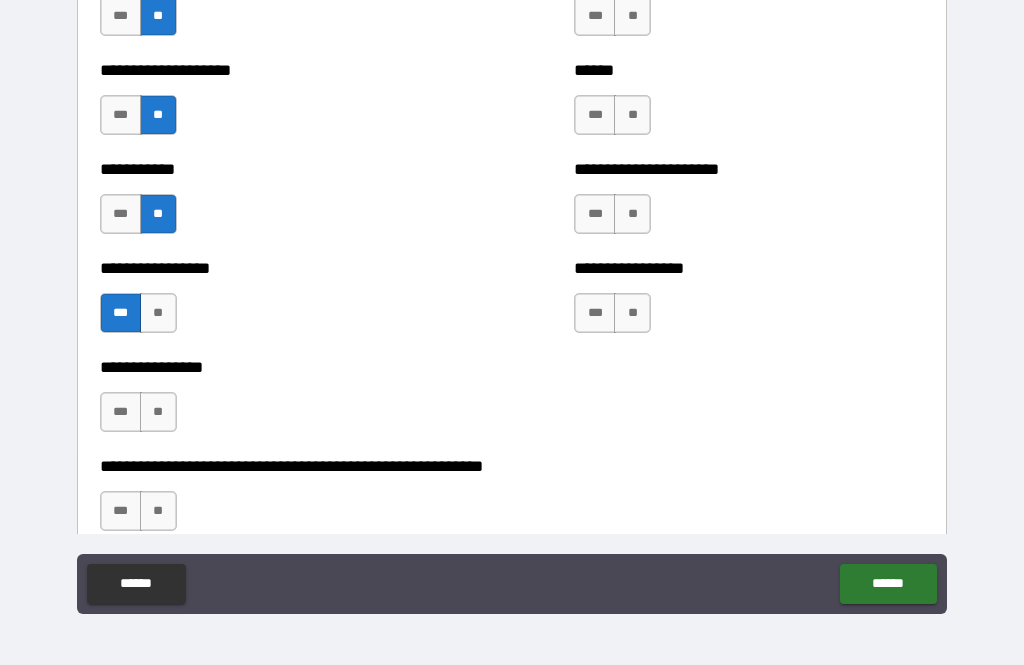 click on "**" at bounding box center [158, 412] 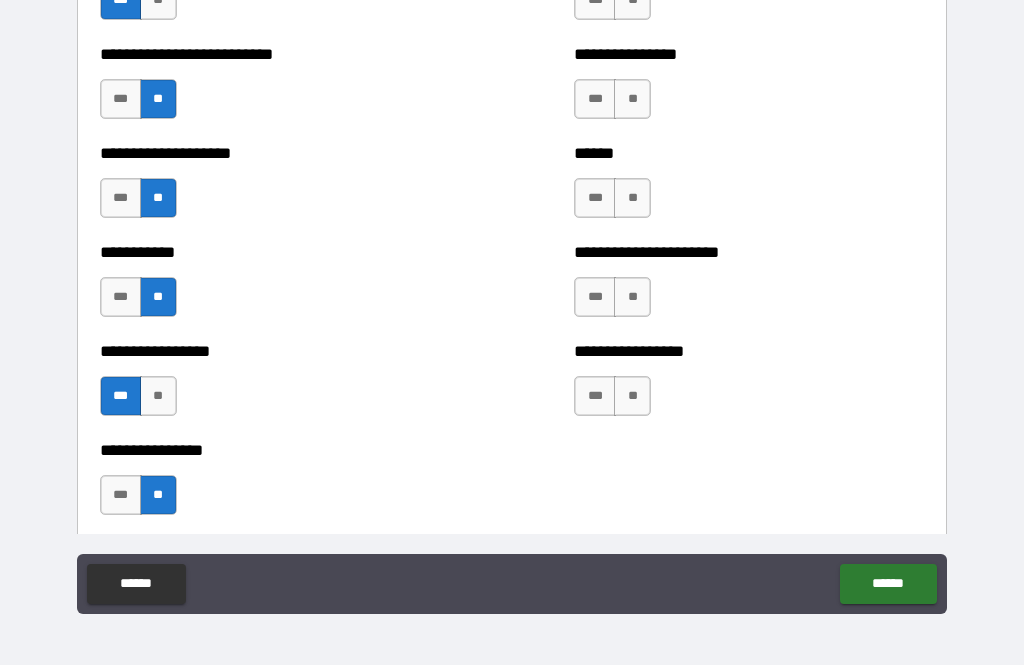 scroll, scrollTop: 5821, scrollLeft: 0, axis: vertical 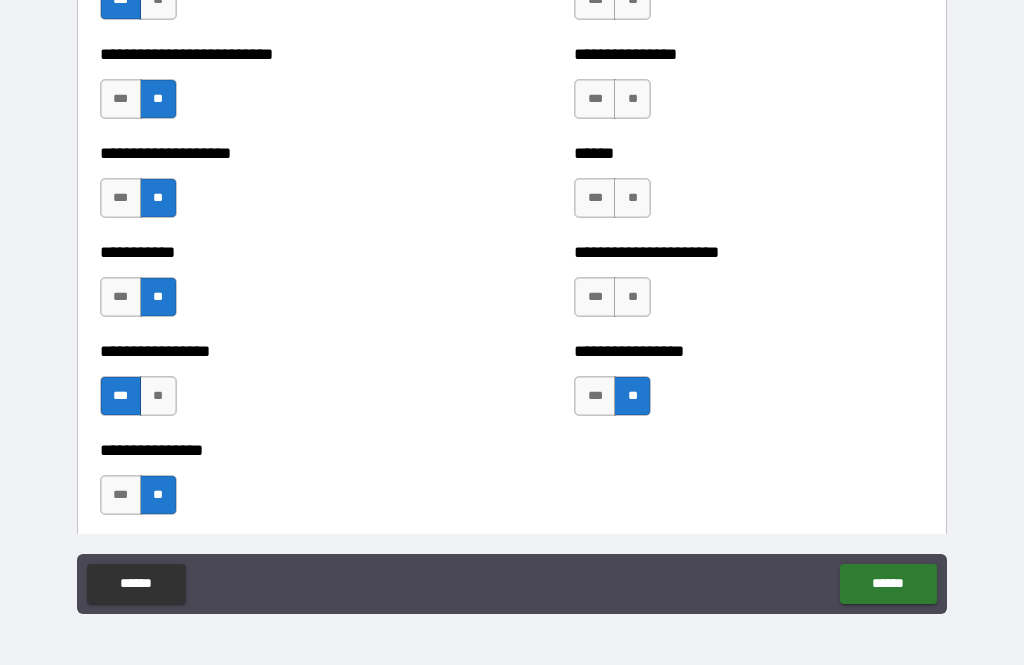 click on "***" at bounding box center (595, 297) 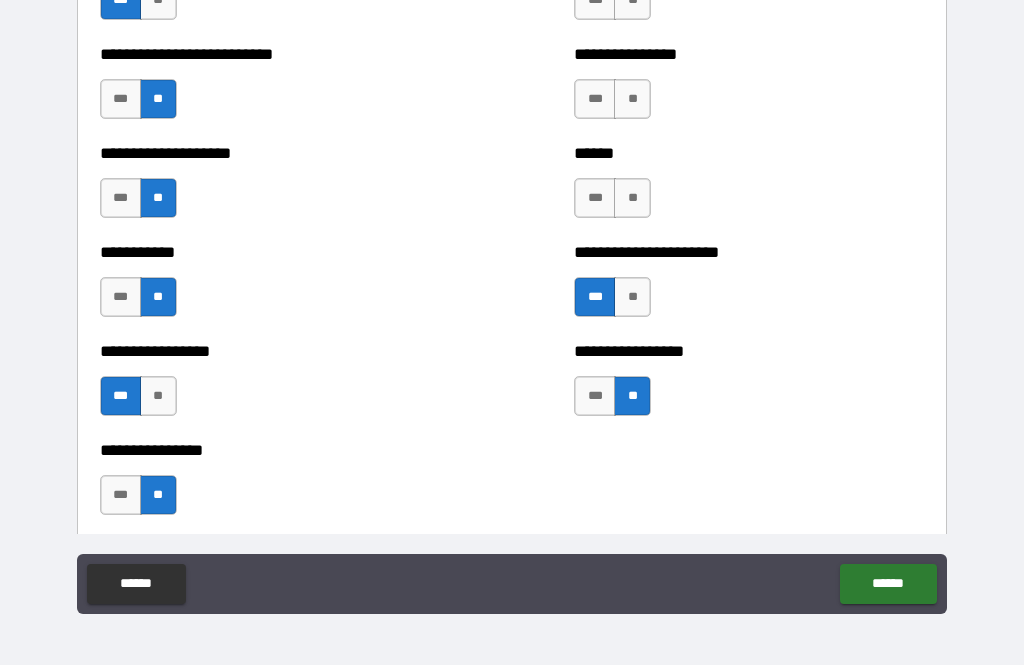 click on "**" at bounding box center [632, 198] 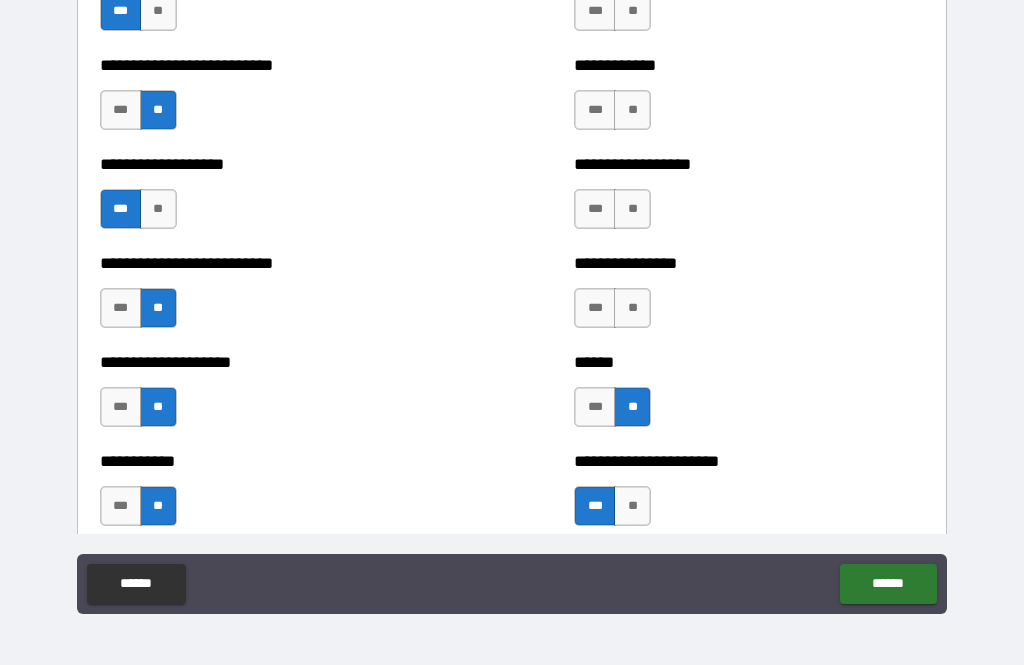 scroll, scrollTop: 5610, scrollLeft: 0, axis: vertical 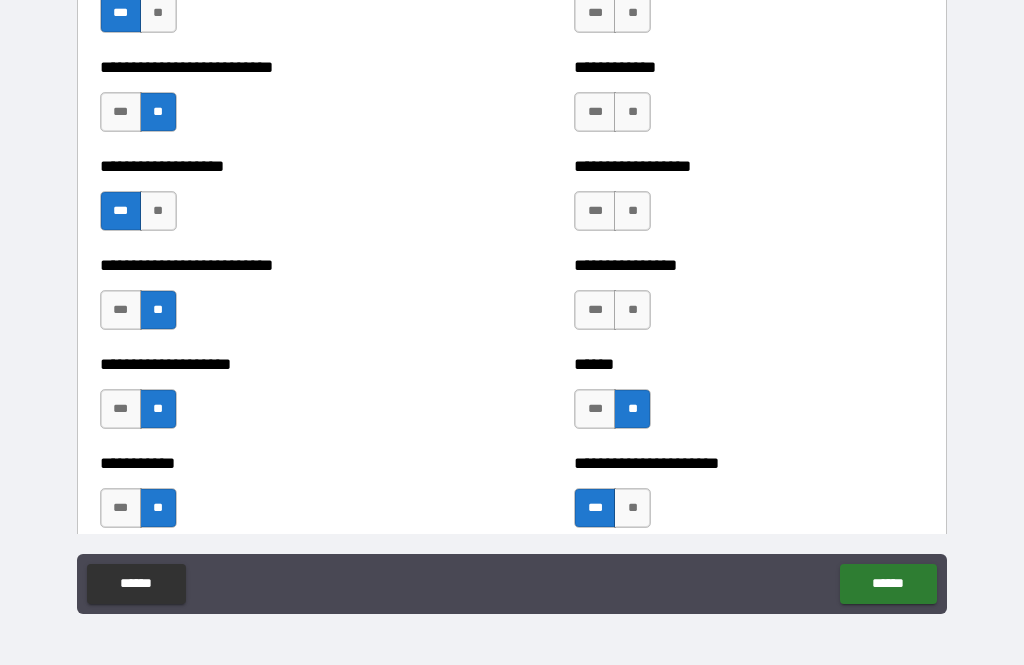 click on "**" at bounding box center [632, 310] 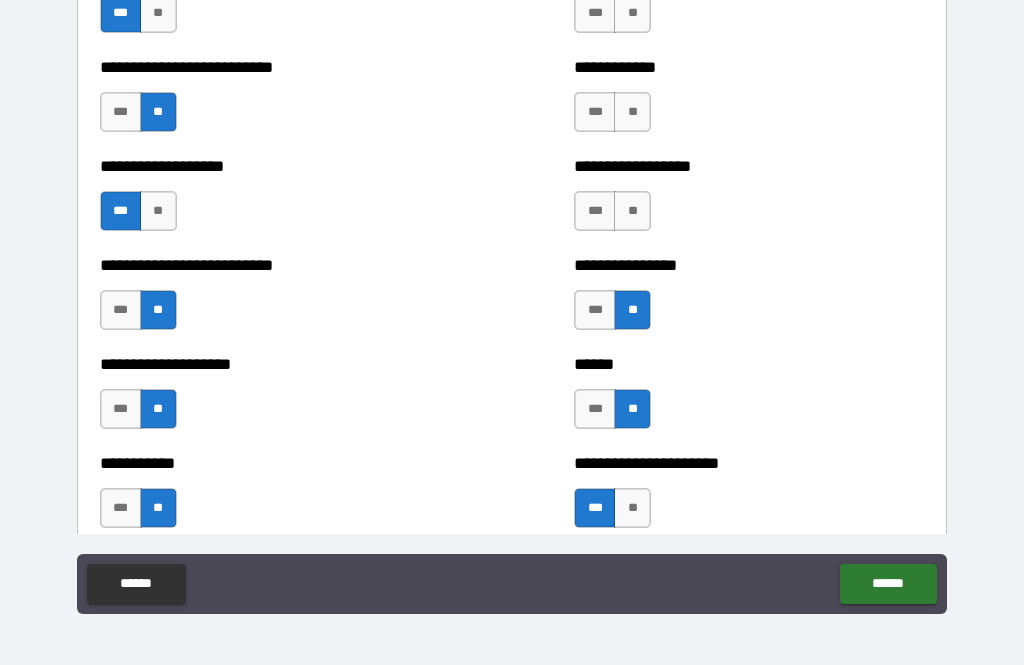 click on "**" at bounding box center [632, 211] 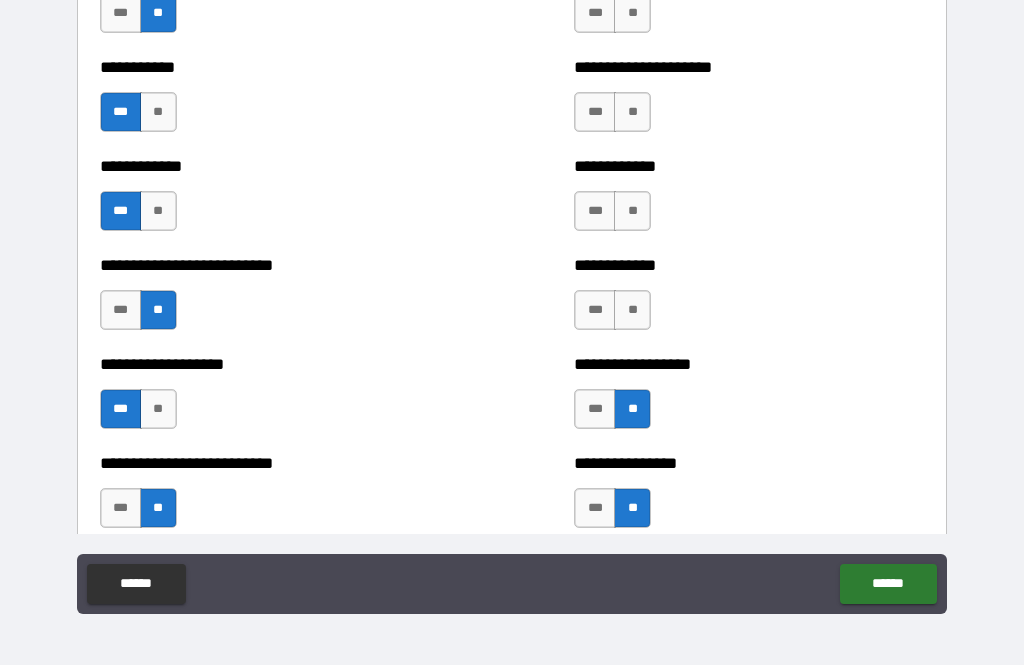 scroll, scrollTop: 5400, scrollLeft: 0, axis: vertical 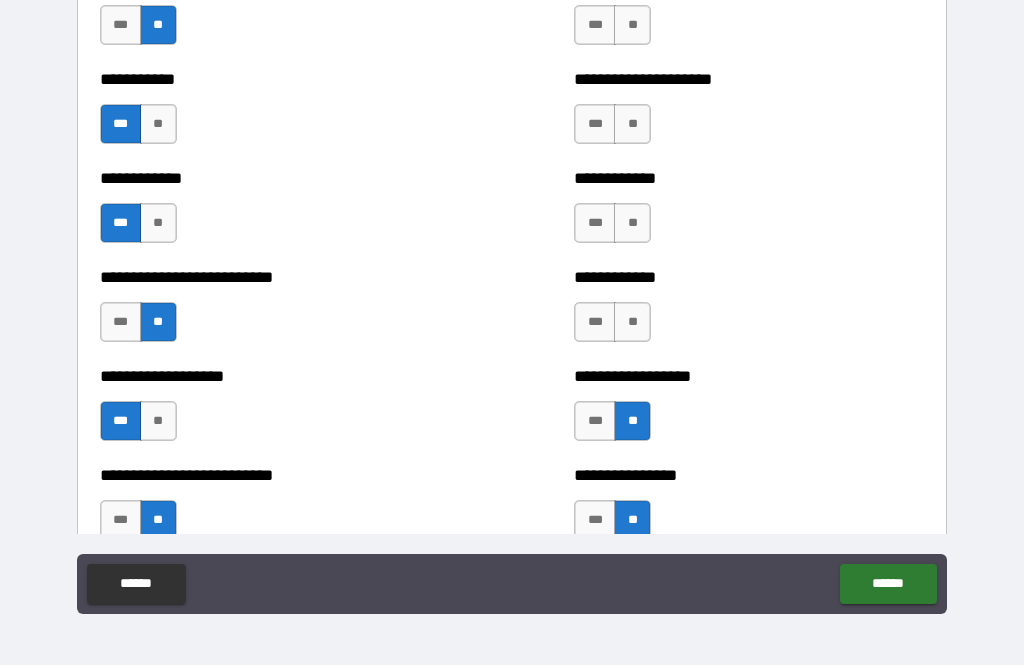 click on "**" at bounding box center (632, 322) 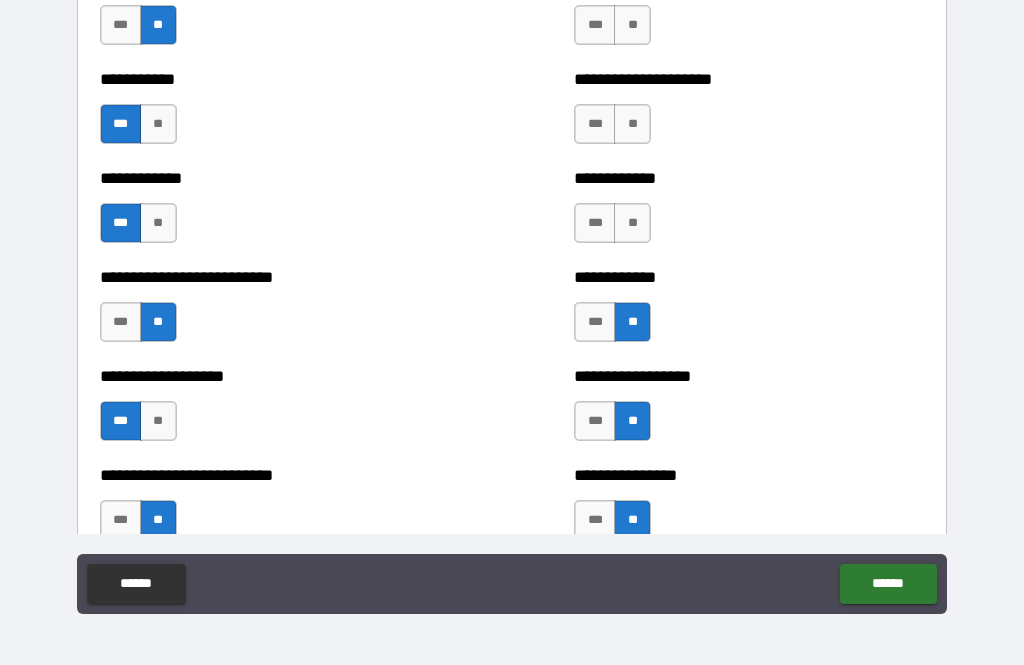 click on "**" at bounding box center [632, 223] 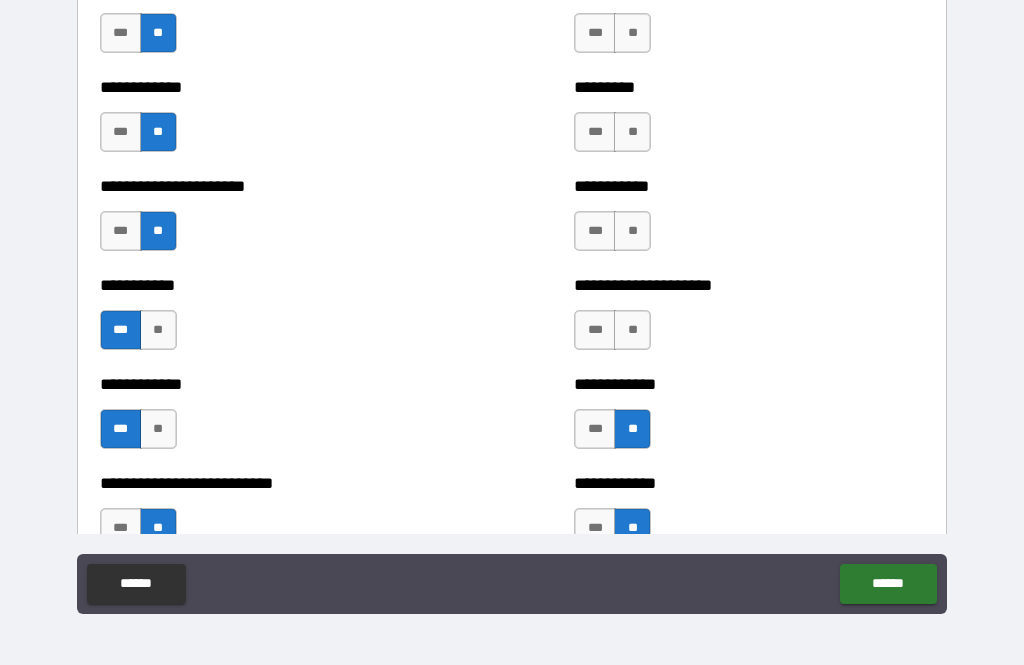 scroll, scrollTop: 5192, scrollLeft: 0, axis: vertical 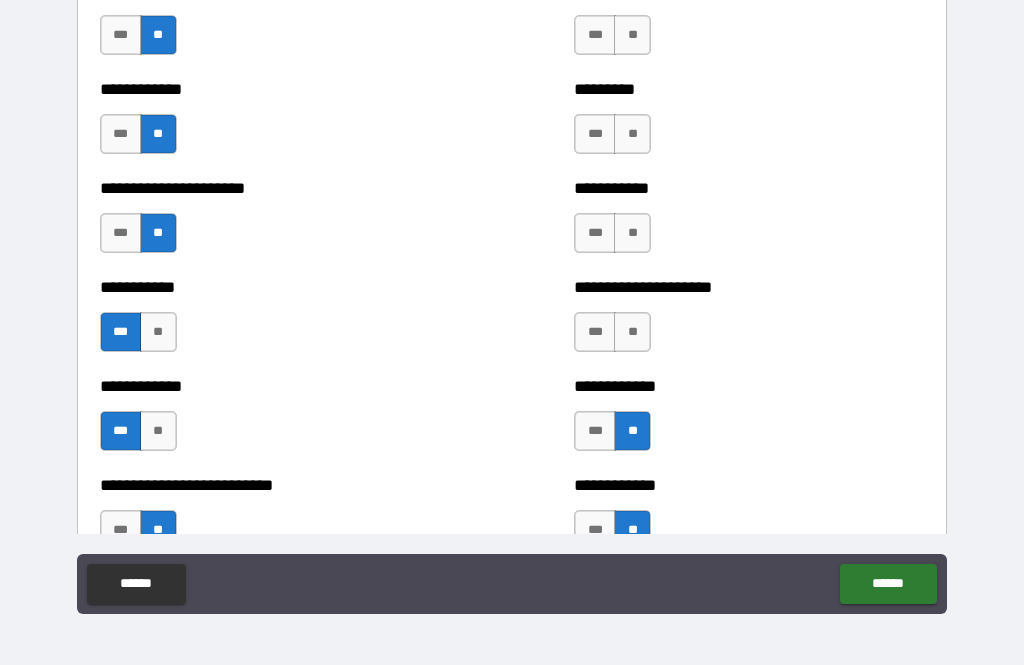 click on "**" at bounding box center [632, 332] 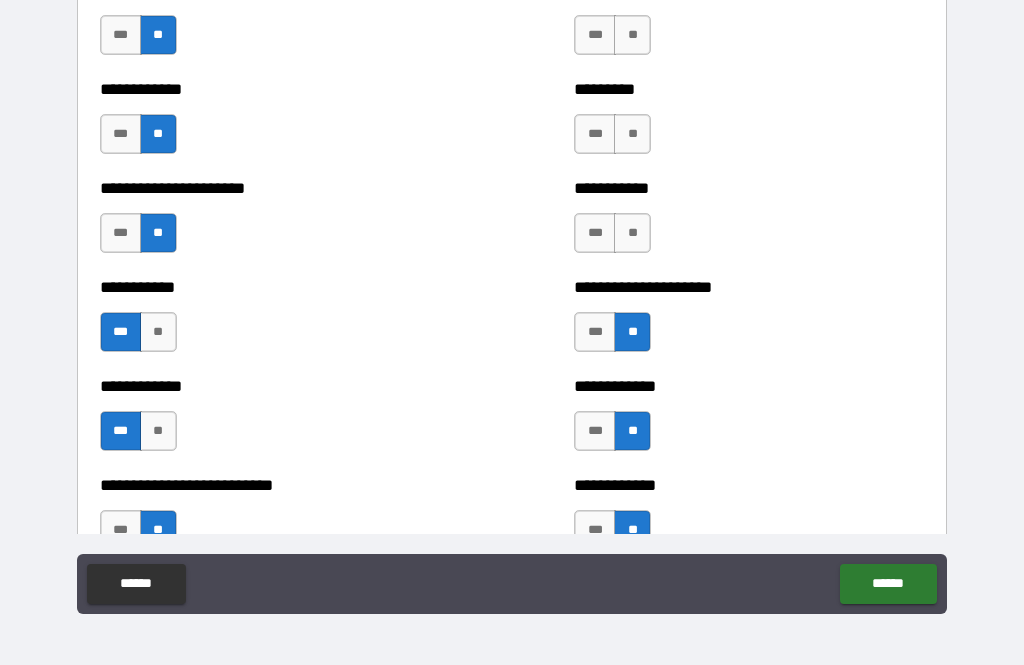 click on "**" at bounding box center (632, 233) 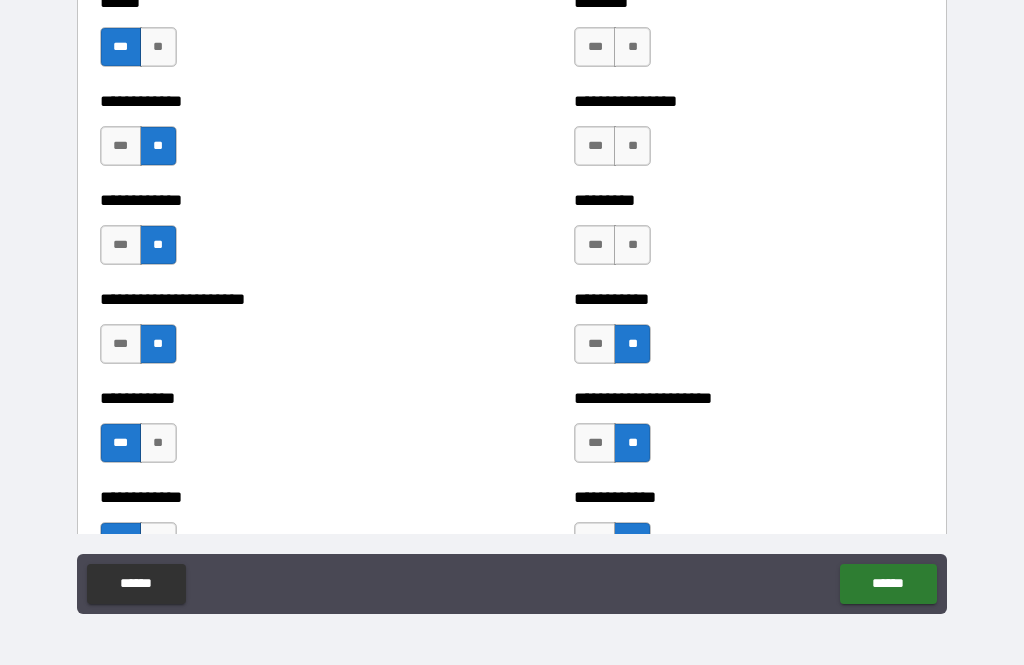 scroll, scrollTop: 5047, scrollLeft: 0, axis: vertical 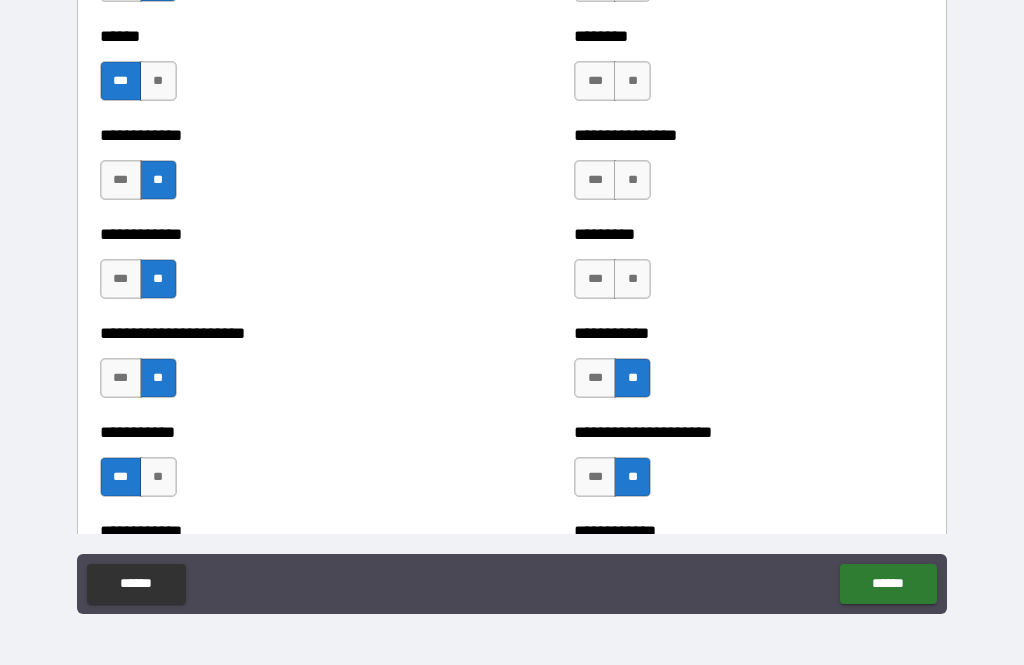 click on "***" at bounding box center (595, 378) 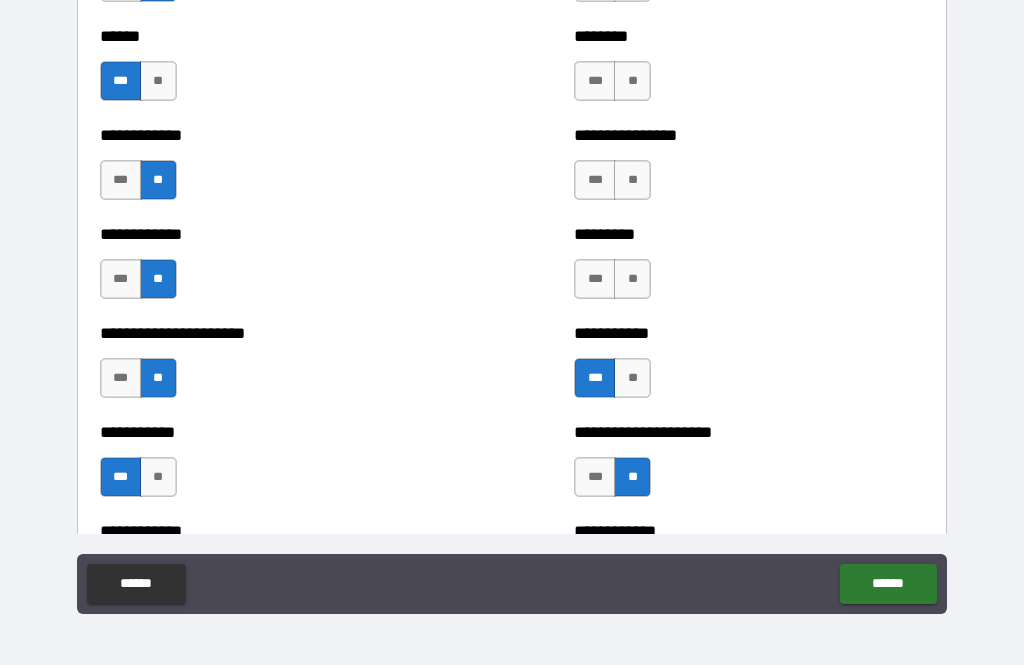 click on "***" at bounding box center (595, 279) 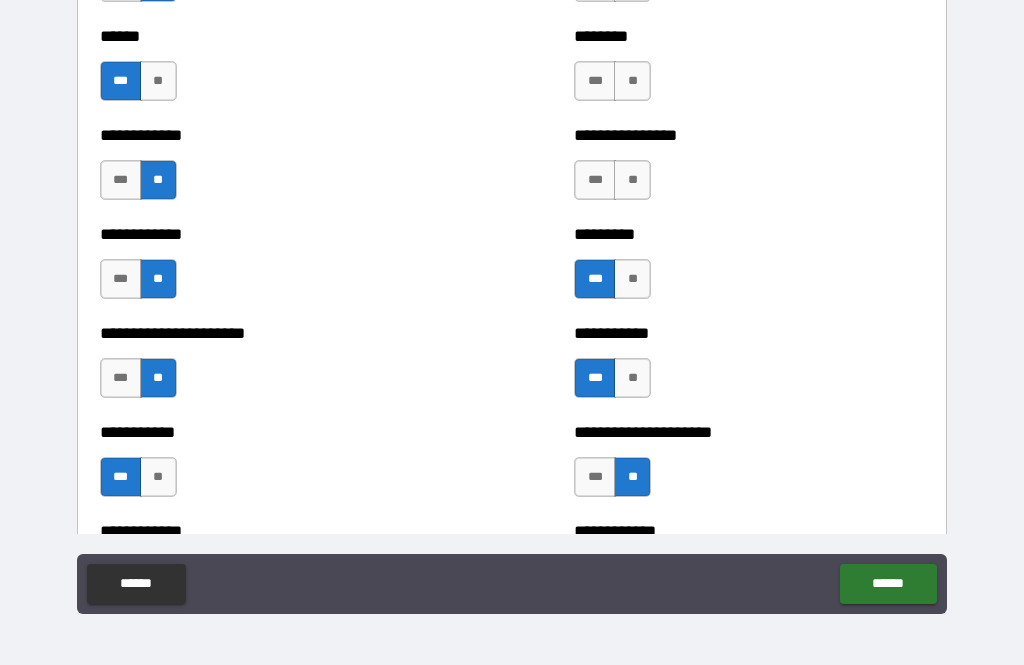 click on "**" at bounding box center [632, 180] 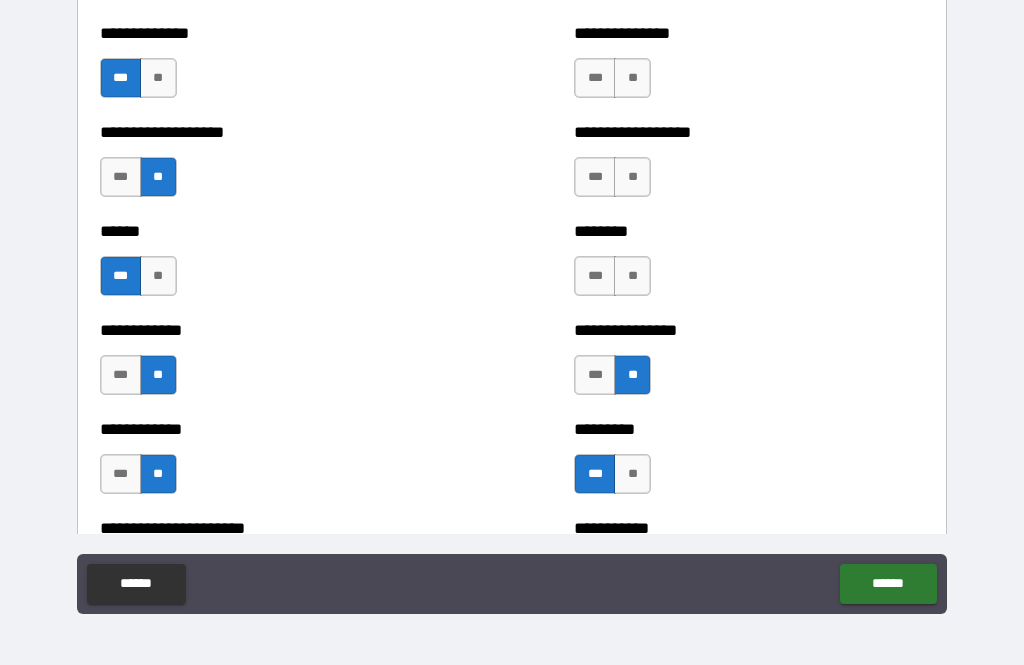 scroll, scrollTop: 4777, scrollLeft: 0, axis: vertical 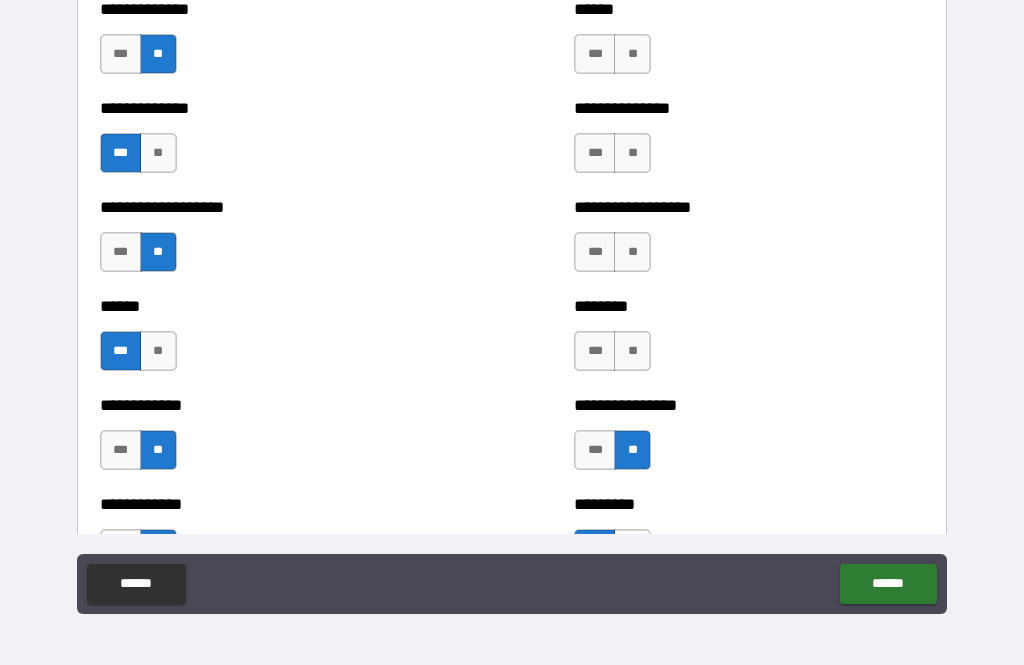 click on "**" at bounding box center (632, 351) 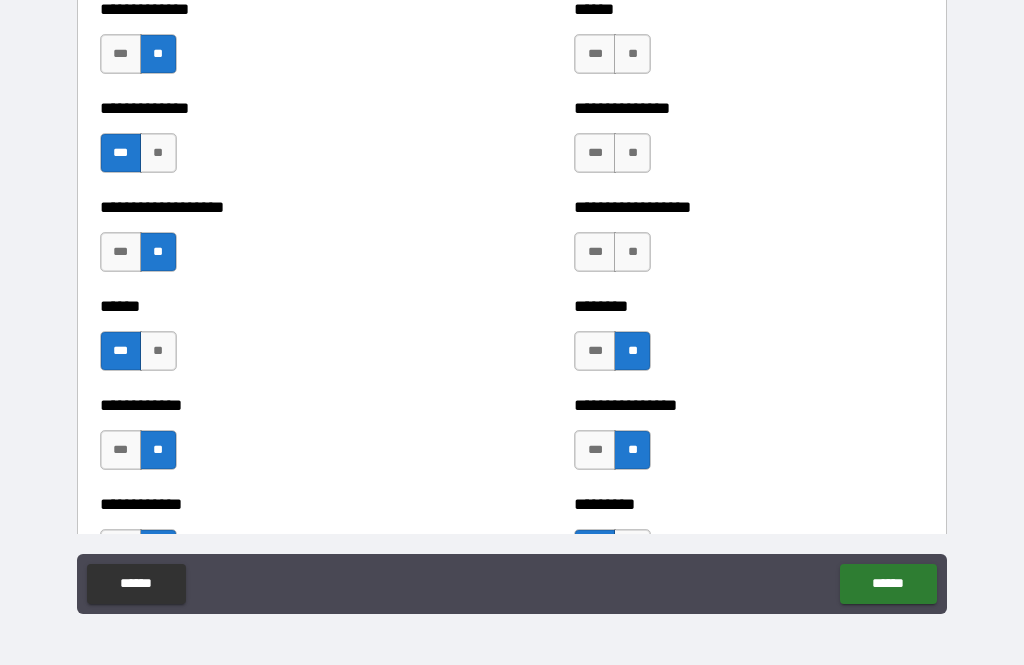 click on "***" at bounding box center (595, 252) 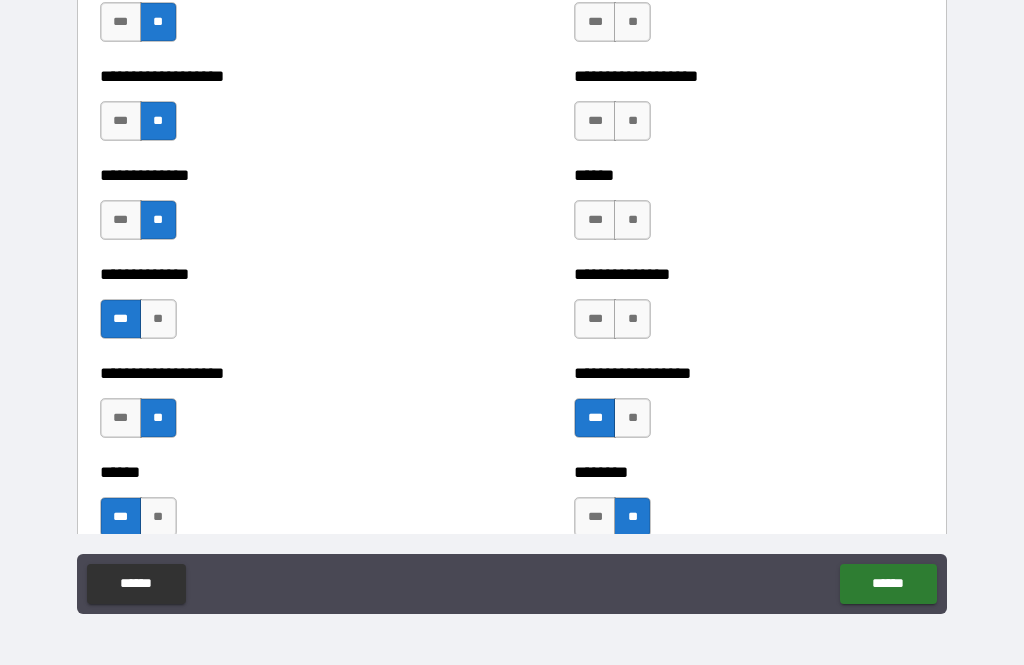scroll, scrollTop: 4601, scrollLeft: 0, axis: vertical 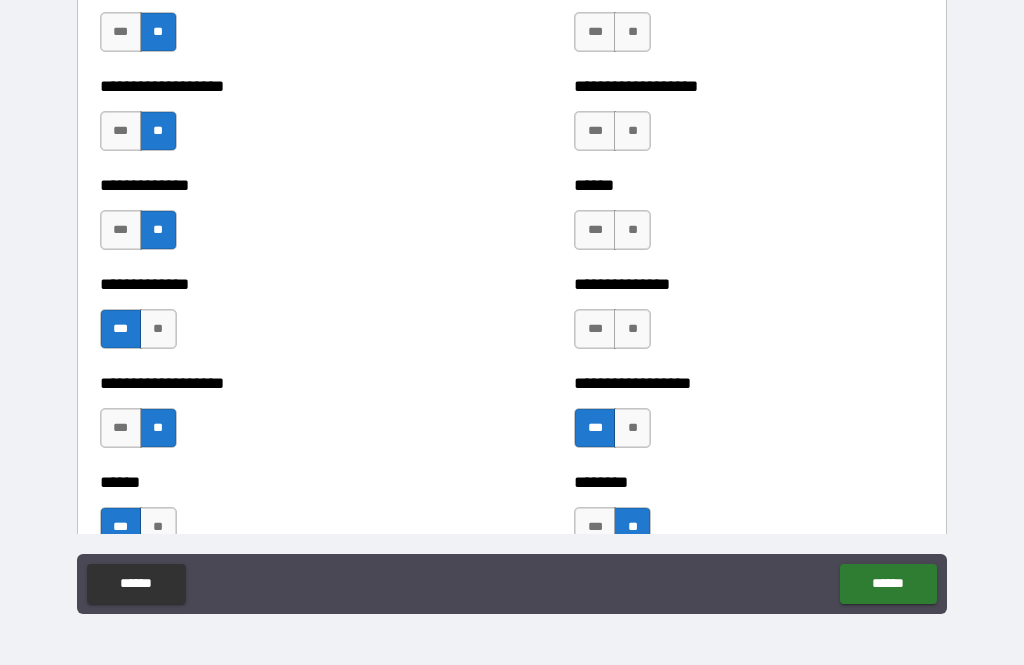 click on "**" at bounding box center (632, 329) 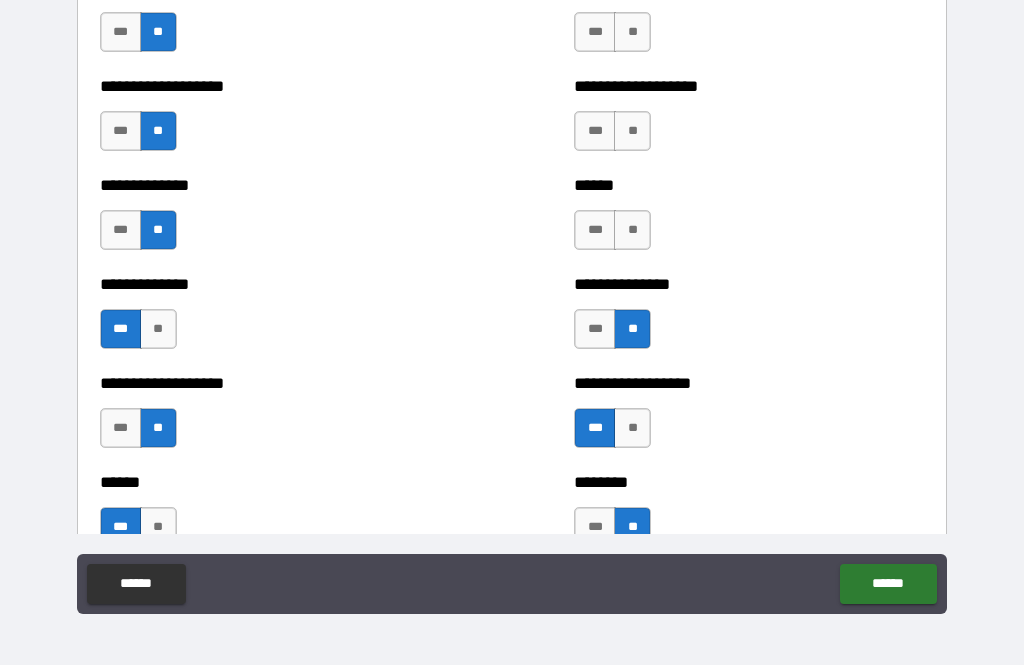 click on "**" at bounding box center [632, 230] 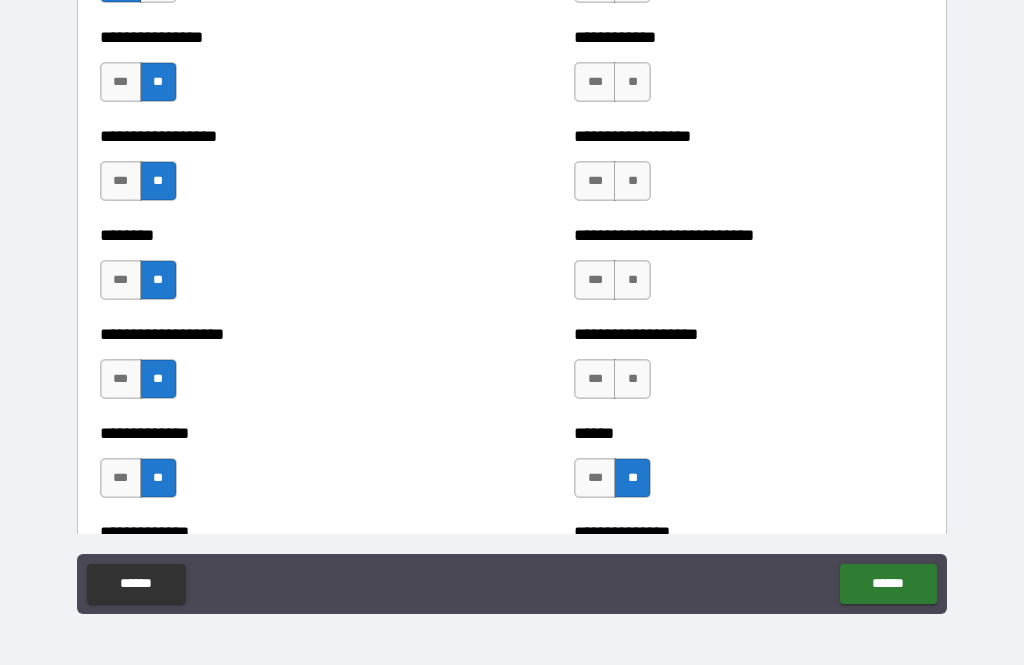scroll, scrollTop: 4352, scrollLeft: 0, axis: vertical 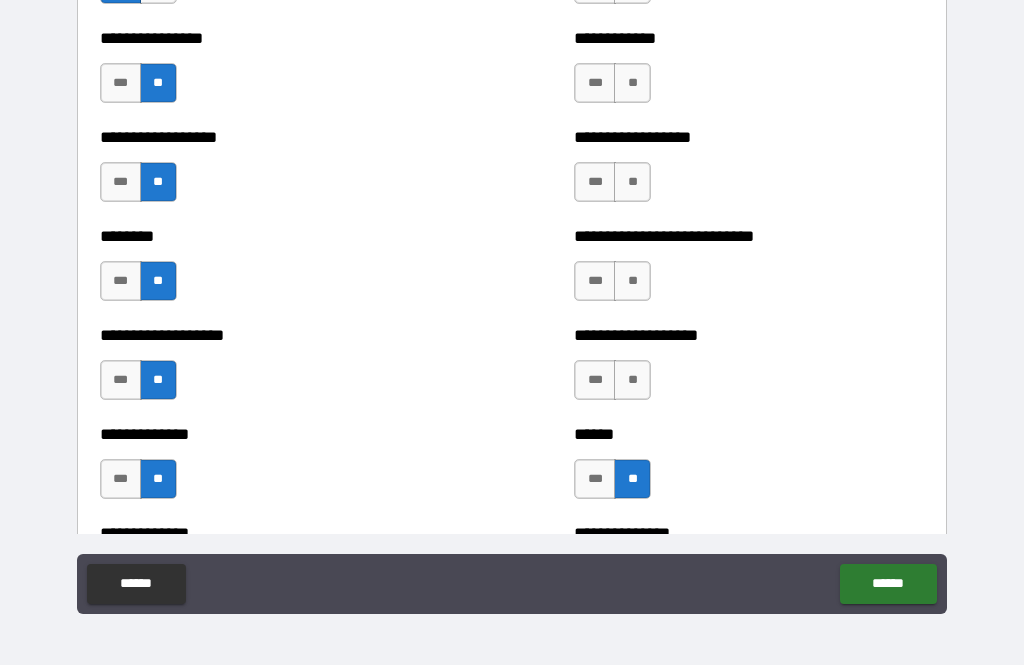 click on "***" at bounding box center [595, 380] 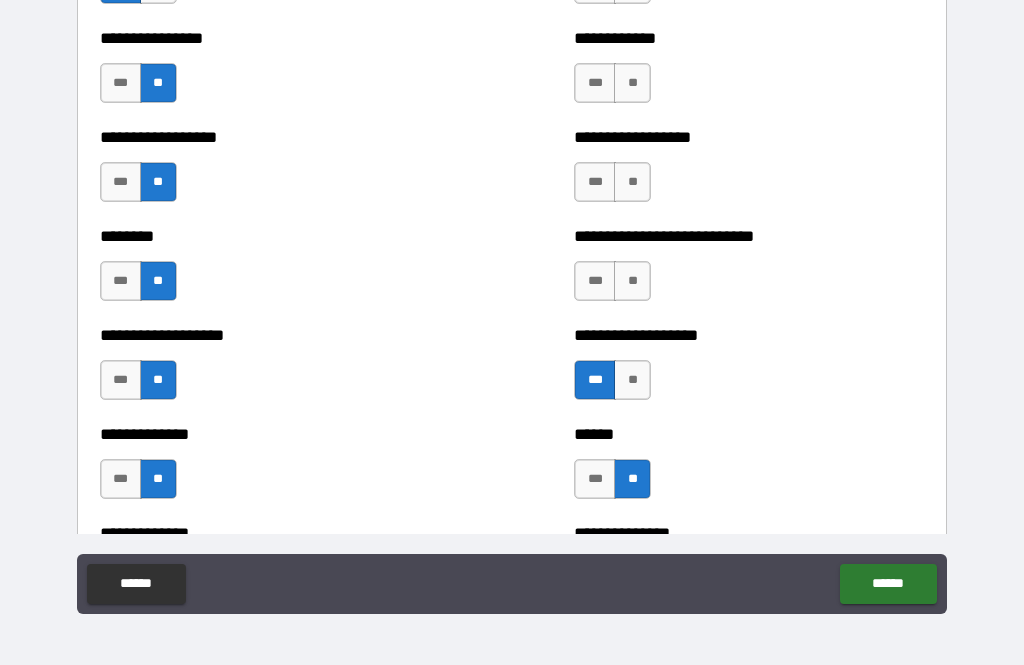 click on "***" at bounding box center (595, 281) 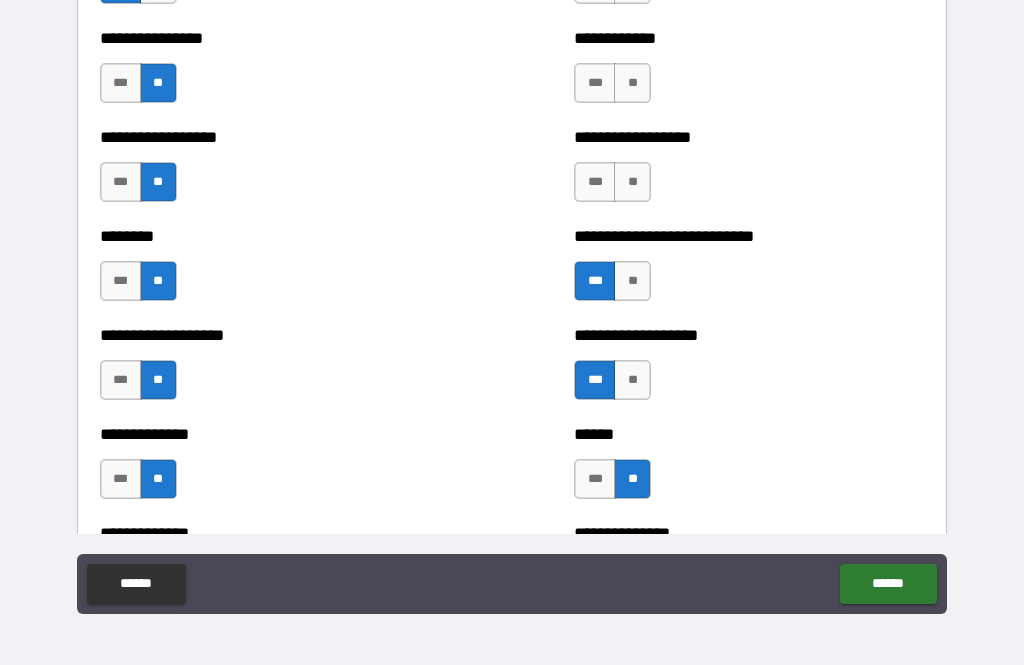 click on "***" at bounding box center [595, 182] 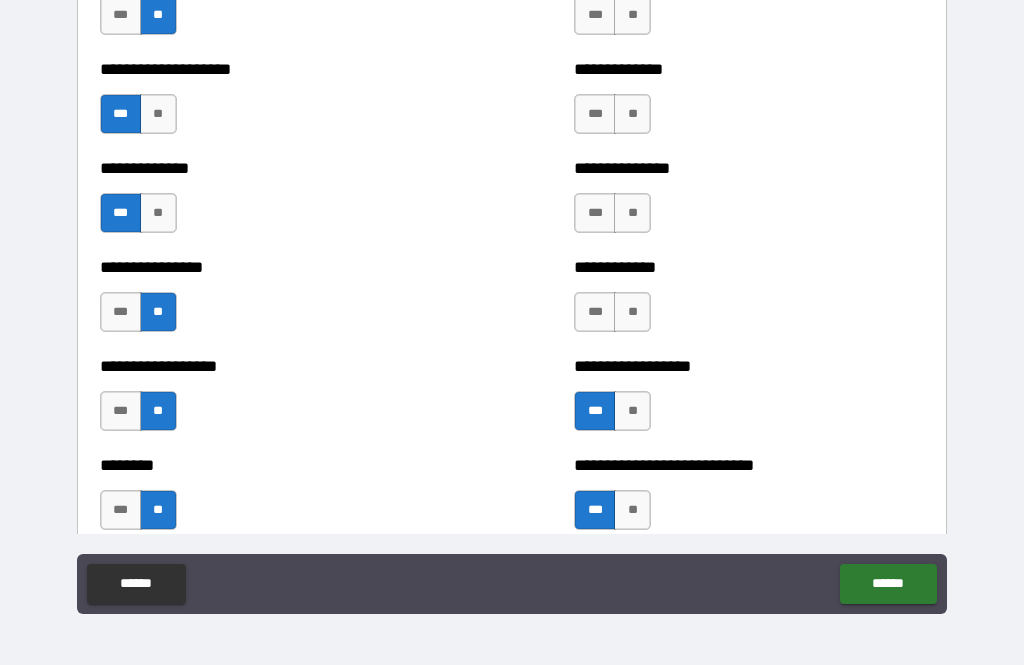 scroll, scrollTop: 4123, scrollLeft: 0, axis: vertical 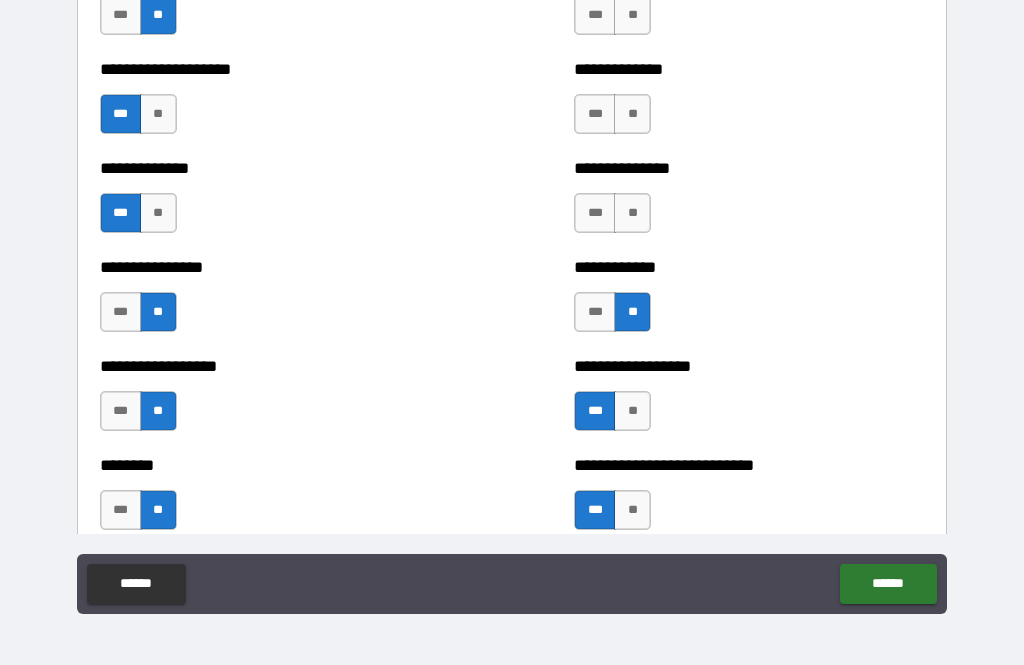 click on "**" at bounding box center [632, 213] 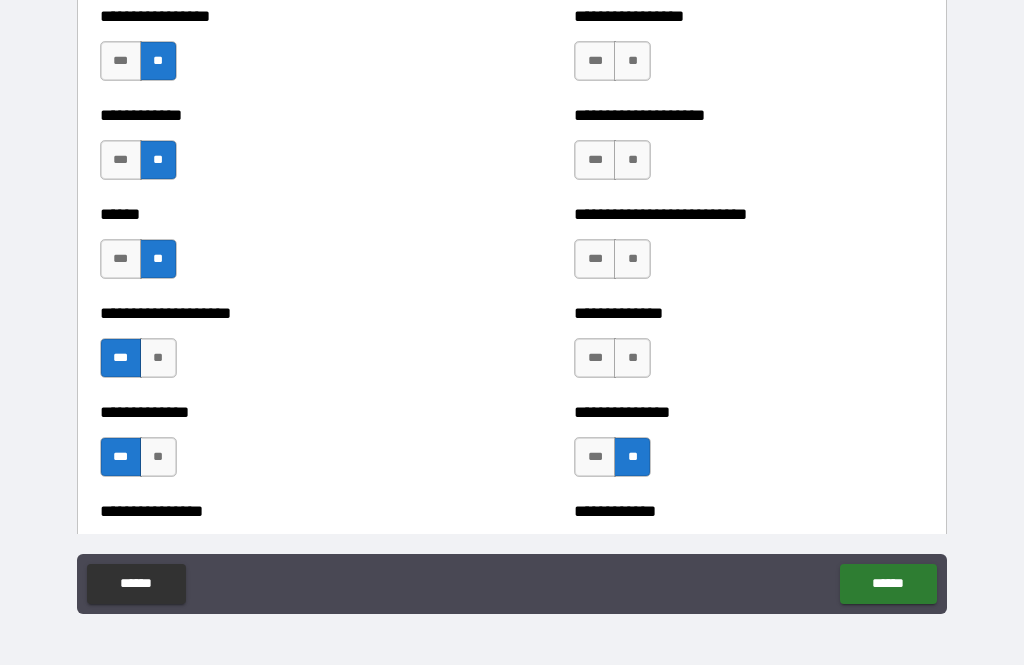 scroll, scrollTop: 3879, scrollLeft: 0, axis: vertical 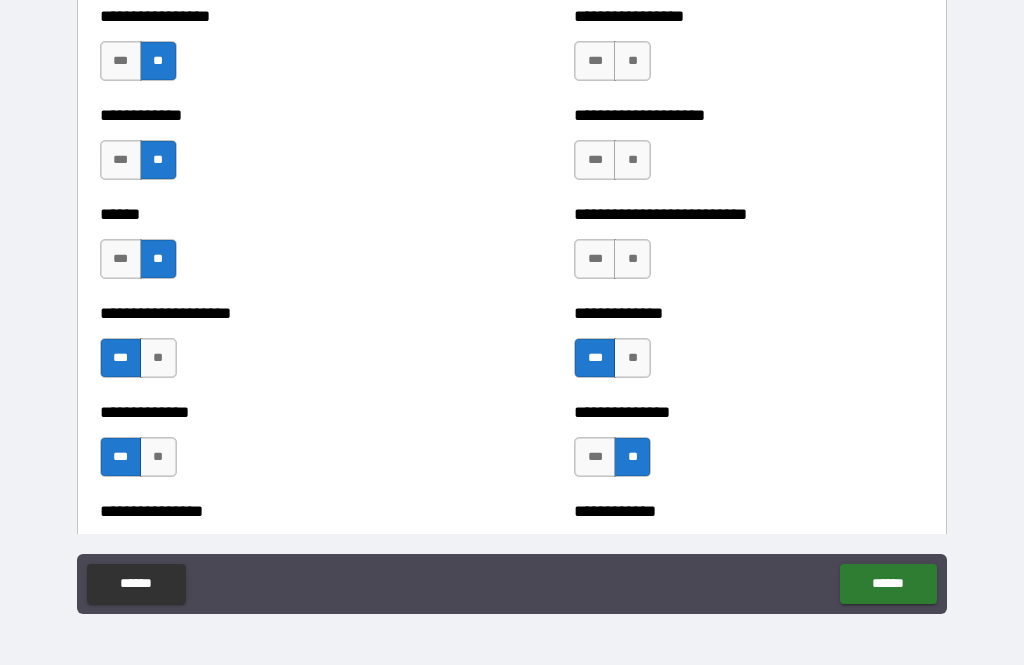 click on "**" at bounding box center [632, 259] 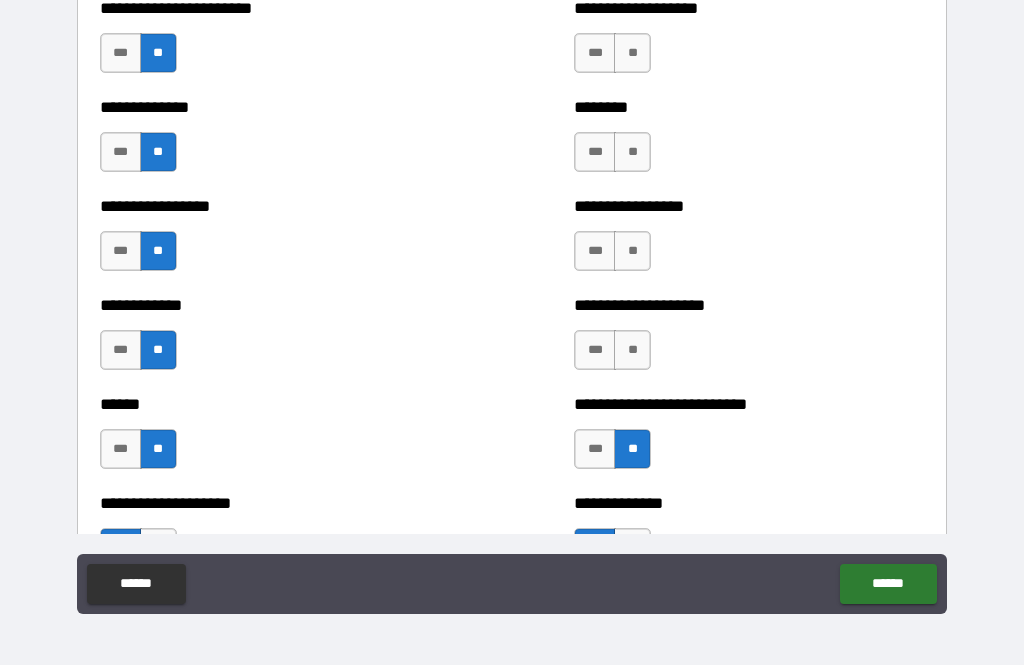 scroll, scrollTop: 3688, scrollLeft: 0, axis: vertical 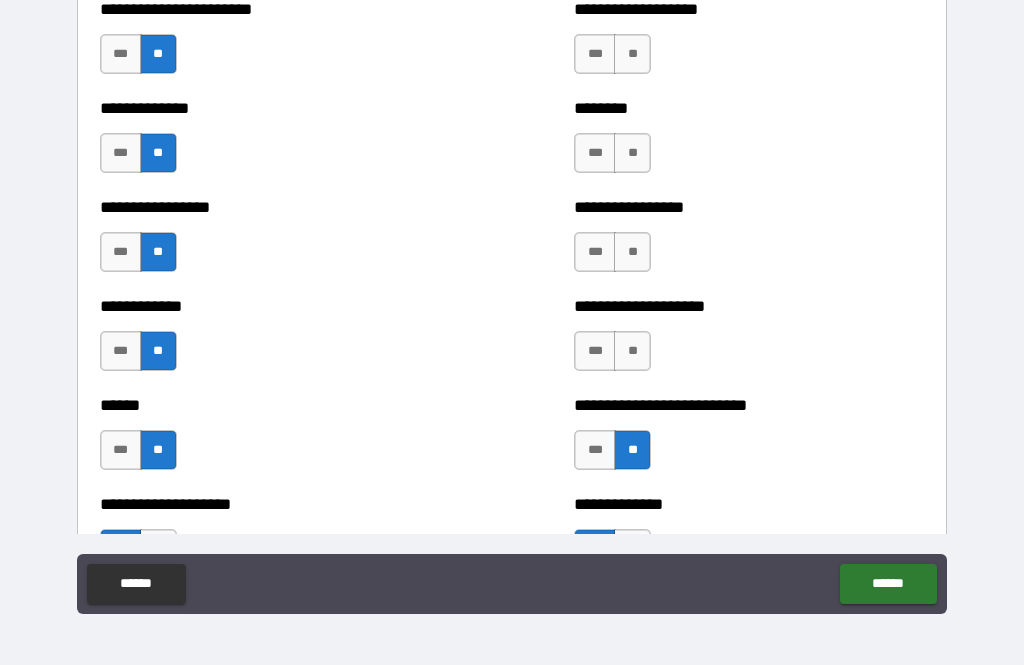 click on "**" at bounding box center [632, 351] 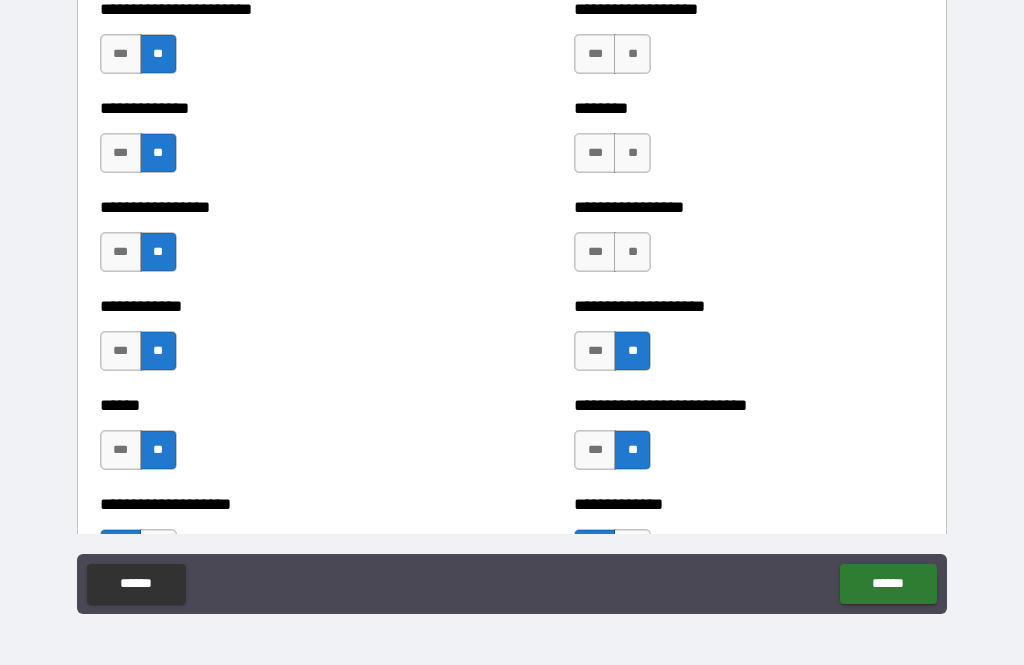 click on "**" at bounding box center [632, 252] 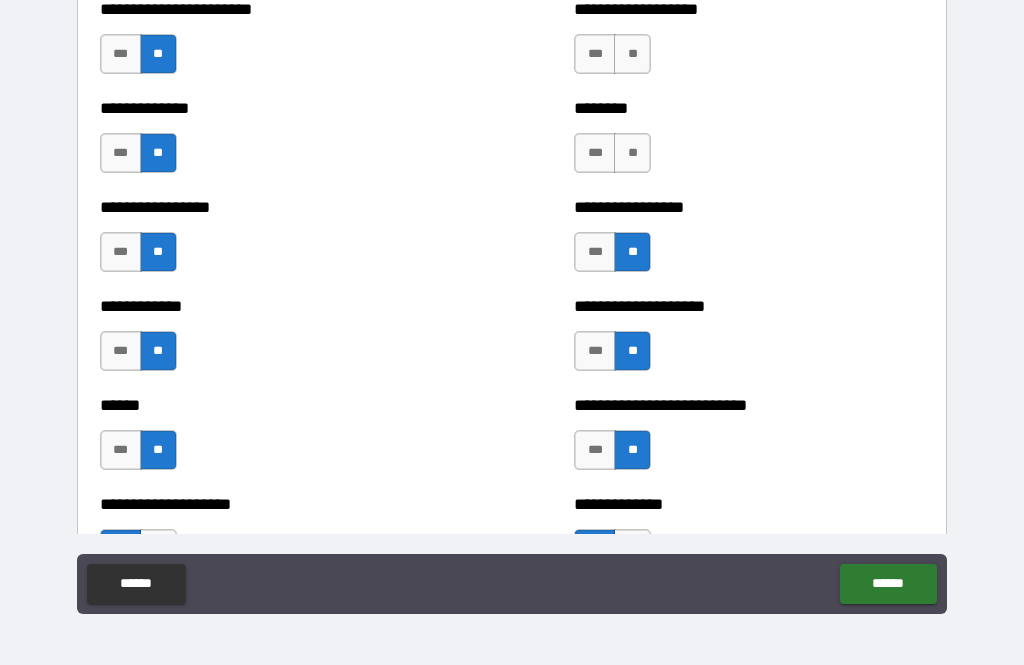 click on "**" at bounding box center [632, 153] 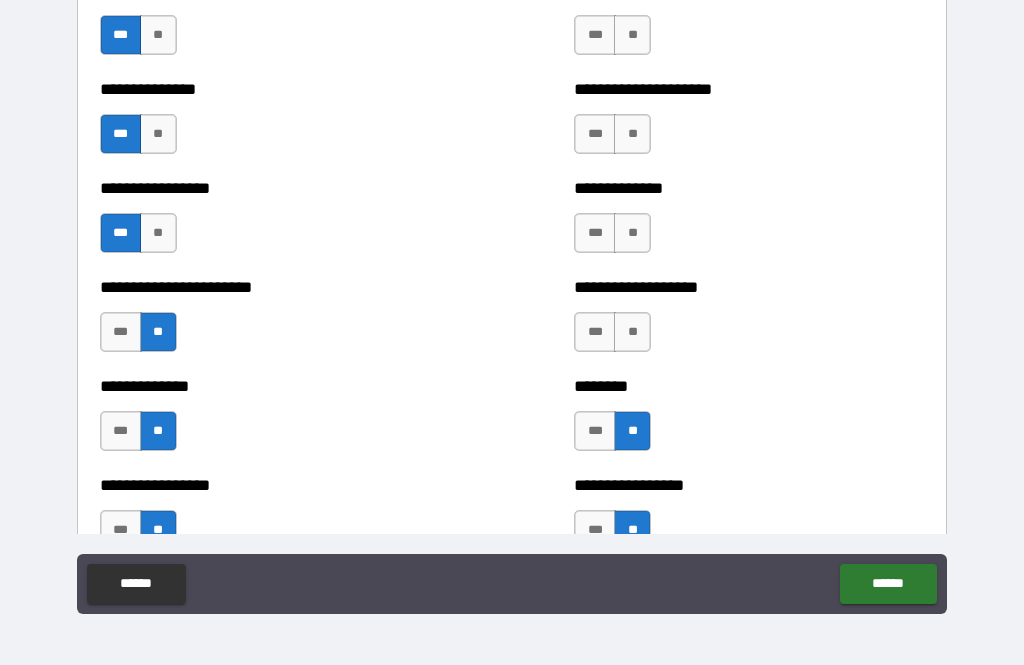 scroll, scrollTop: 3410, scrollLeft: 0, axis: vertical 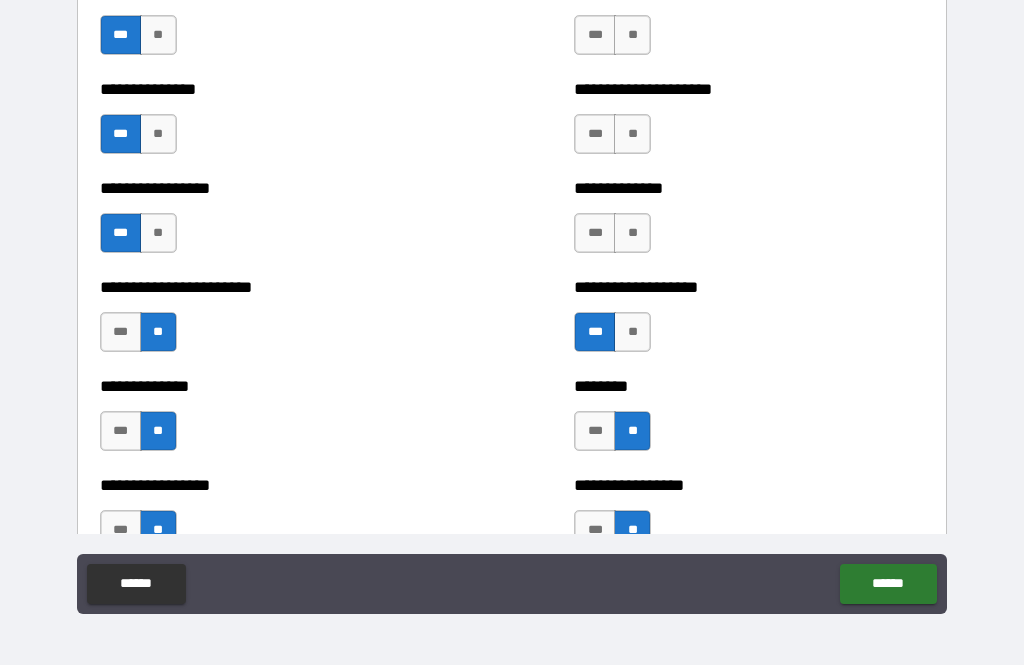 click on "**" at bounding box center [632, 233] 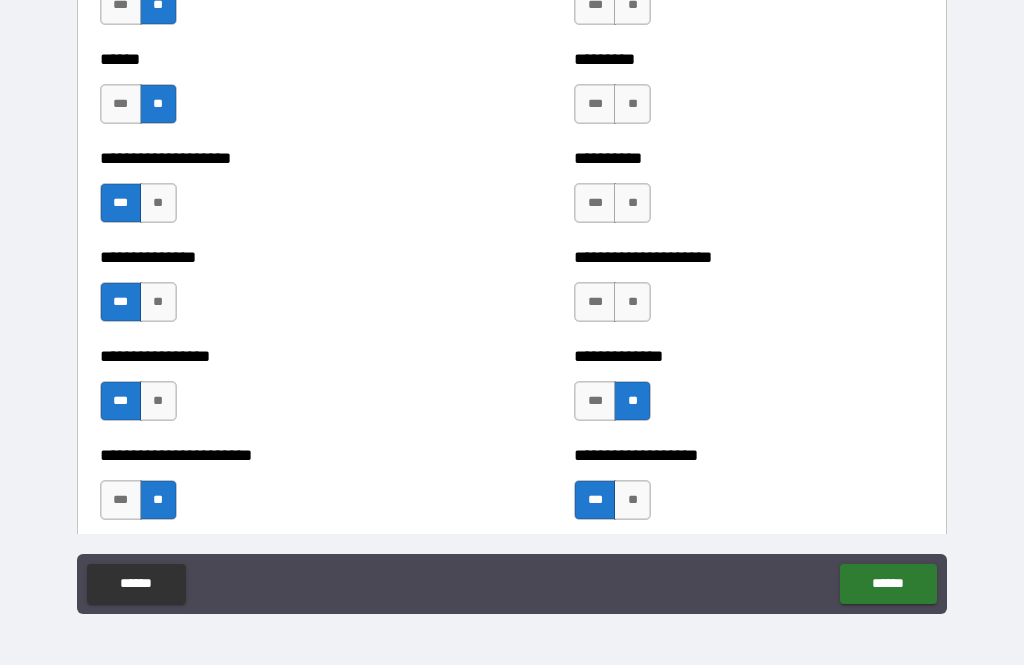 scroll, scrollTop: 3240, scrollLeft: 0, axis: vertical 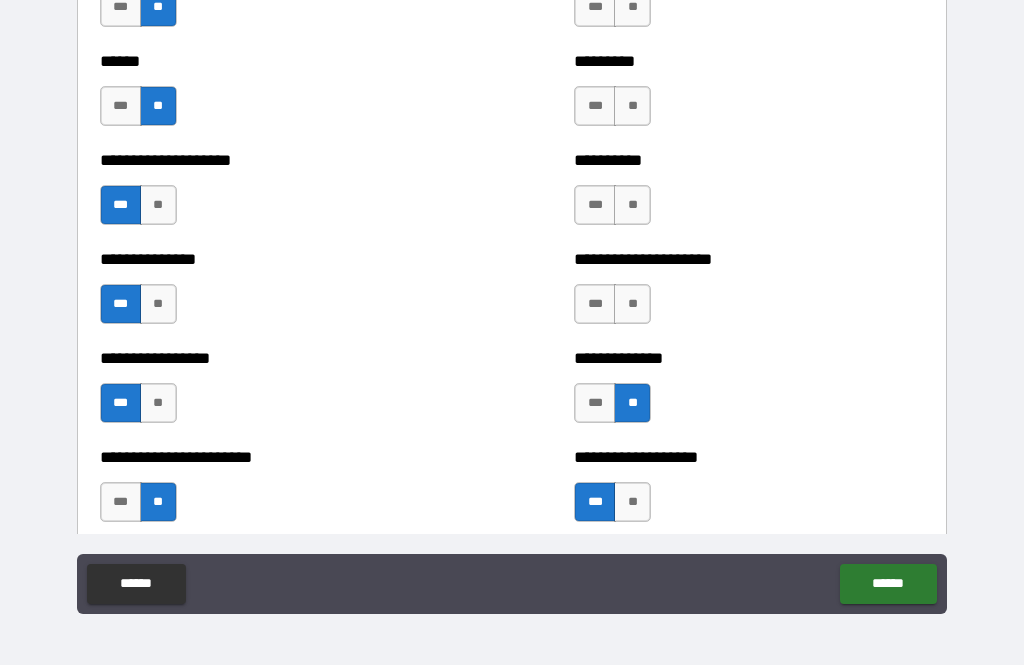 click on "**" at bounding box center [632, 304] 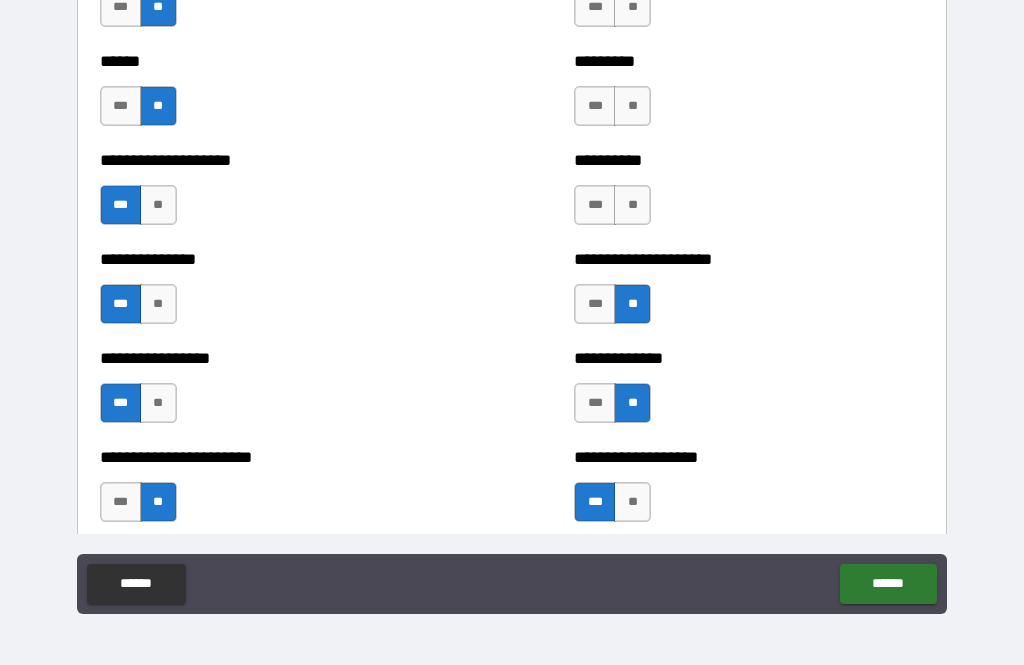 click on "**" at bounding box center [632, 205] 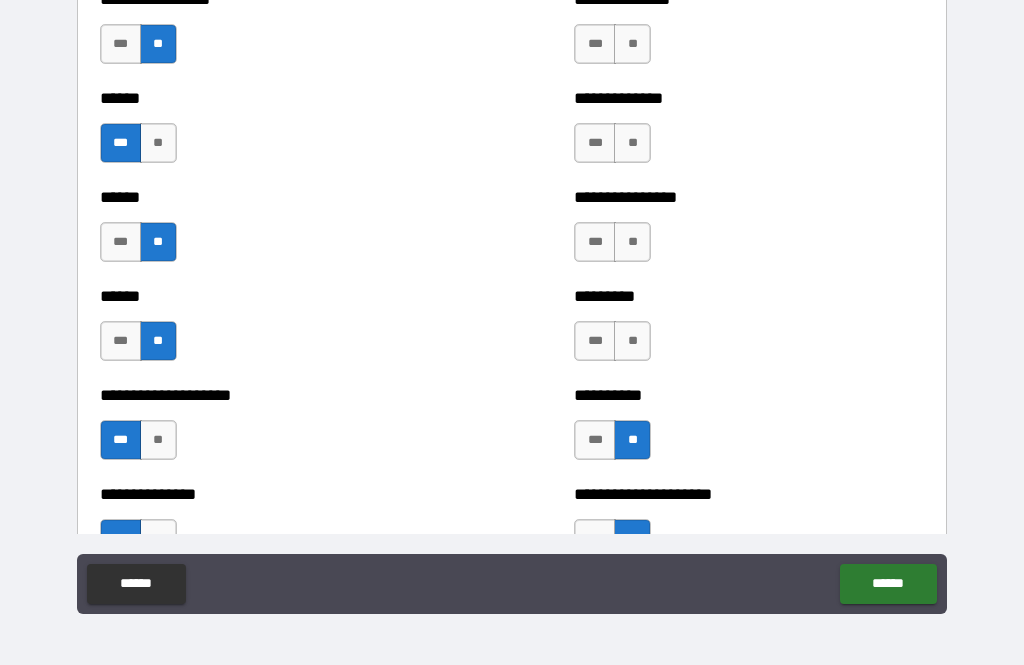 scroll, scrollTop: 3004, scrollLeft: 0, axis: vertical 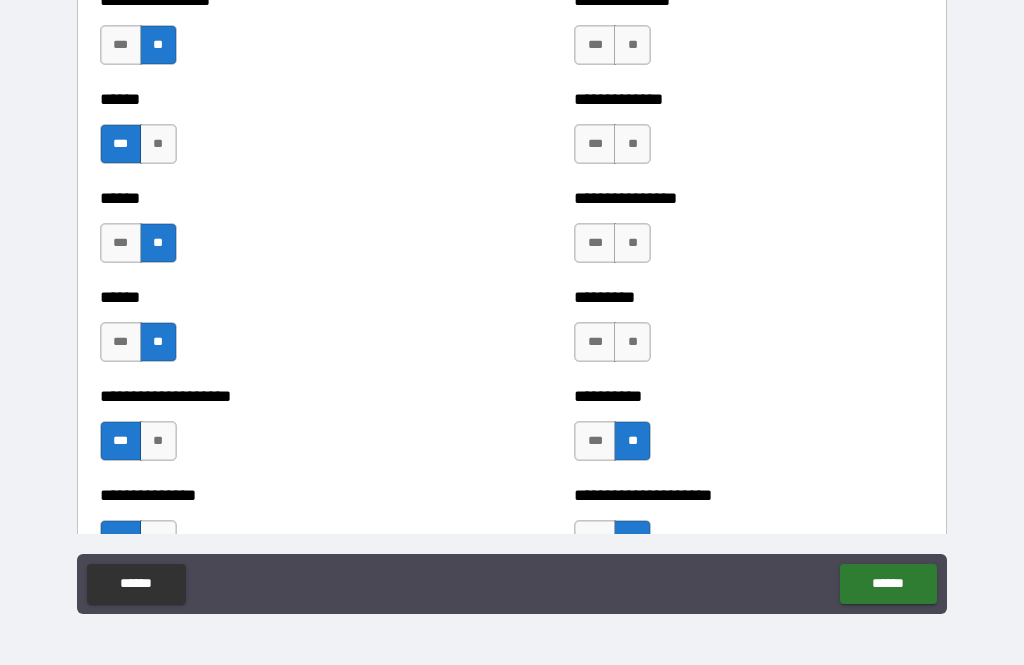 click on "**" at bounding box center [632, 342] 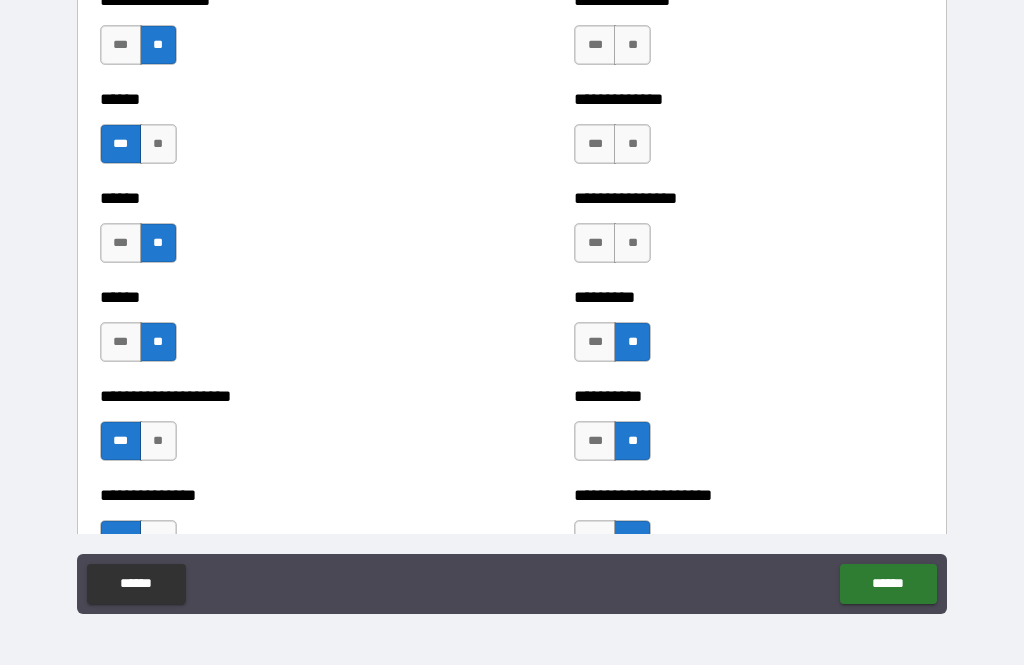 click on "**" at bounding box center [632, 243] 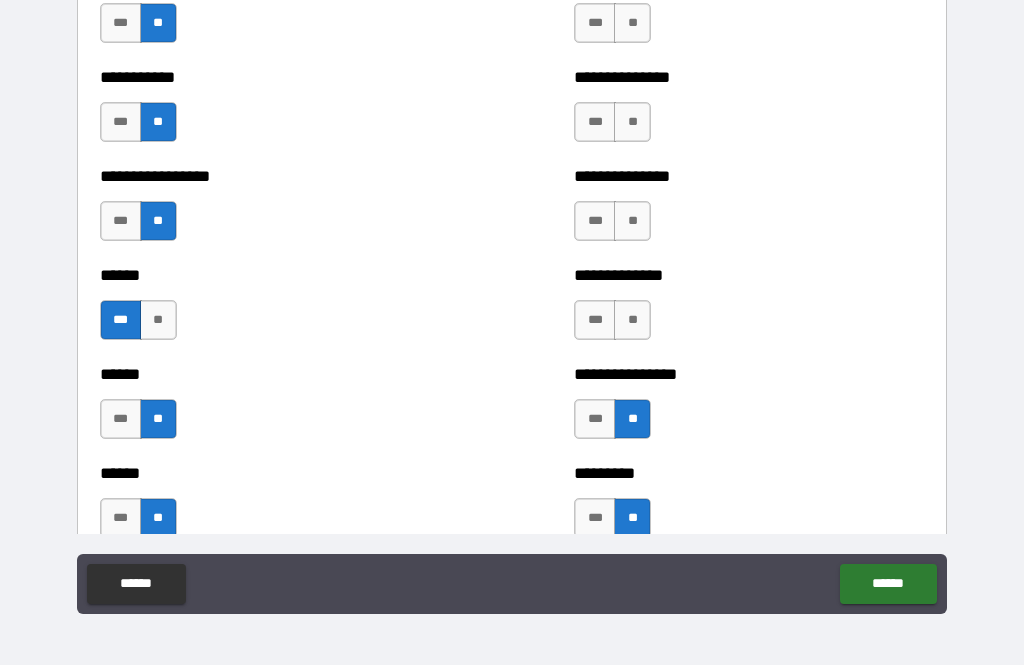 scroll, scrollTop: 2821, scrollLeft: 0, axis: vertical 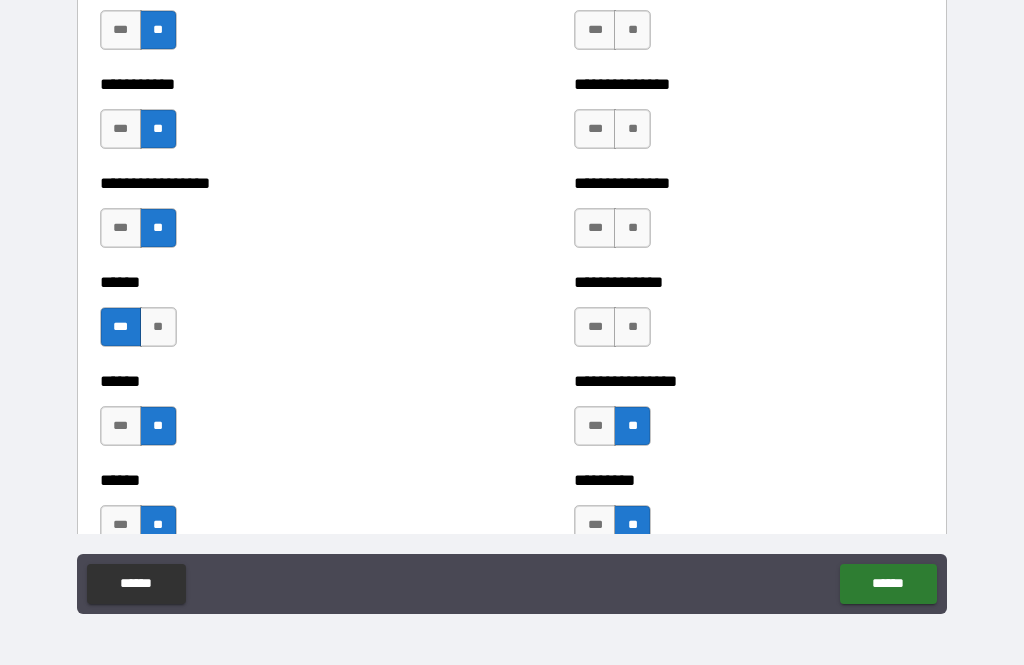 click on "**" at bounding box center [632, 327] 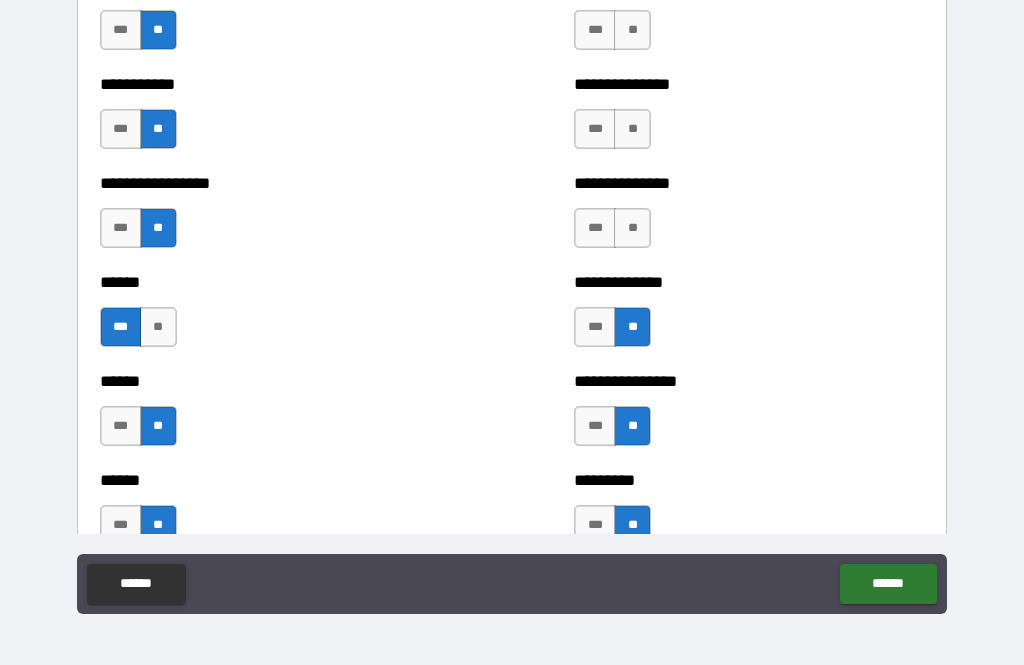 click on "**" at bounding box center [632, 228] 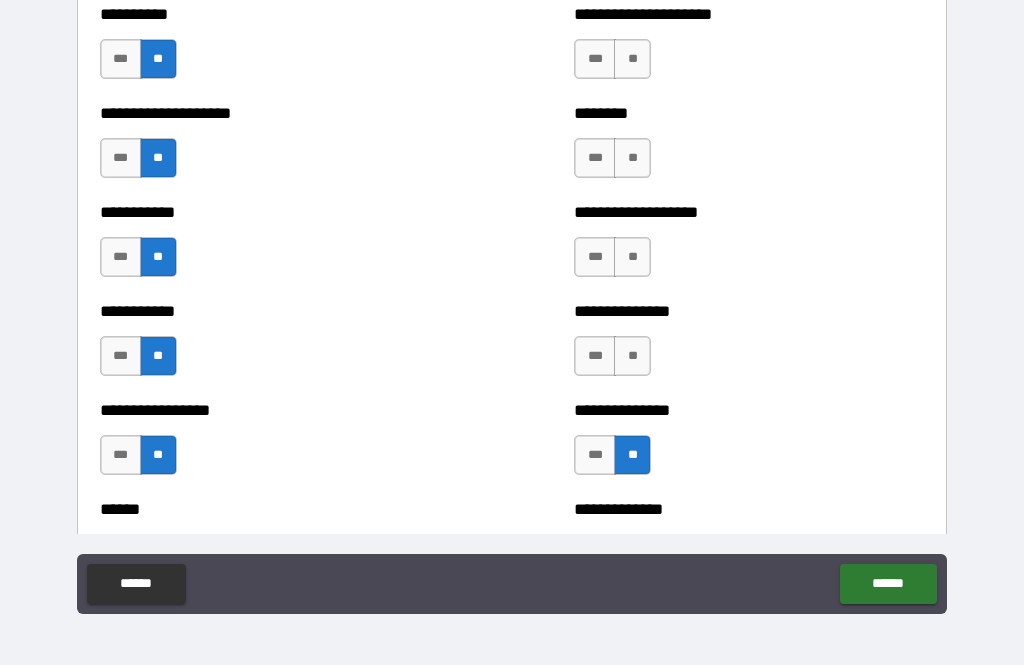 scroll, scrollTop: 2588, scrollLeft: 0, axis: vertical 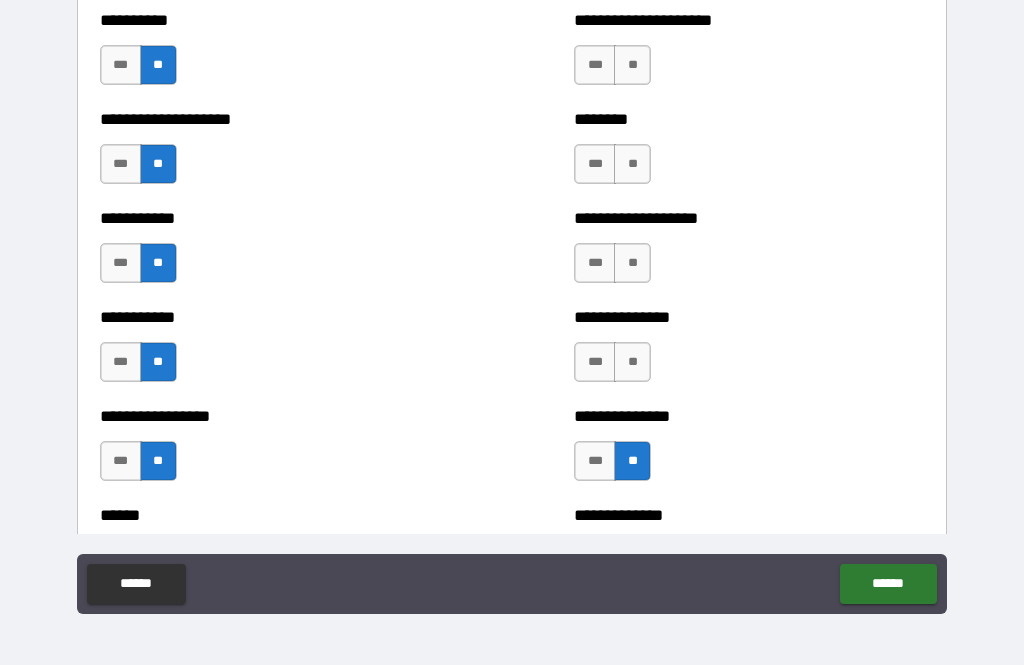 click on "**" at bounding box center (632, 362) 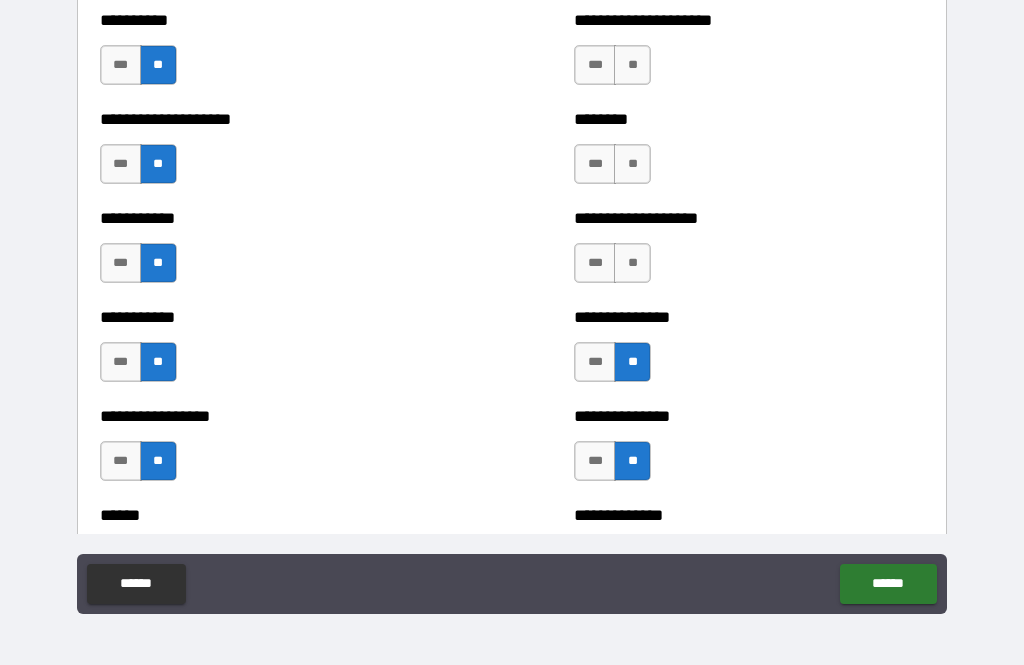 click on "**" at bounding box center [632, 263] 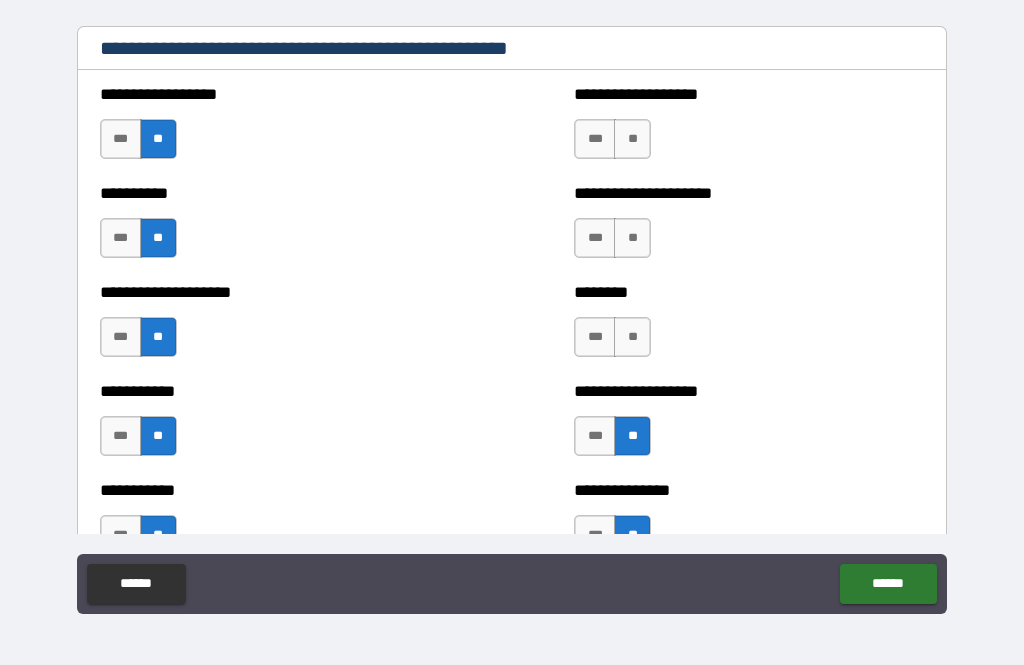scroll, scrollTop: 2409, scrollLeft: 0, axis: vertical 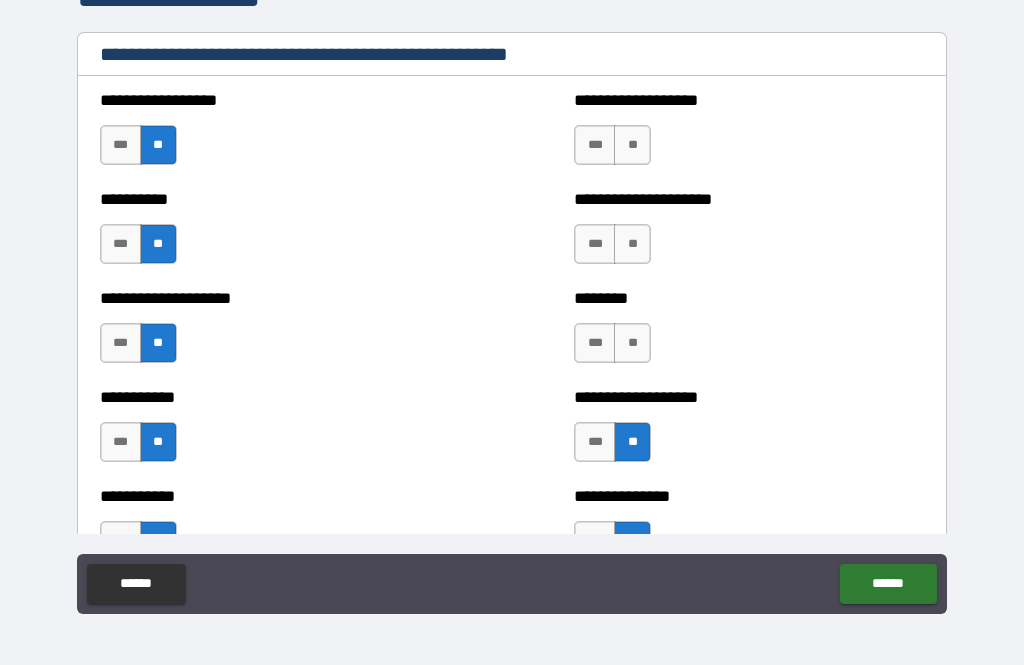 click on "**" at bounding box center (632, 343) 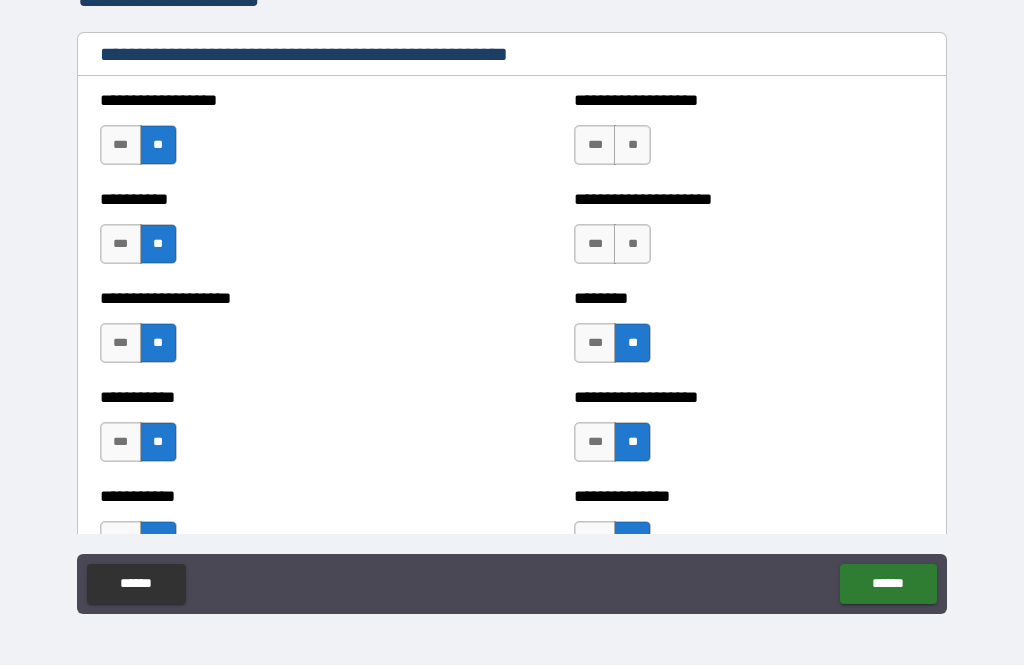 click on "**" at bounding box center (632, 244) 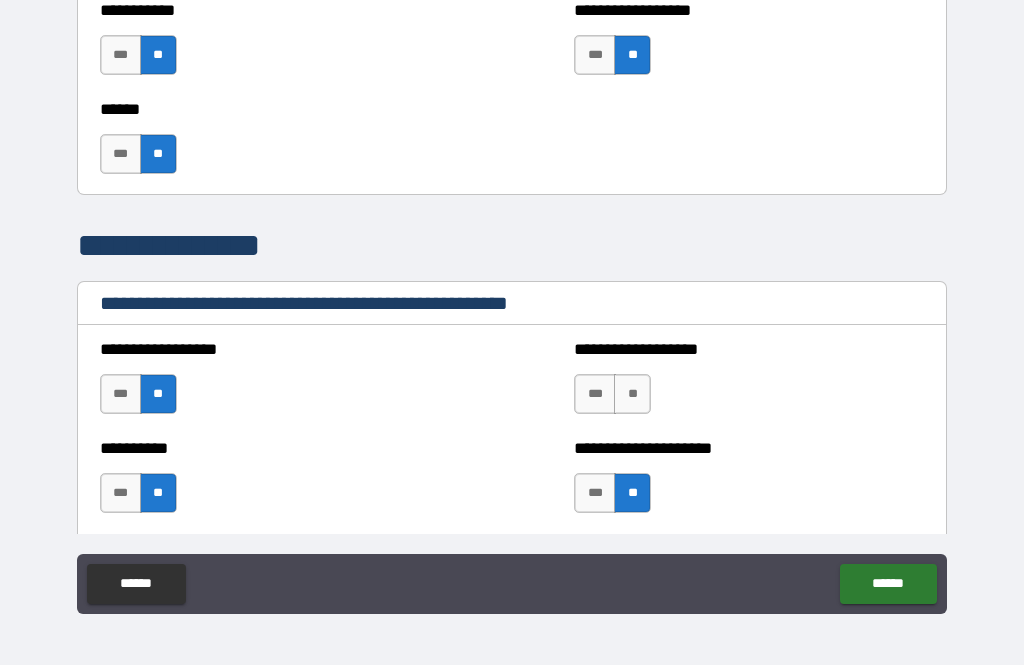 scroll, scrollTop: 2159, scrollLeft: 0, axis: vertical 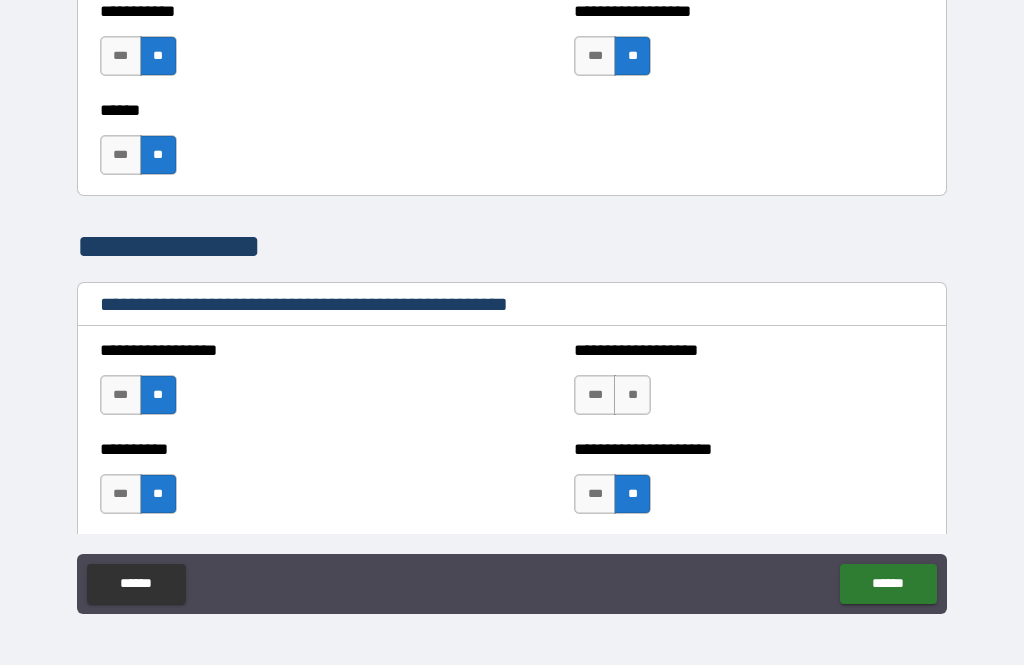 click on "***" at bounding box center [595, 395] 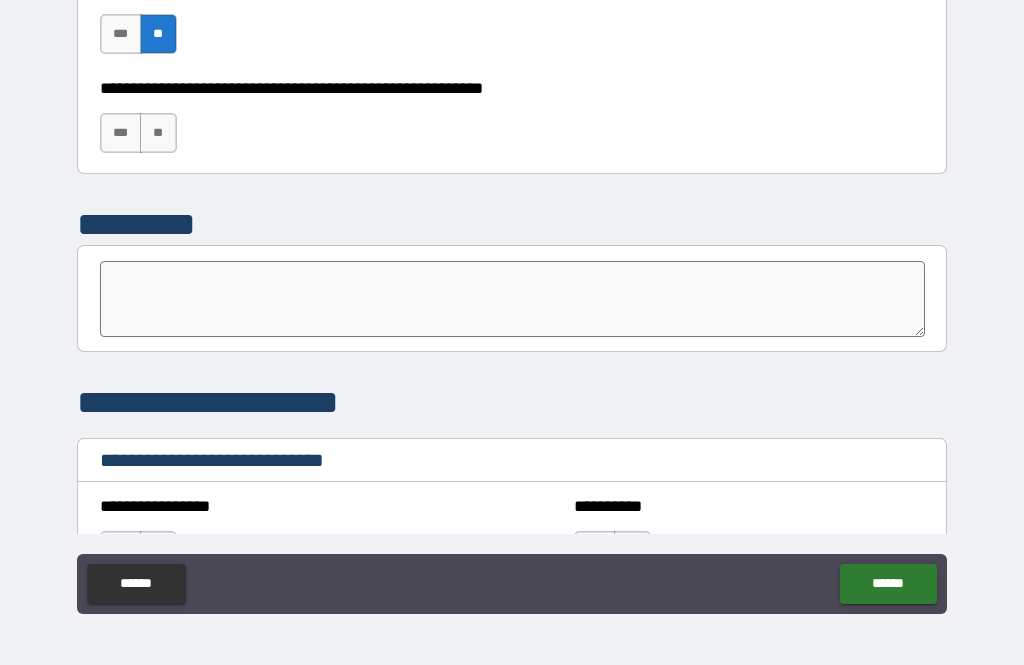 scroll, scrollTop: 6265, scrollLeft: 0, axis: vertical 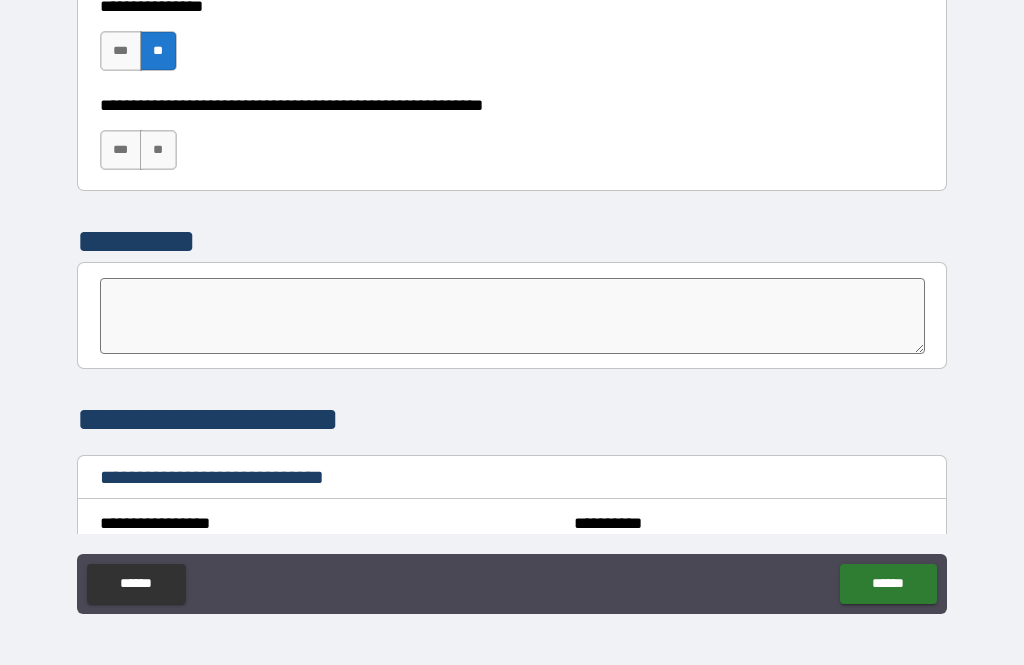 click on "**" at bounding box center [158, 150] 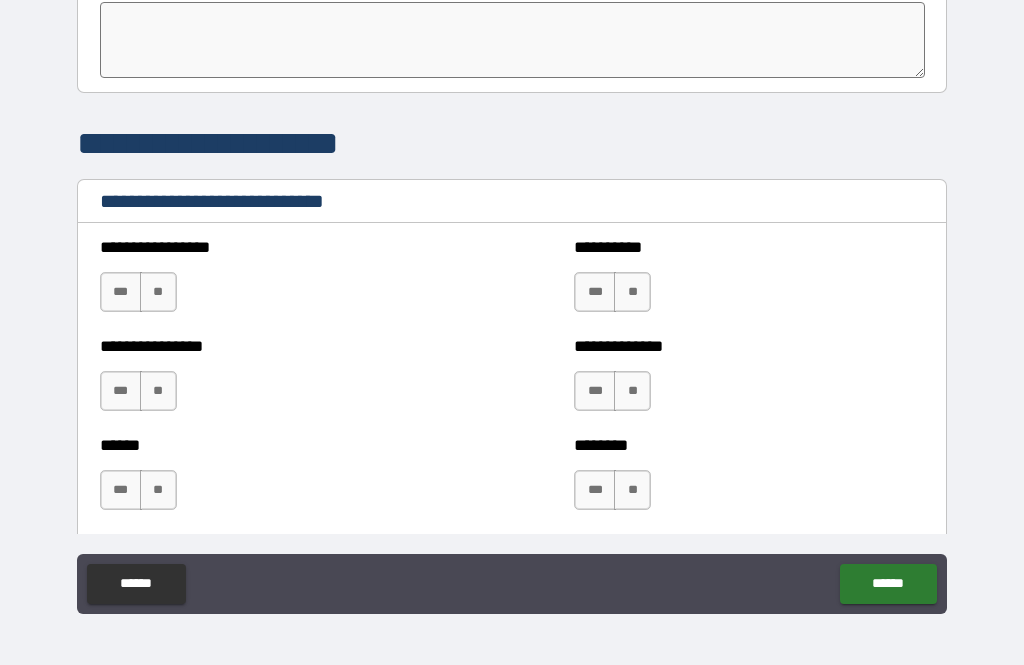 scroll, scrollTop: 6541, scrollLeft: 0, axis: vertical 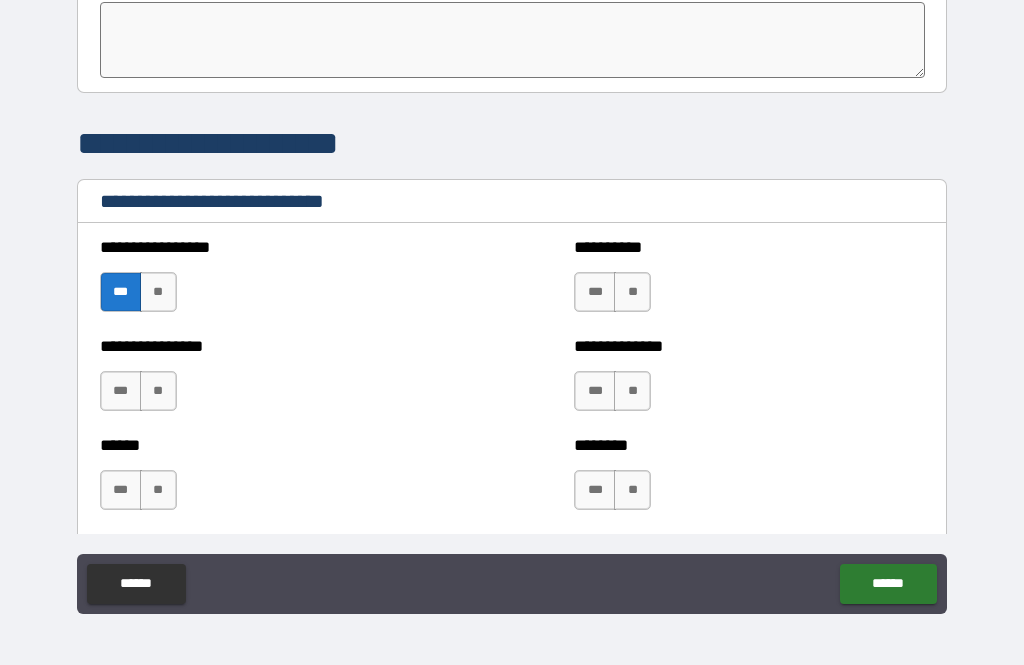 click on "***" at bounding box center [121, 391] 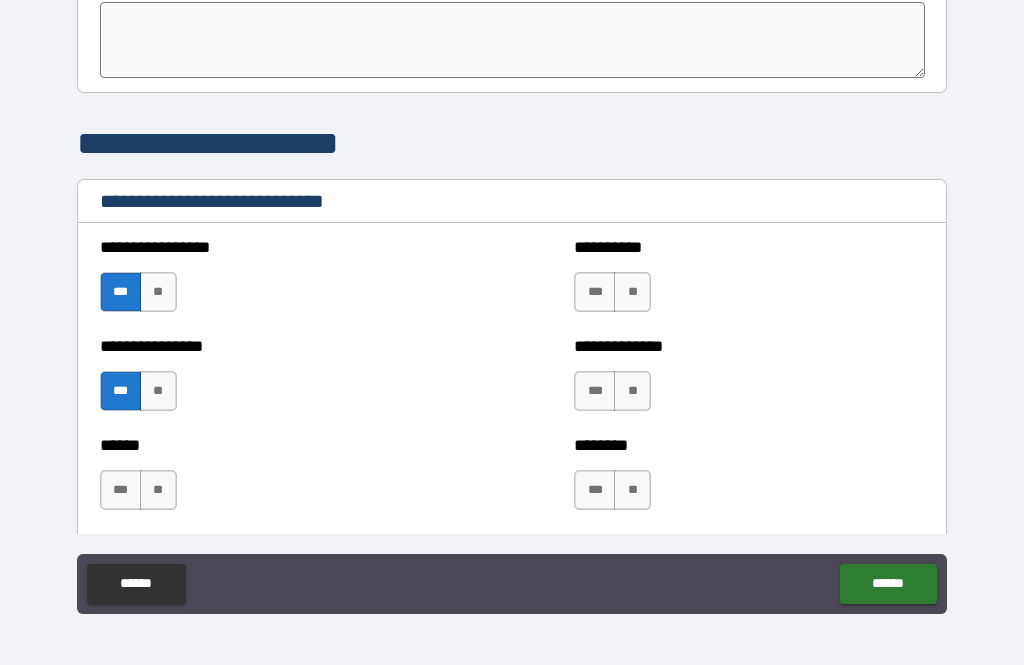 click on "**" at bounding box center (158, 490) 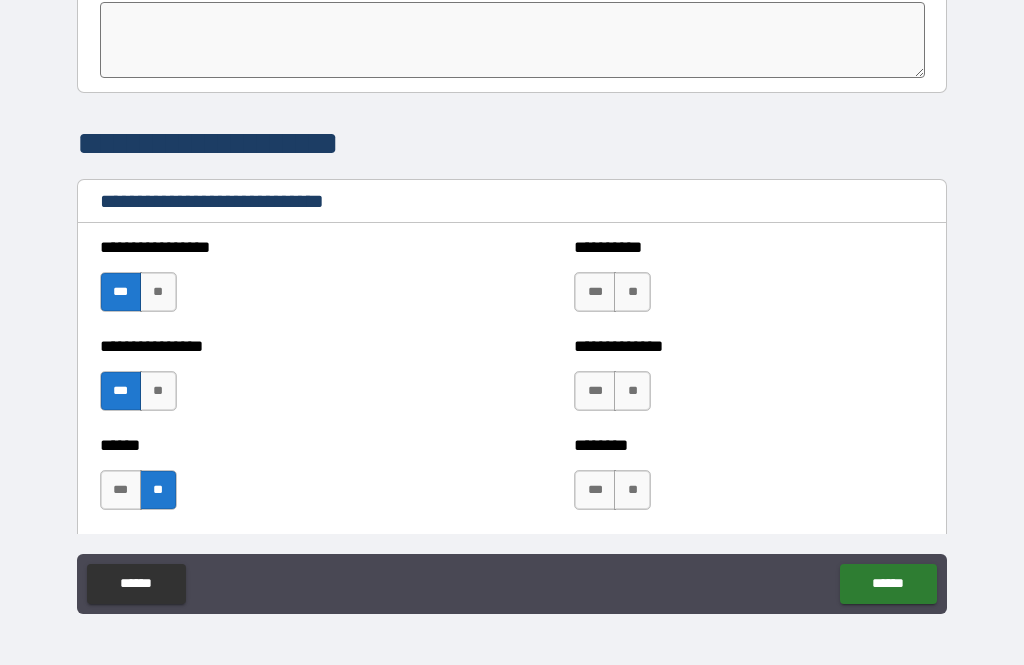 click on "***" at bounding box center [595, 391] 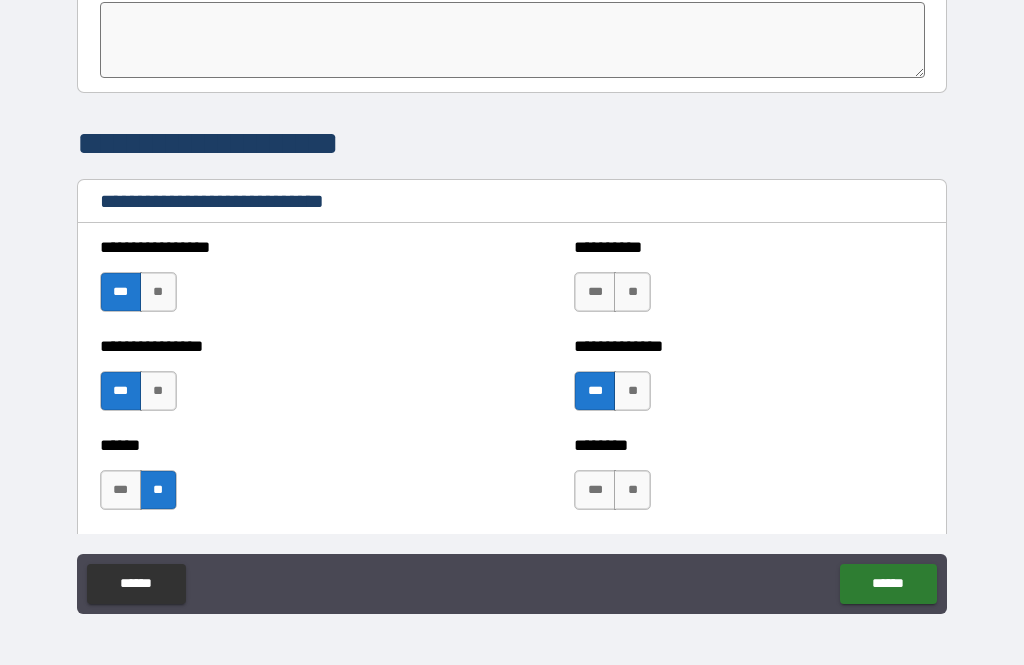 click on "**" at bounding box center [632, 292] 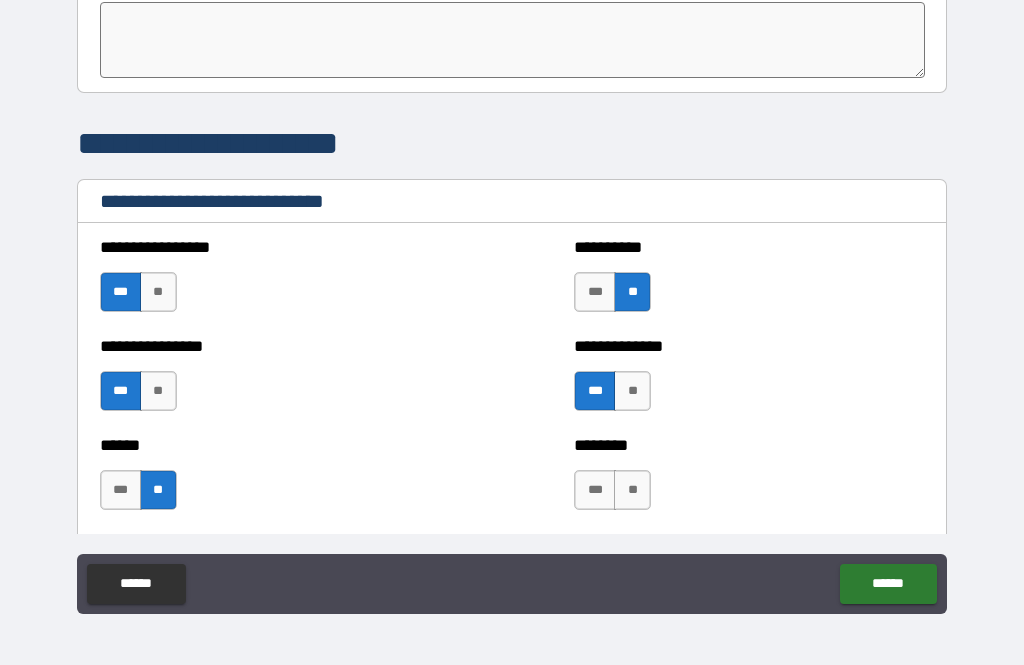 click on "***" at bounding box center (595, 490) 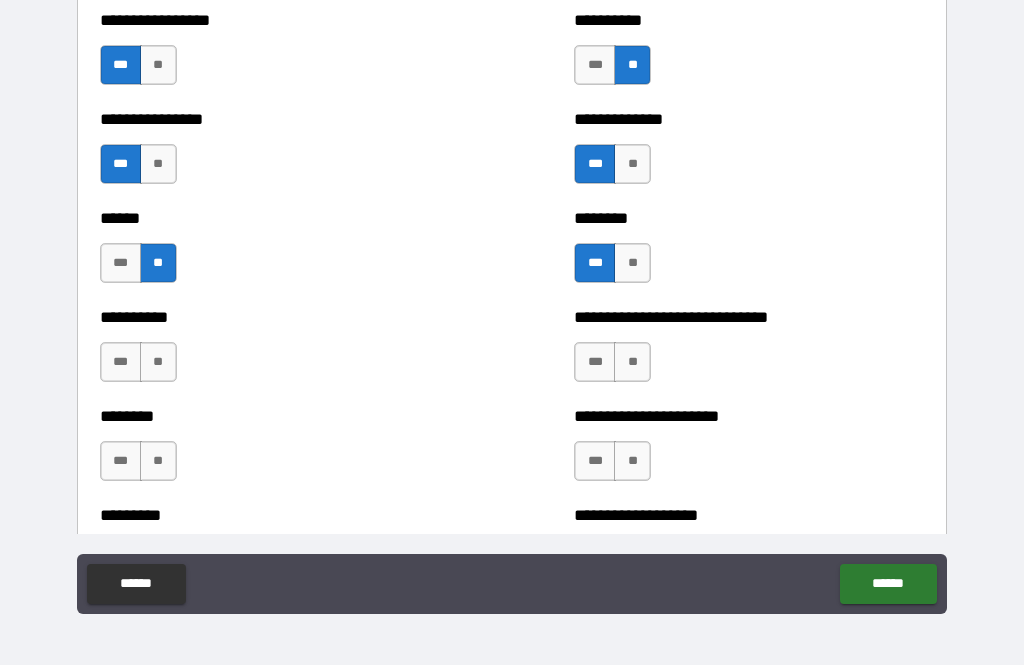 scroll, scrollTop: 6781, scrollLeft: 0, axis: vertical 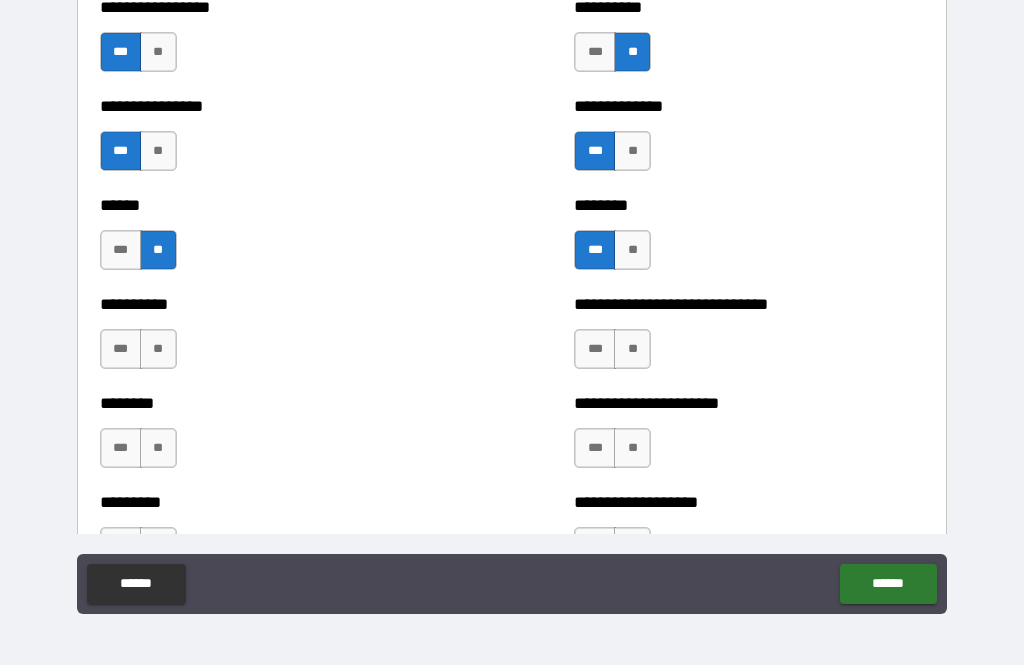 click on "***" at bounding box center [595, 349] 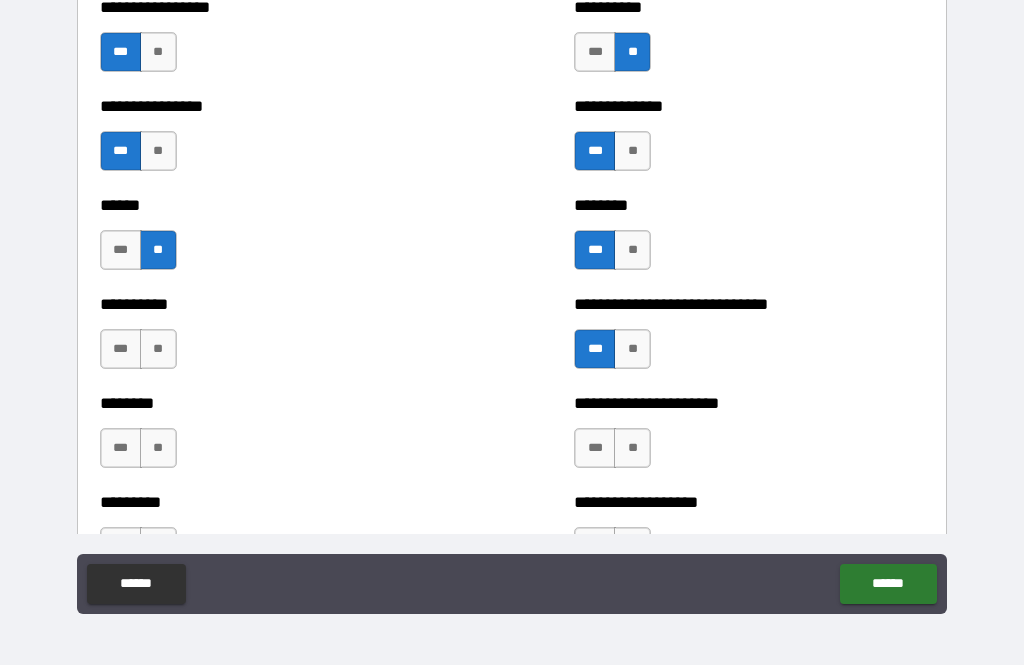 click on "**" at bounding box center [158, 349] 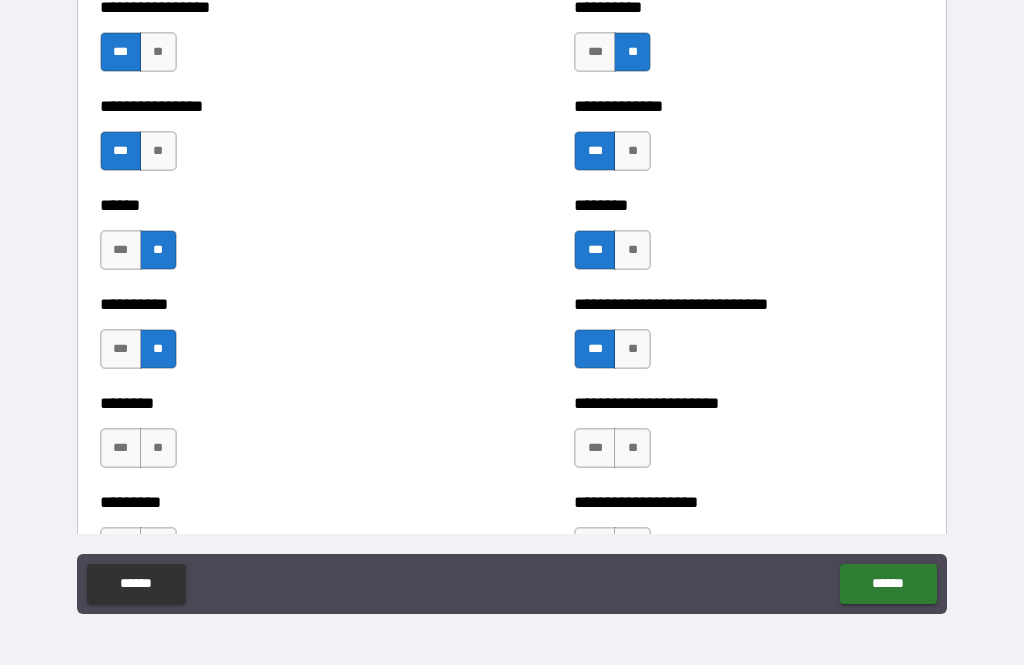 click on "**" at bounding box center (158, 448) 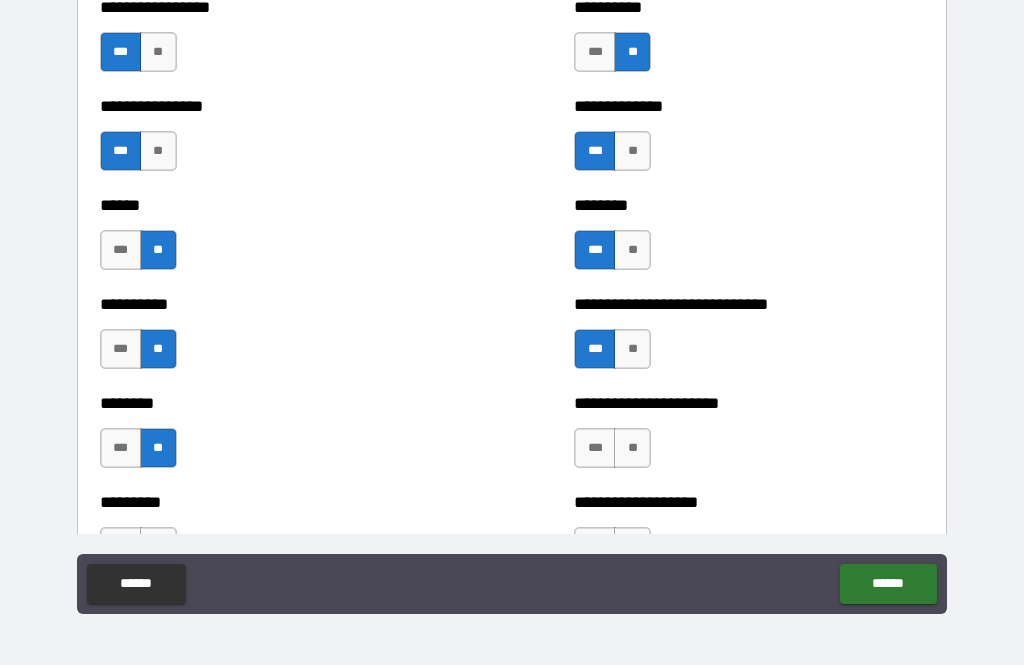 click on "***" at bounding box center (595, 448) 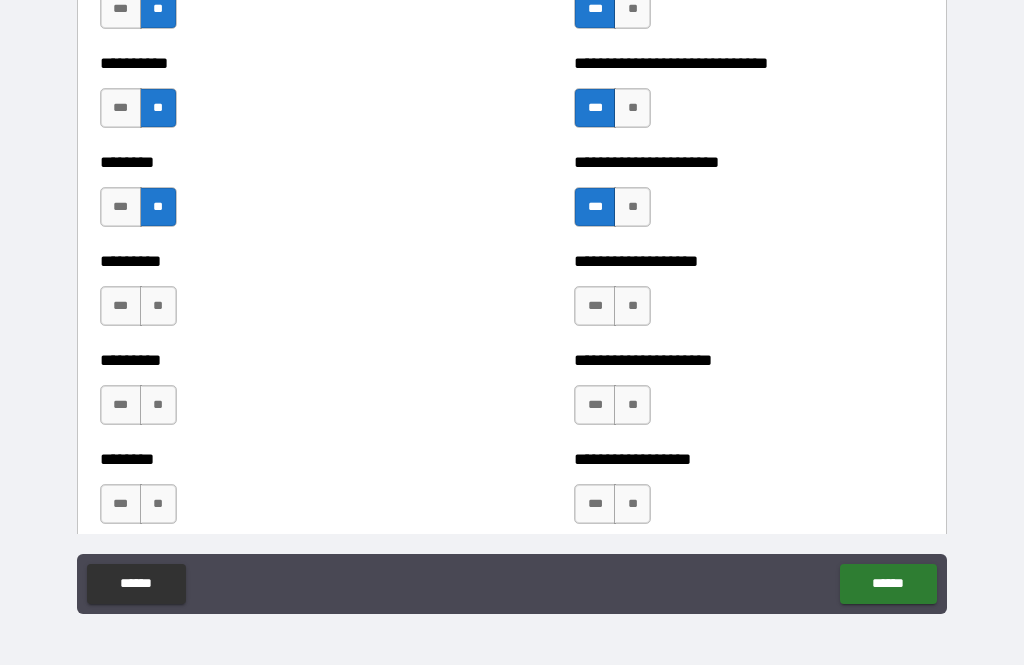 scroll, scrollTop: 7029, scrollLeft: 0, axis: vertical 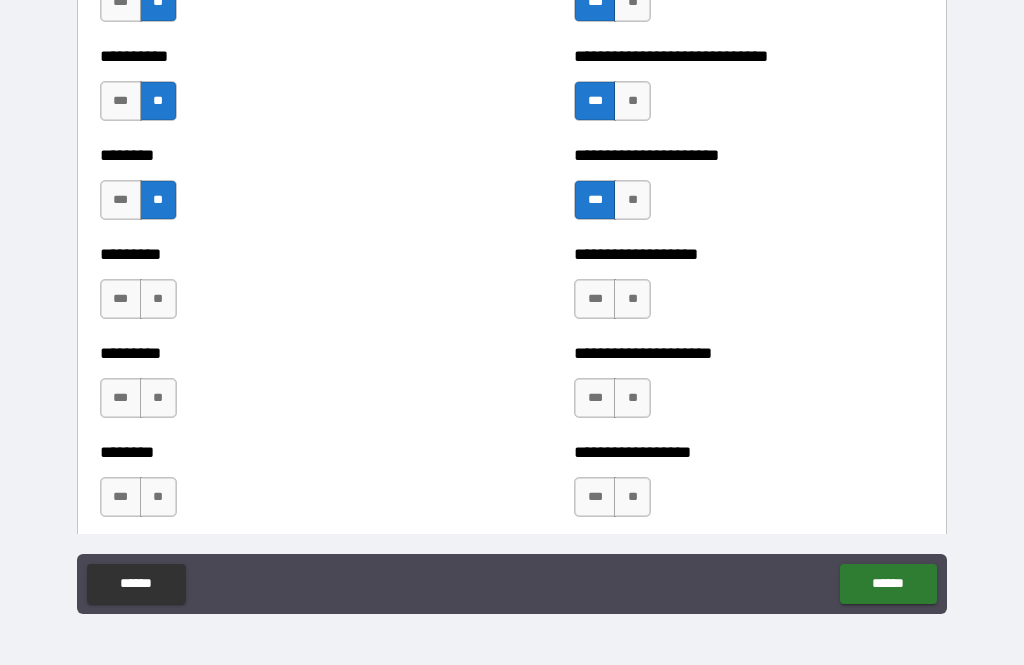 click on "***" at bounding box center (595, 299) 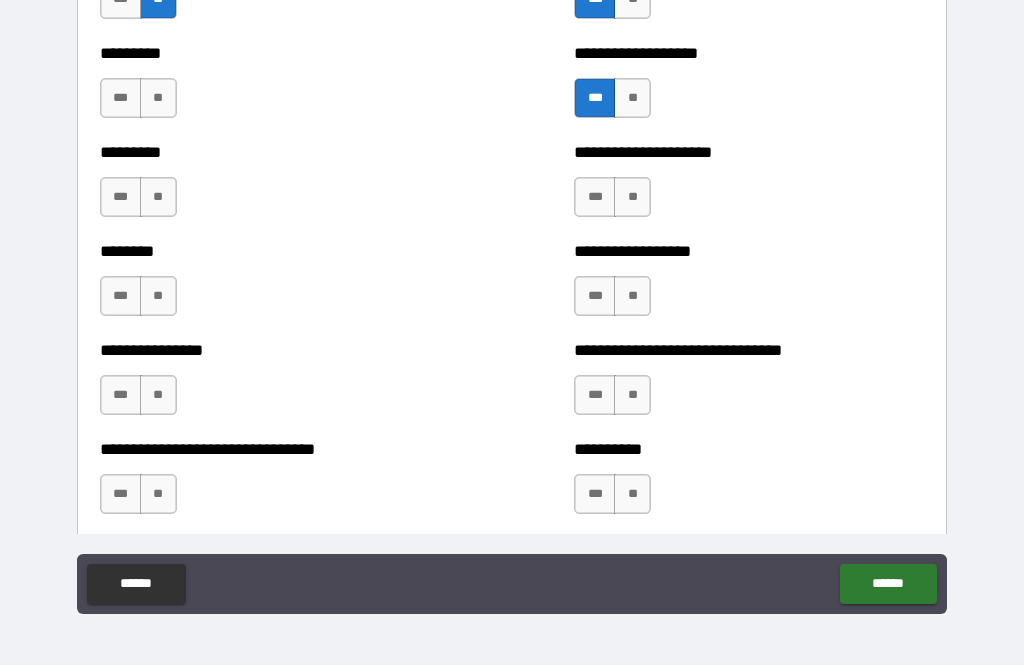 scroll, scrollTop: 7250, scrollLeft: 0, axis: vertical 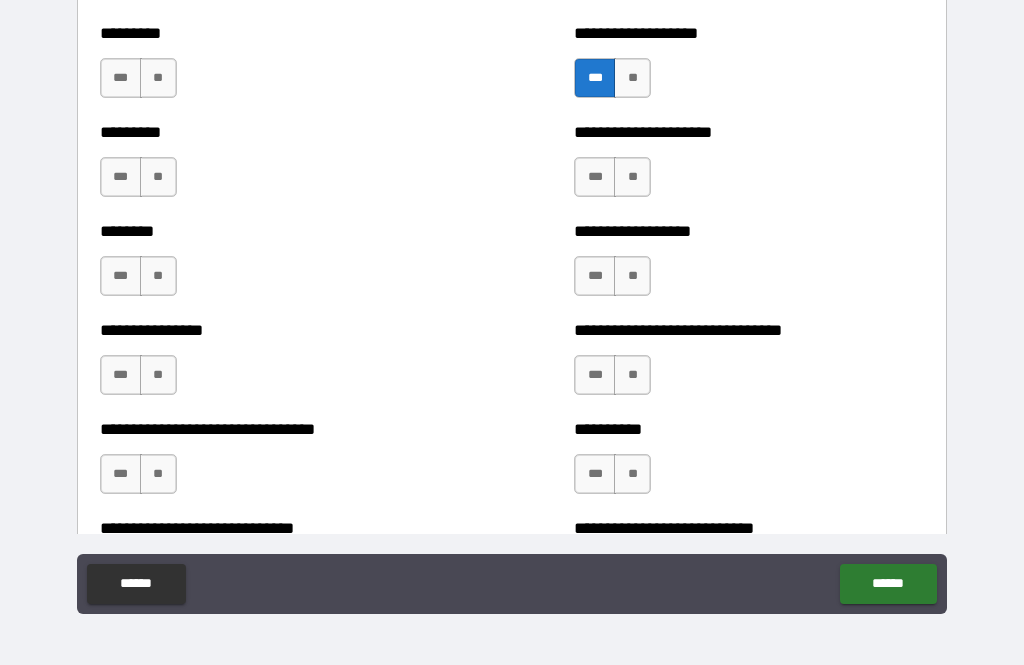 click on "***" at bounding box center [595, 177] 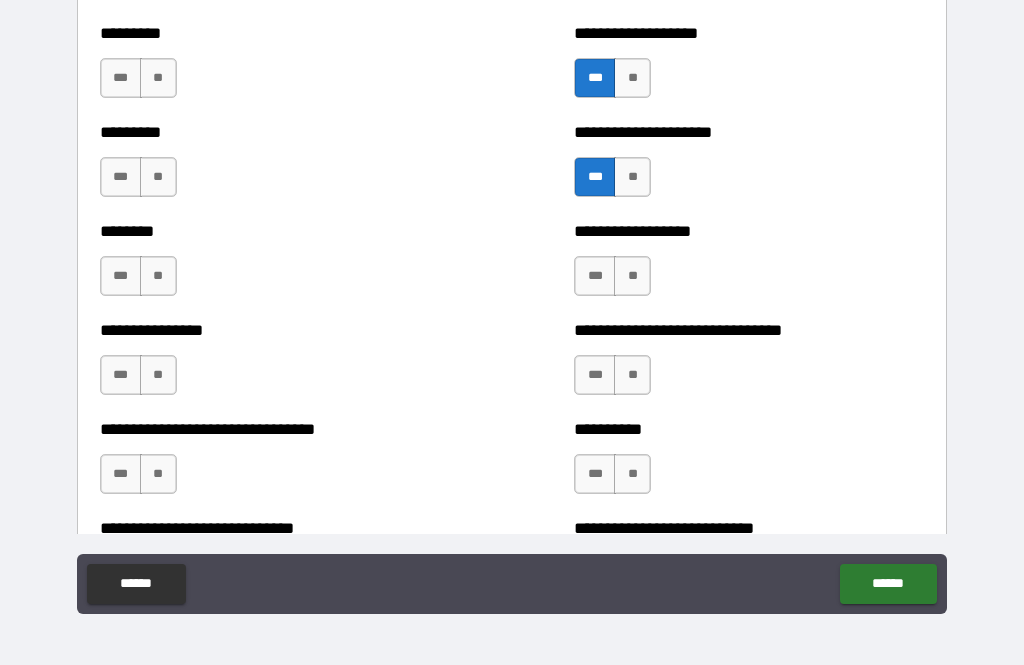 click on "**" at bounding box center [632, 276] 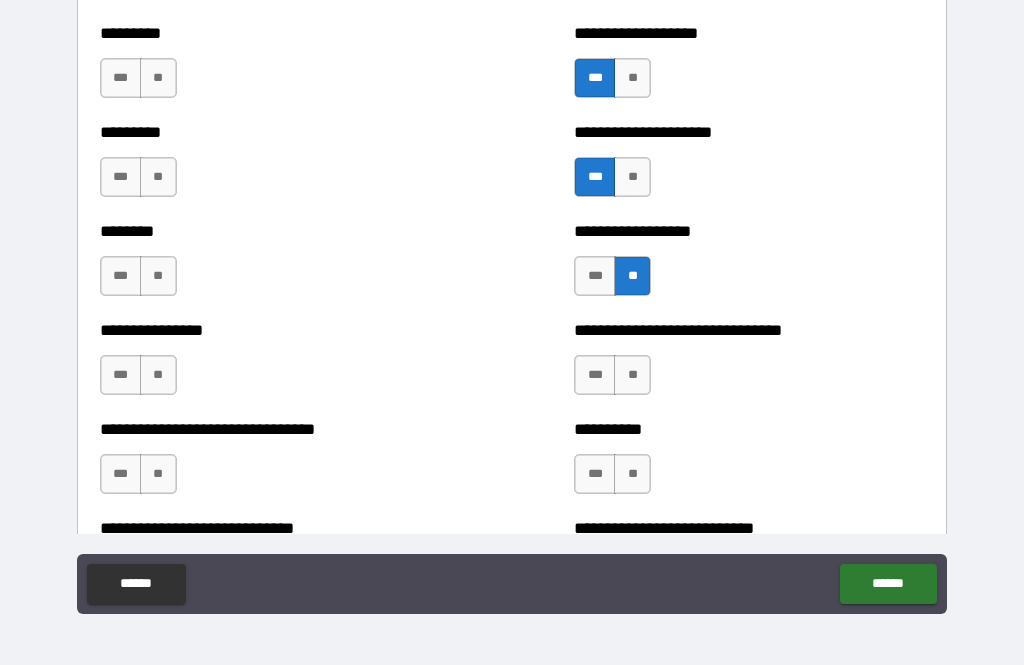 click on "***" at bounding box center (595, 375) 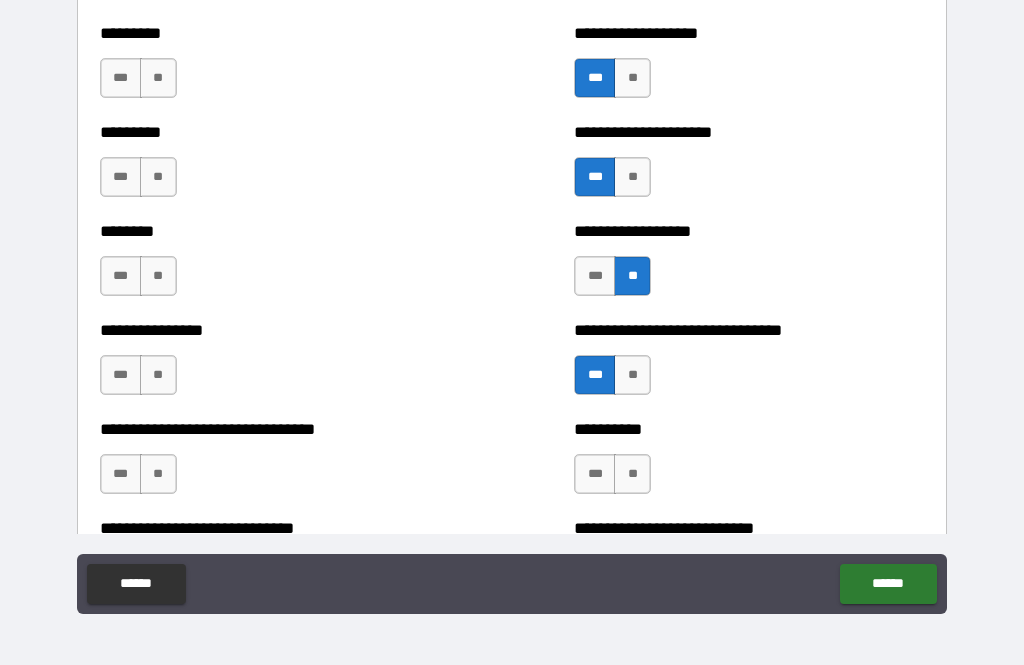 click on "***" at bounding box center (595, 474) 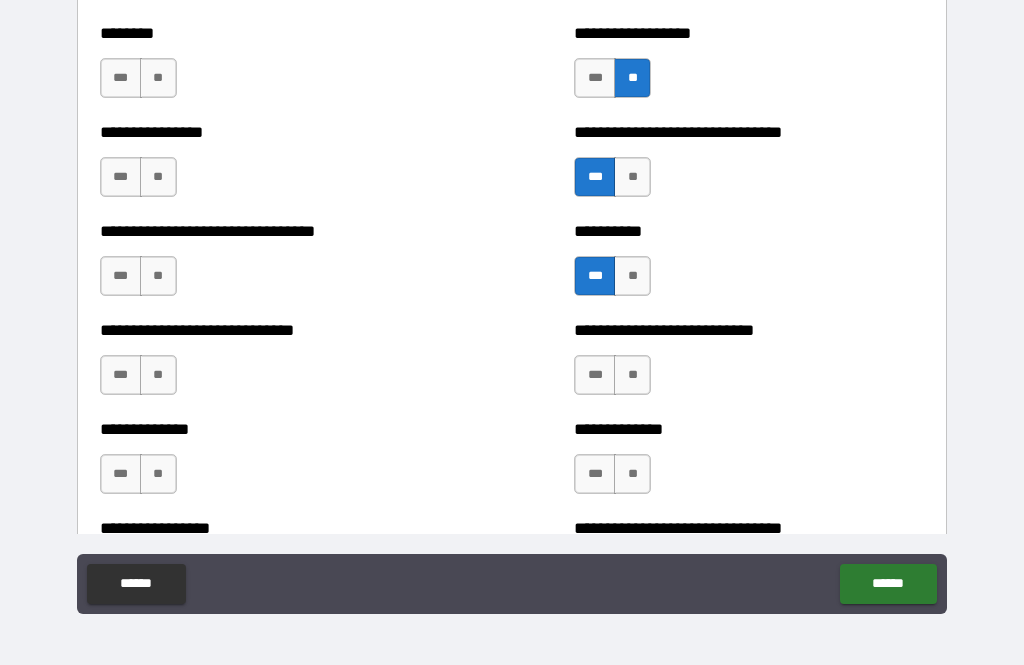 scroll, scrollTop: 7450, scrollLeft: 0, axis: vertical 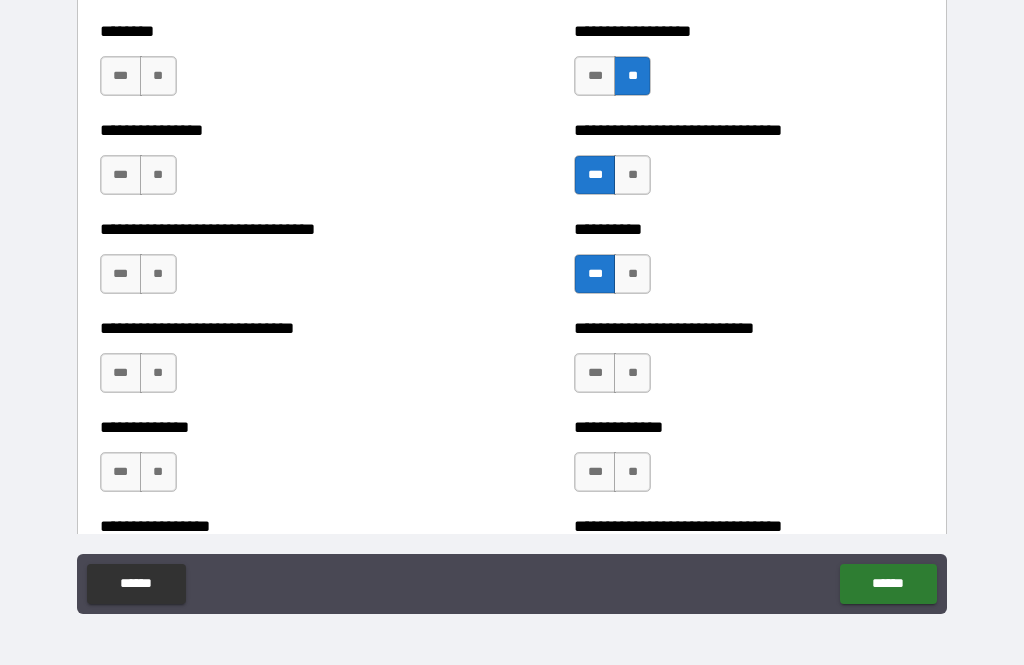 click on "***" at bounding box center (595, 373) 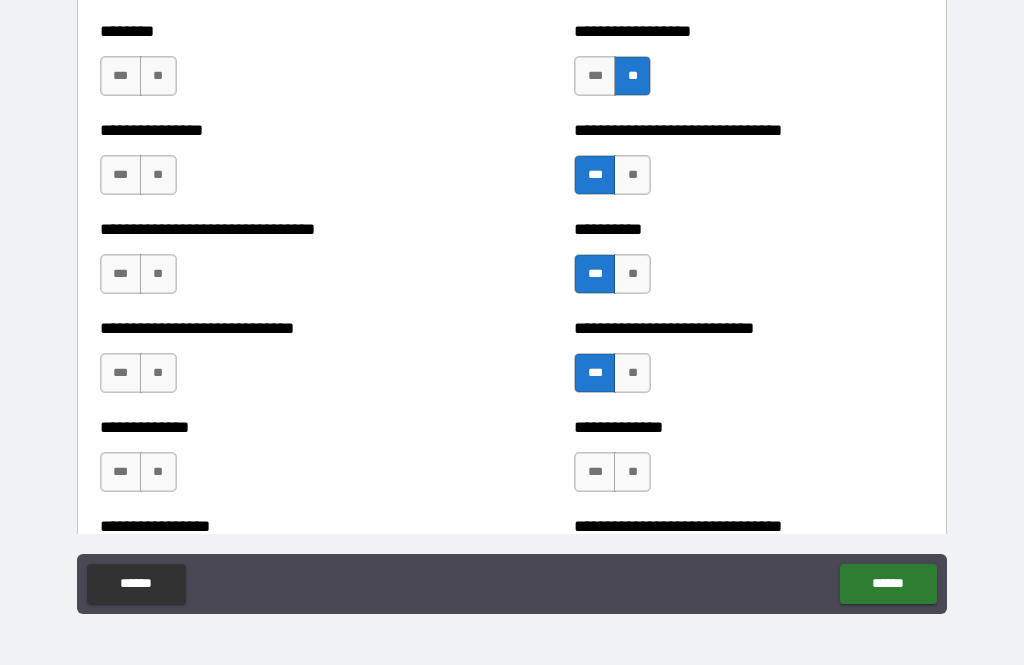 click on "***" at bounding box center (595, 472) 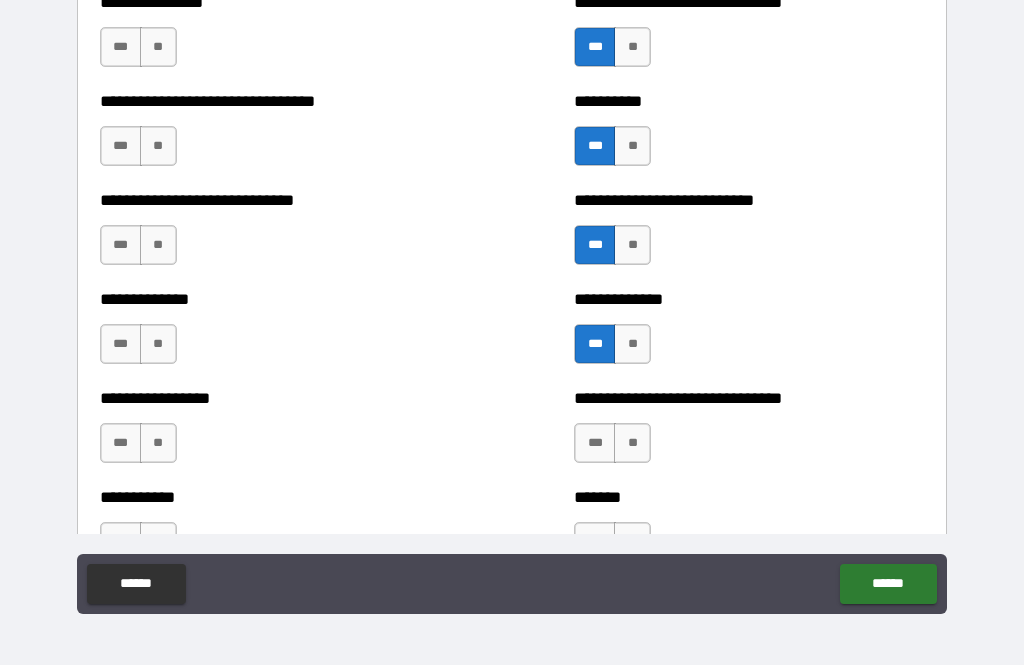 scroll, scrollTop: 7585, scrollLeft: 0, axis: vertical 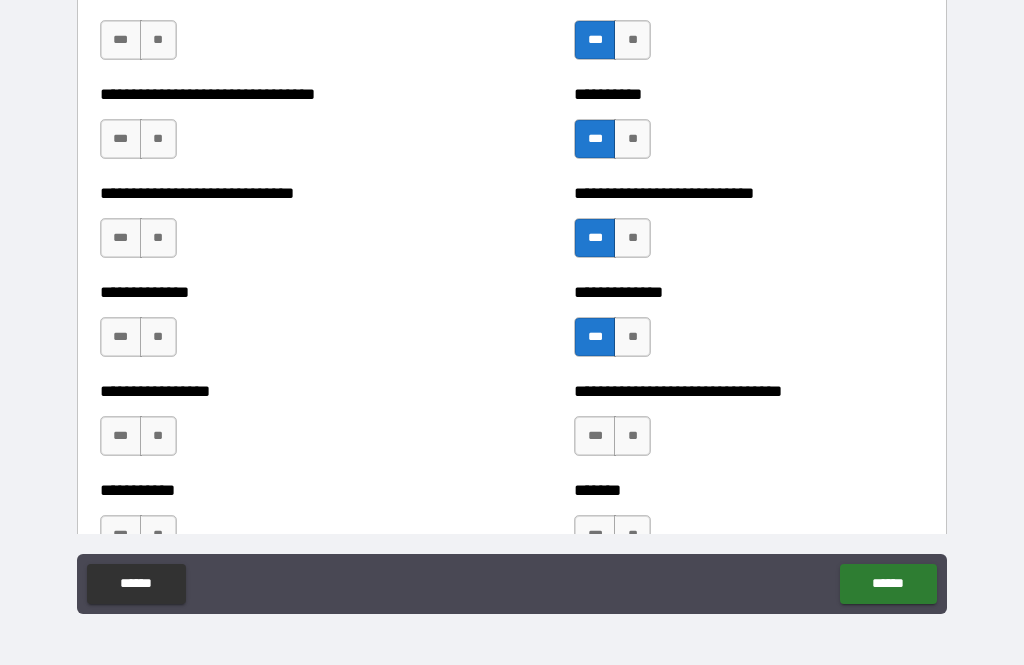 click on "**" at bounding box center (632, 436) 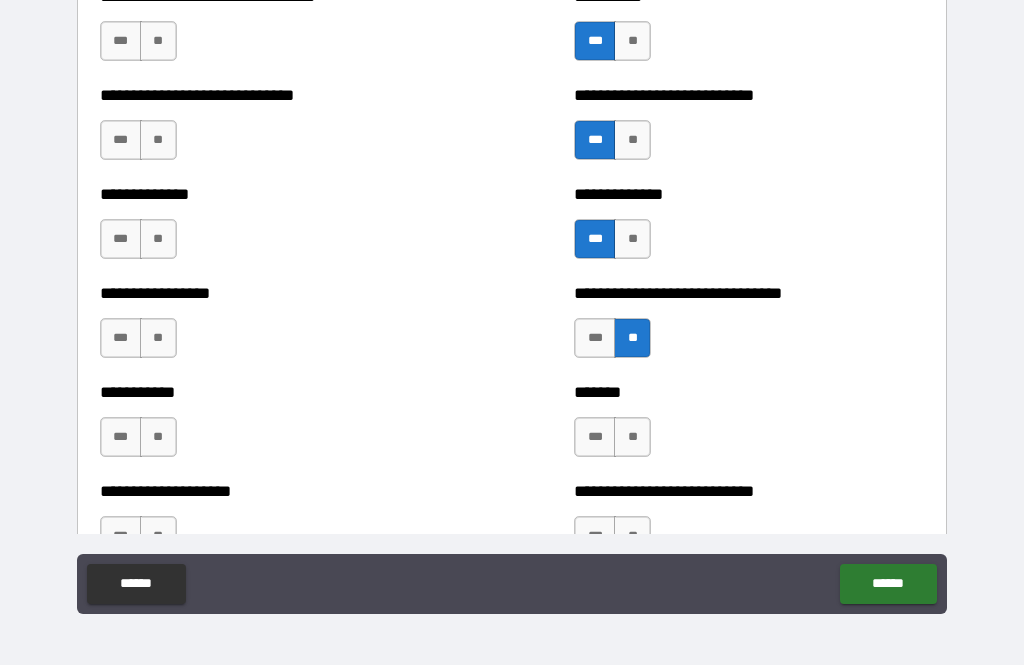 scroll, scrollTop: 7702, scrollLeft: 0, axis: vertical 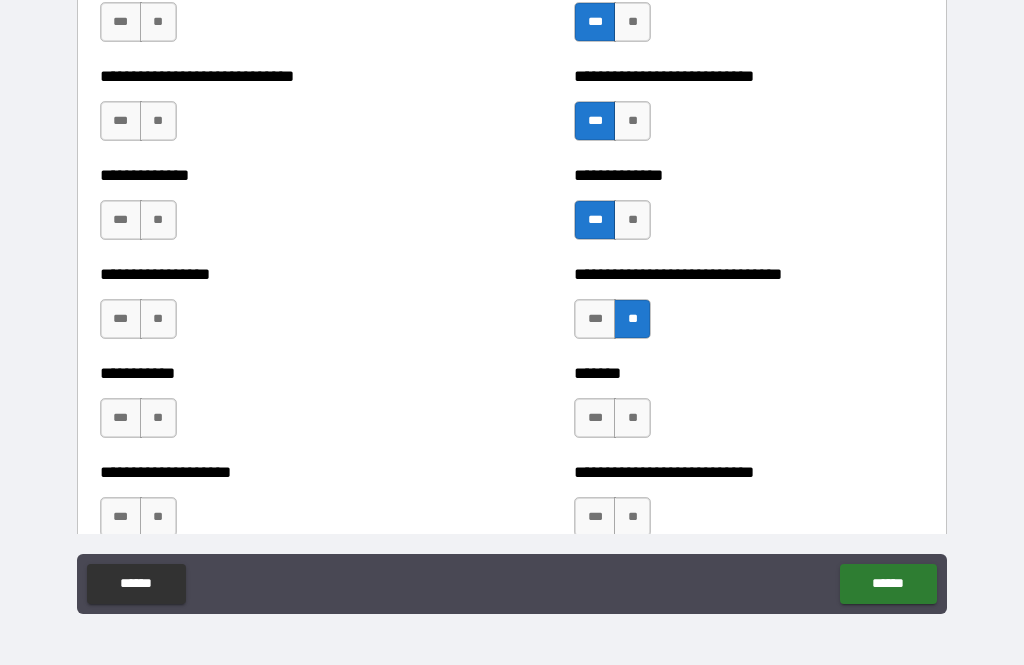 click on "***" at bounding box center [595, 418] 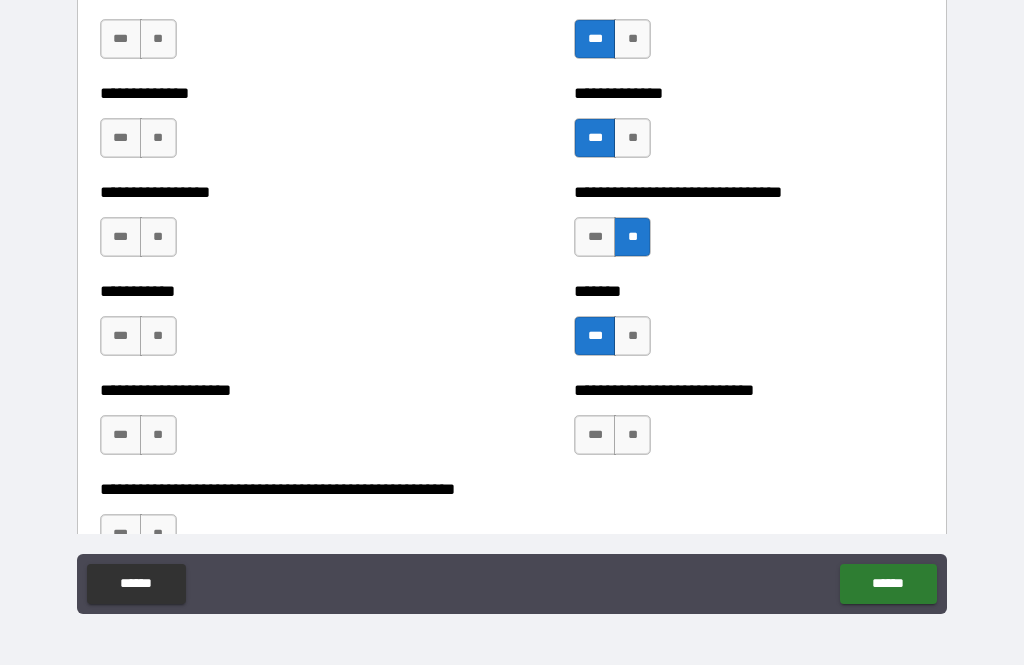 scroll, scrollTop: 7784, scrollLeft: 0, axis: vertical 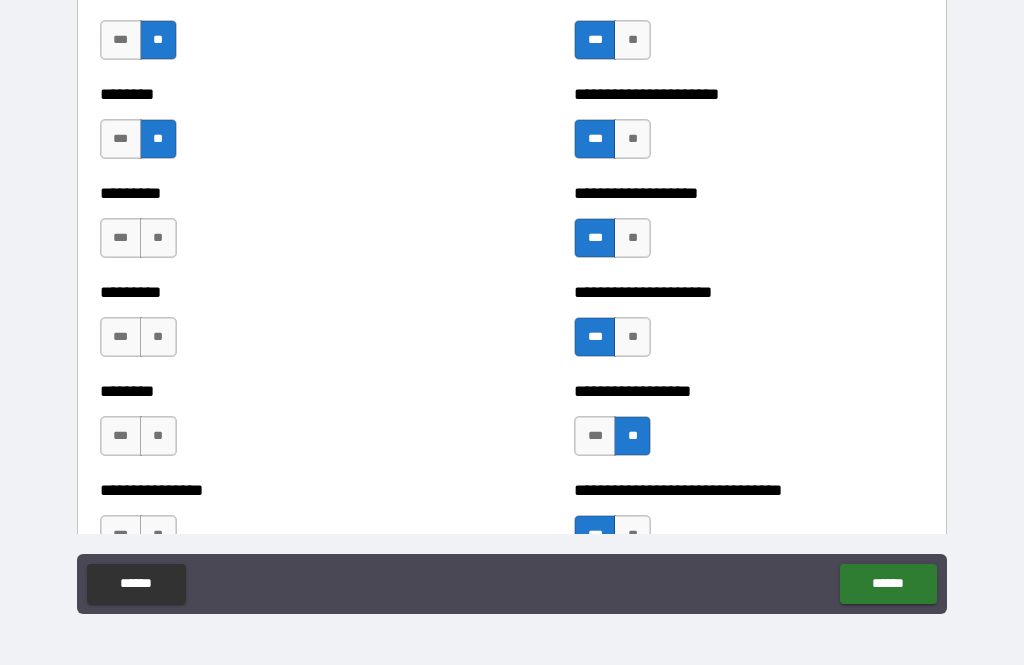 click on "**" at bounding box center (158, 238) 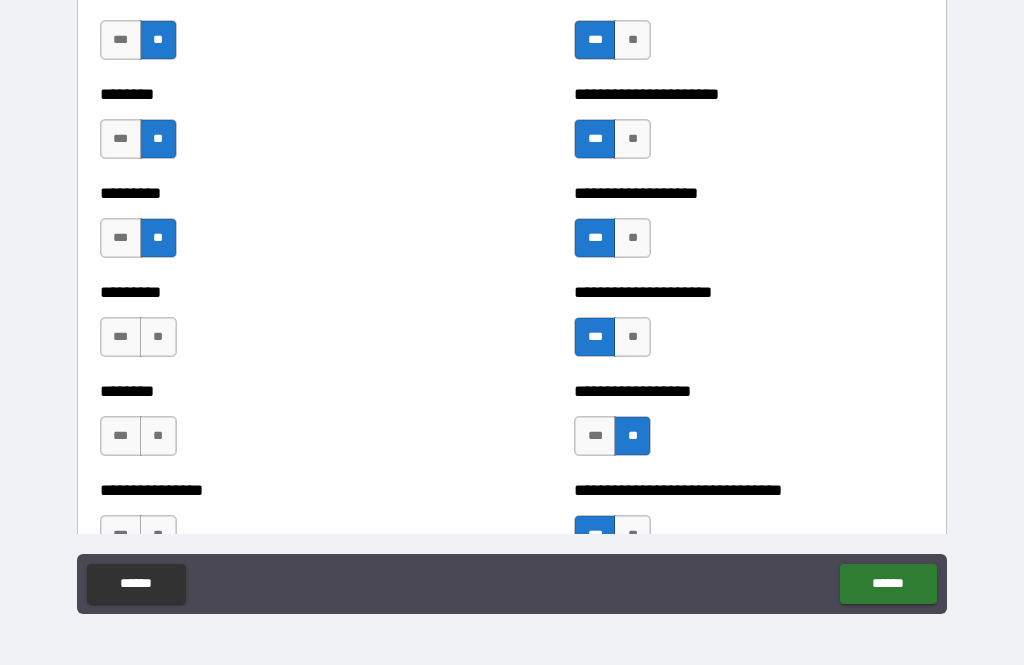 click on "***" at bounding box center (121, 337) 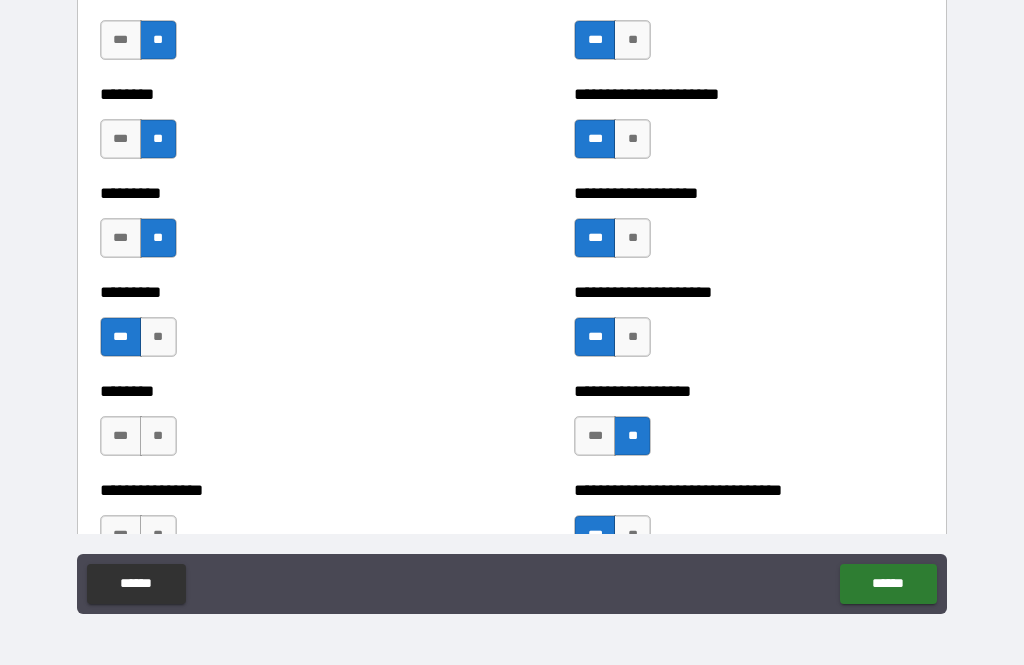 click on "**" at bounding box center [158, 436] 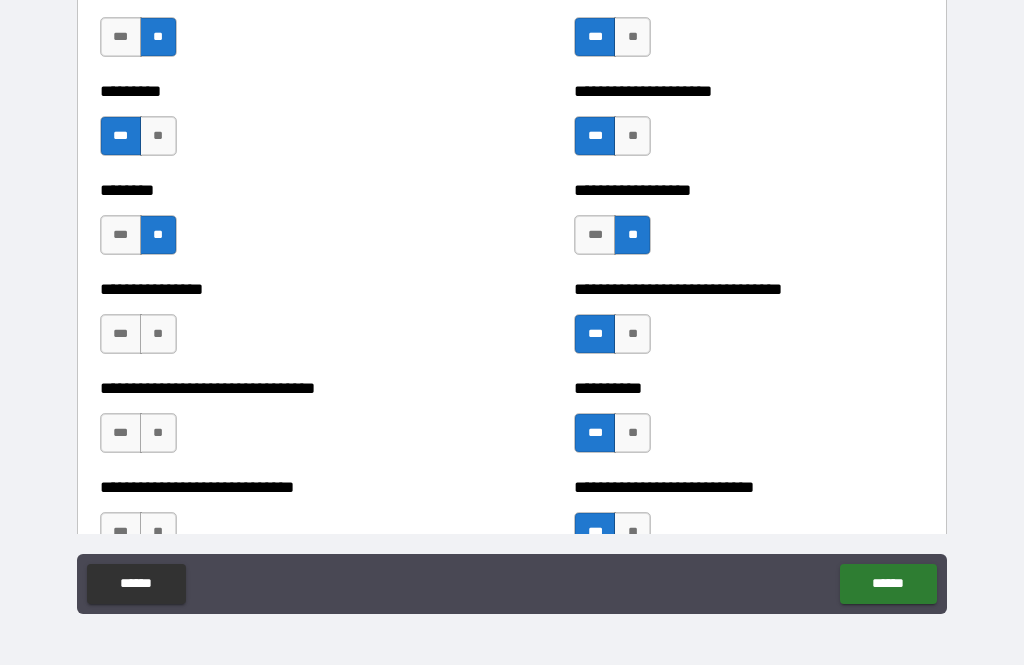 scroll, scrollTop: 7296, scrollLeft: 0, axis: vertical 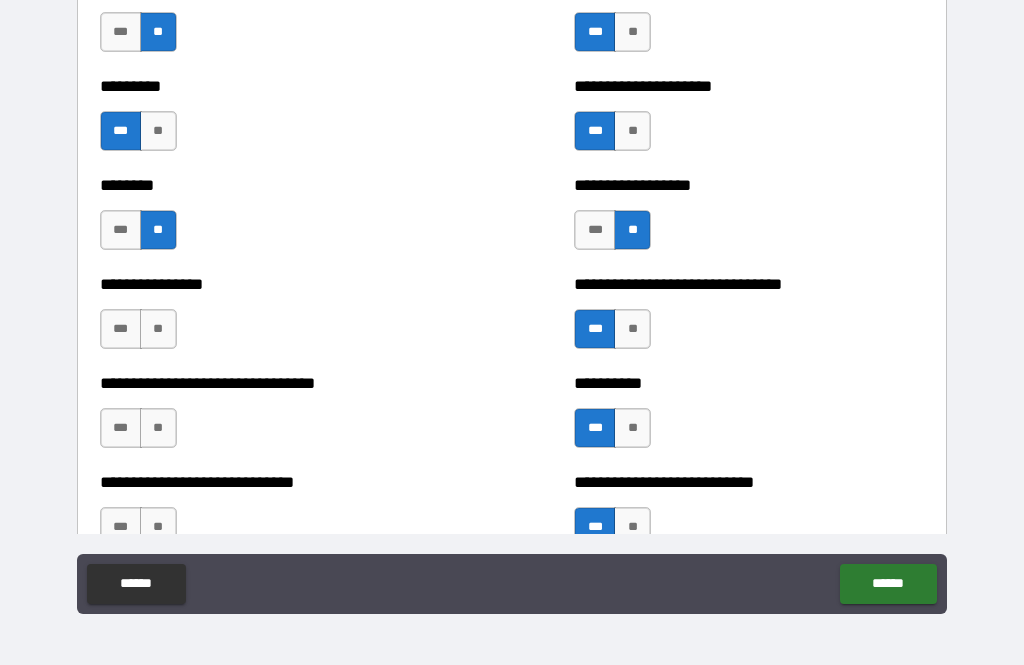 click on "***" at bounding box center [121, 329] 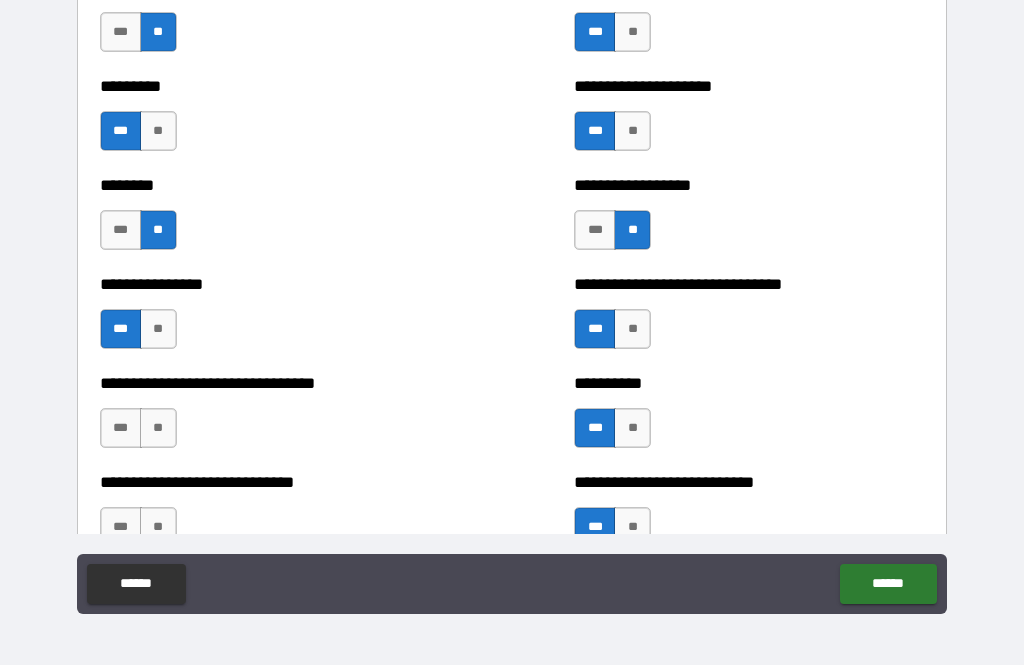click on "***" at bounding box center (121, 428) 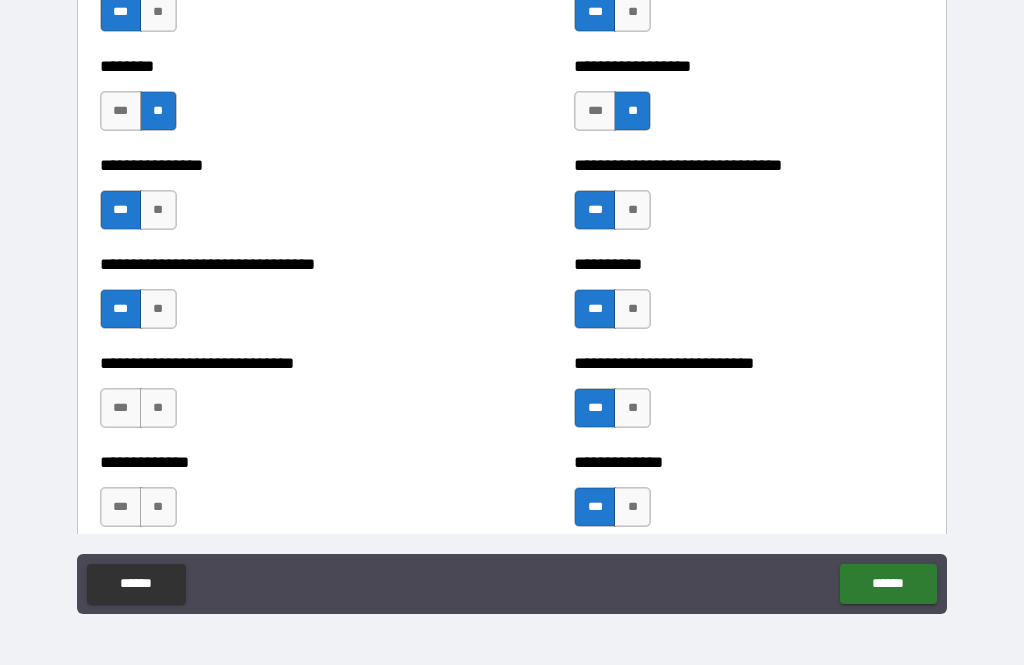 scroll, scrollTop: 7416, scrollLeft: 0, axis: vertical 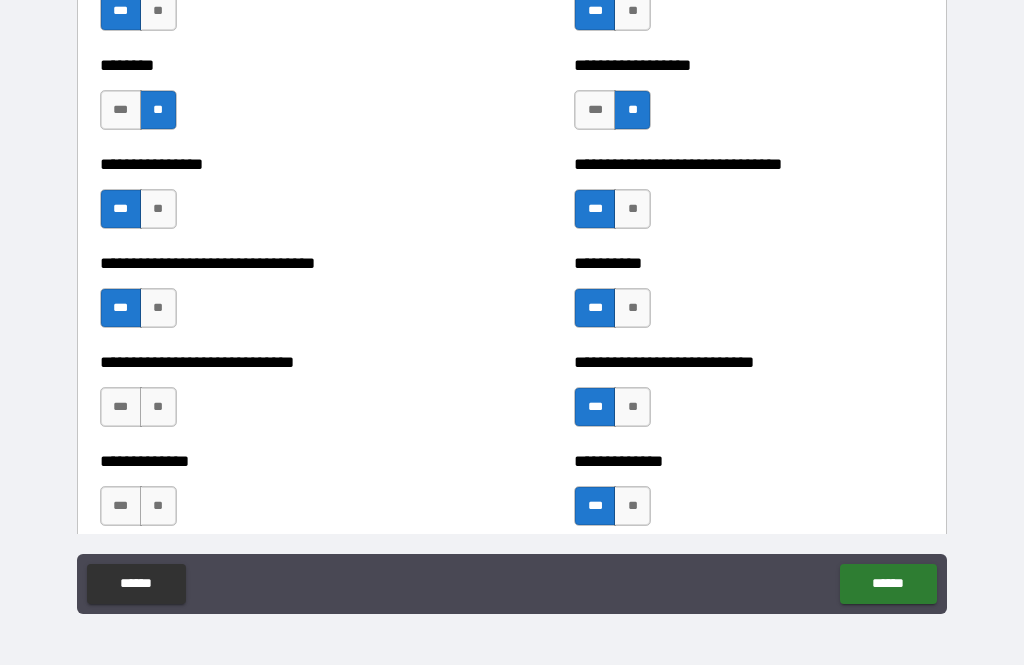 click on "**" at bounding box center (158, 407) 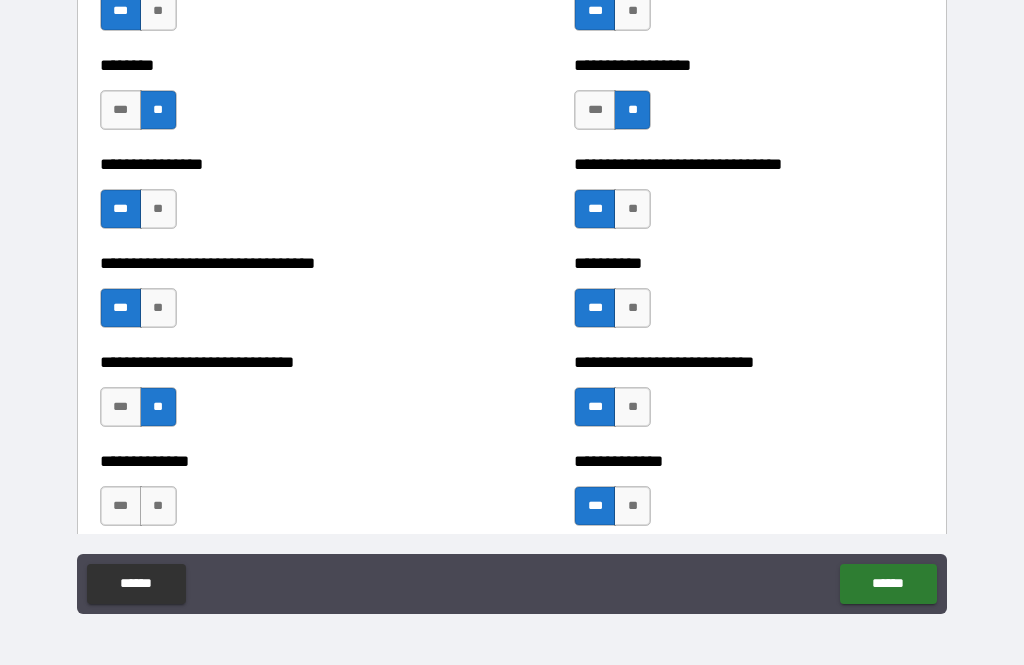 click on "***" at bounding box center (121, 407) 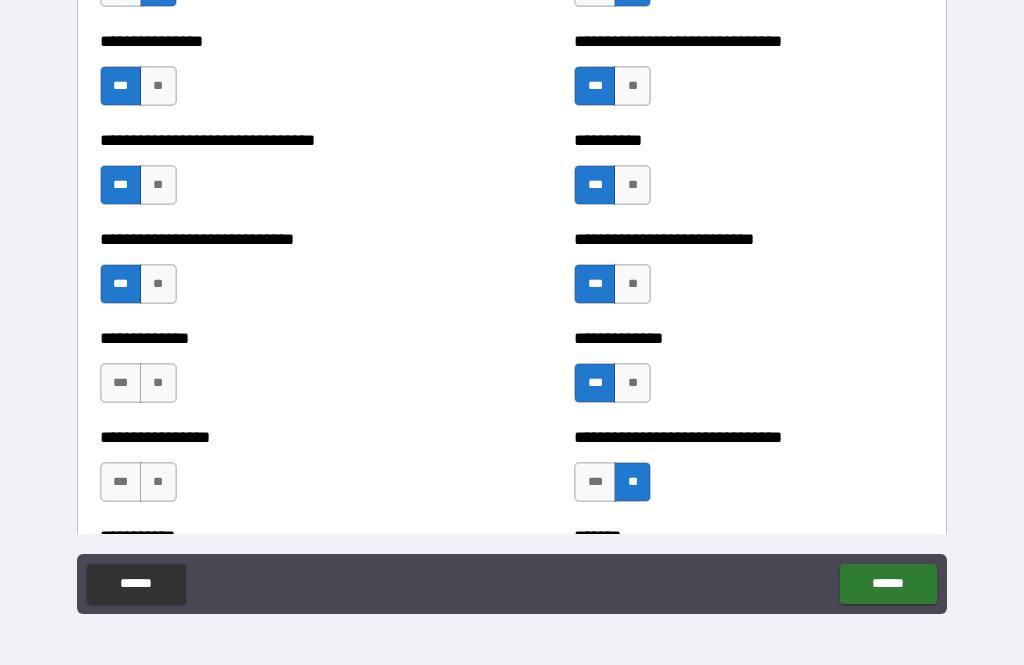 scroll, scrollTop: 7539, scrollLeft: 0, axis: vertical 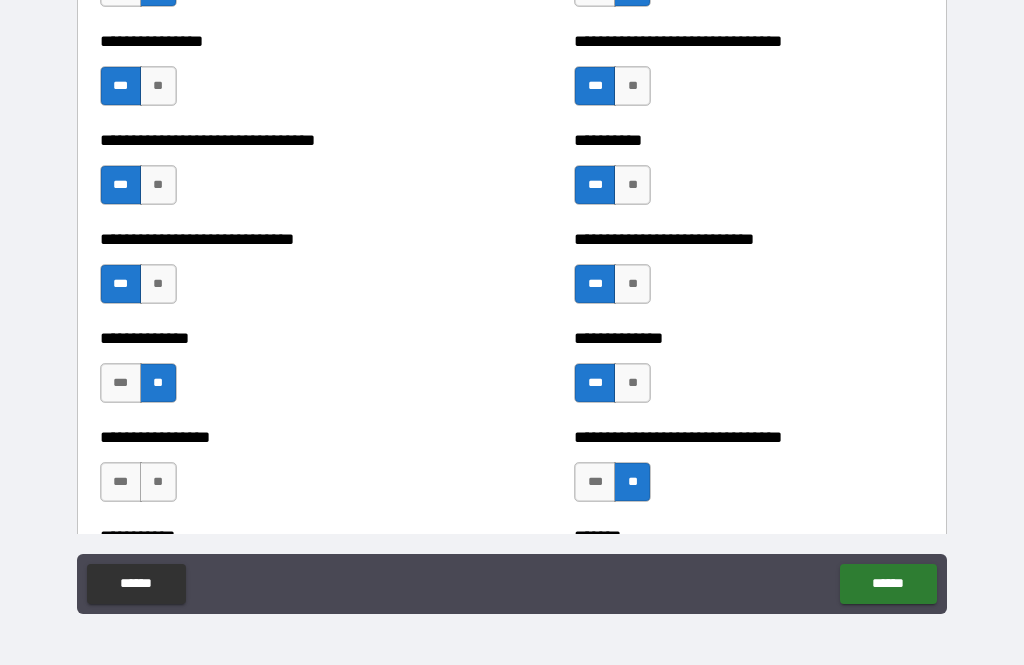 click on "**" at bounding box center [158, 482] 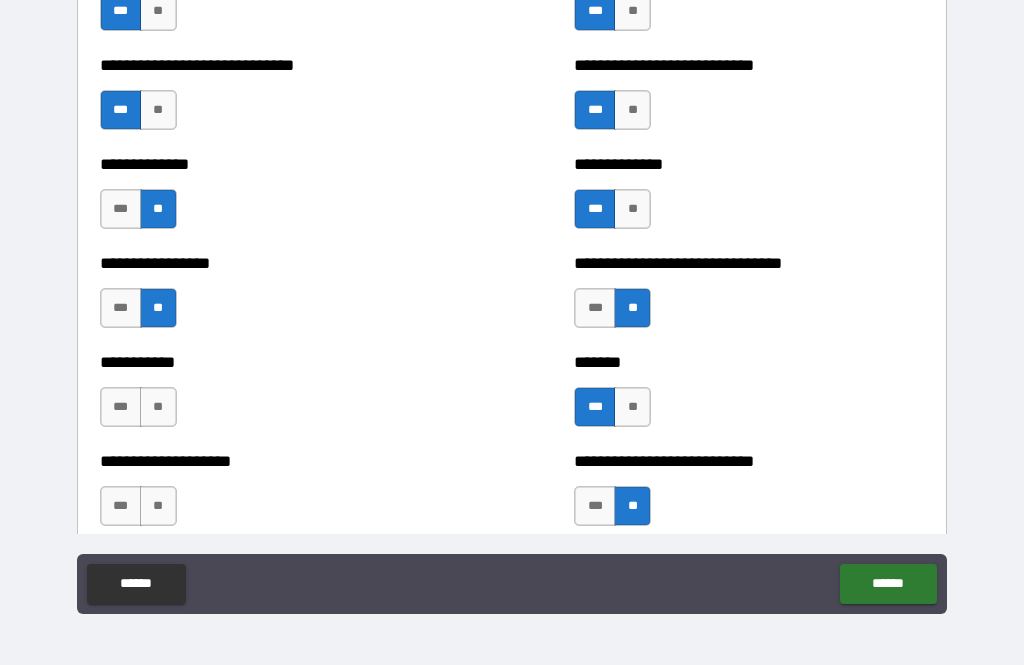 scroll, scrollTop: 7744, scrollLeft: 0, axis: vertical 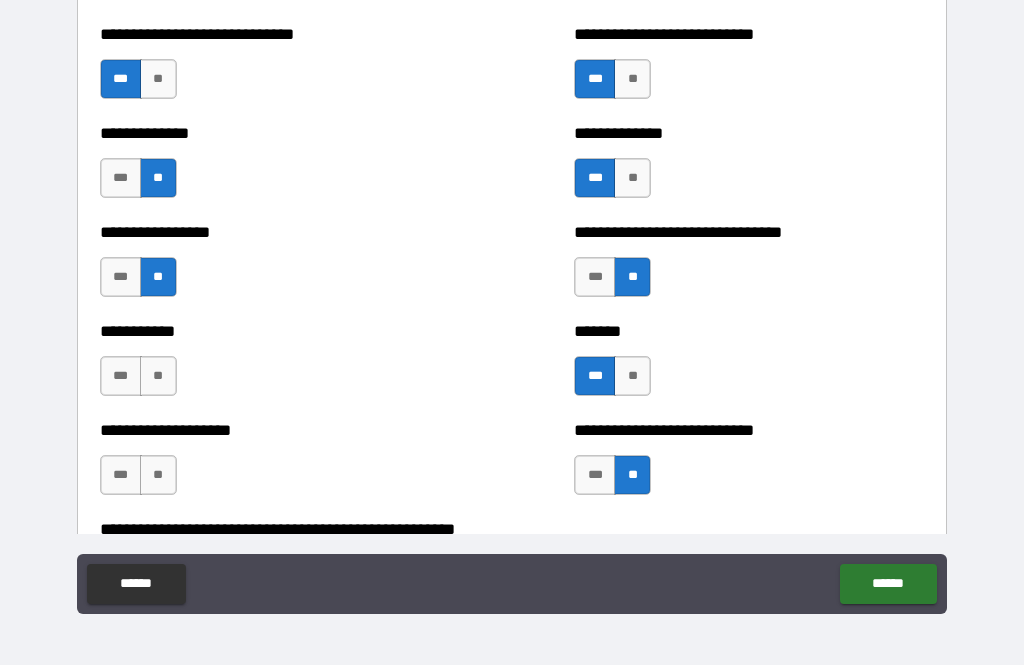 click on "**" at bounding box center [158, 376] 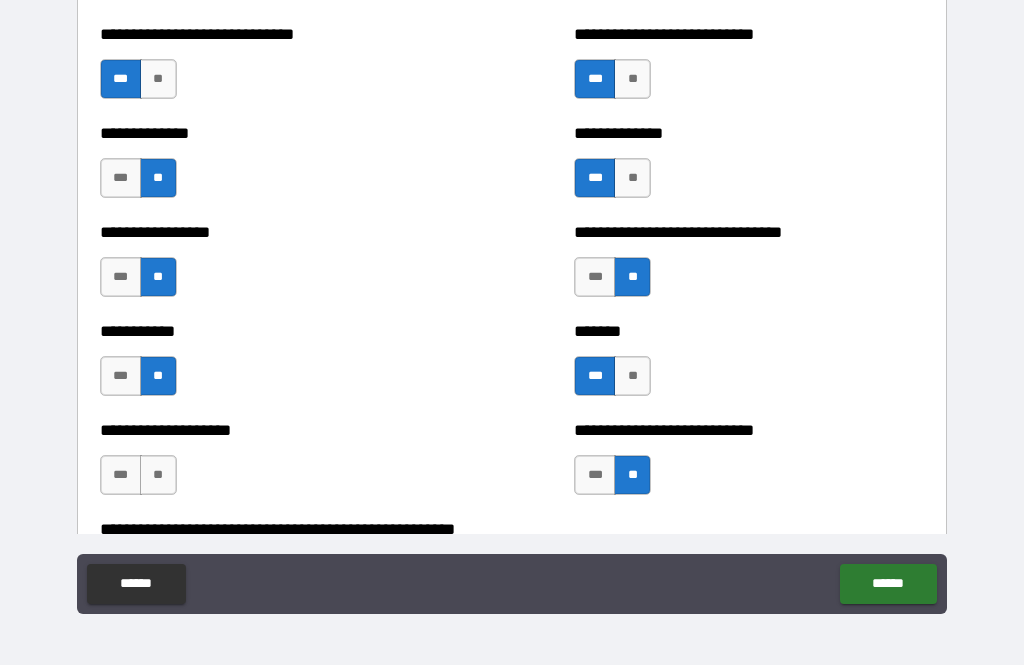 click on "***" at bounding box center [121, 475] 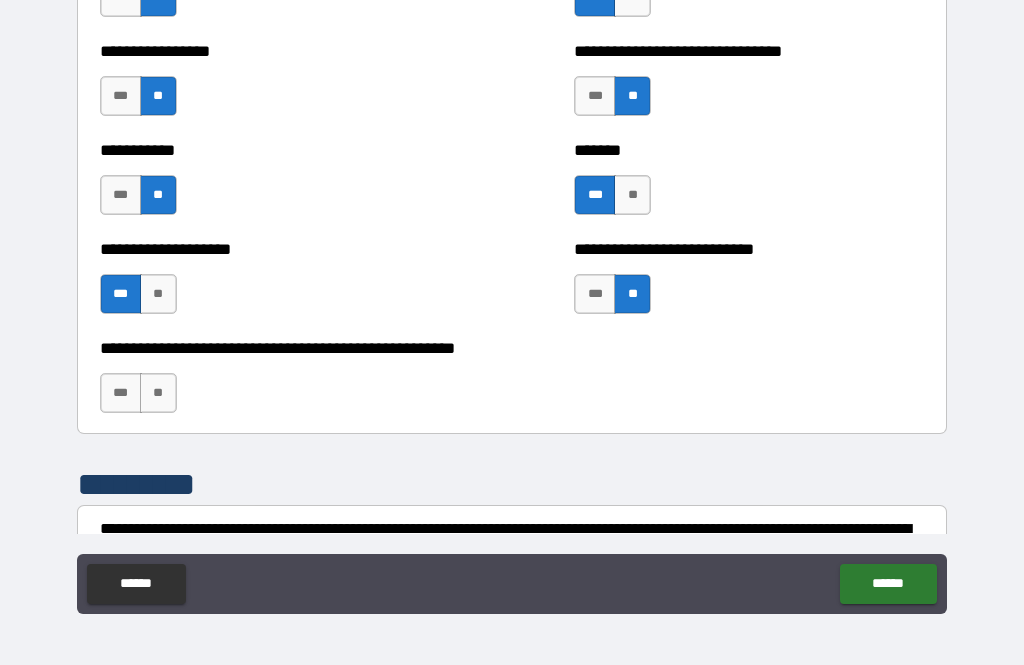 scroll, scrollTop: 7957, scrollLeft: 0, axis: vertical 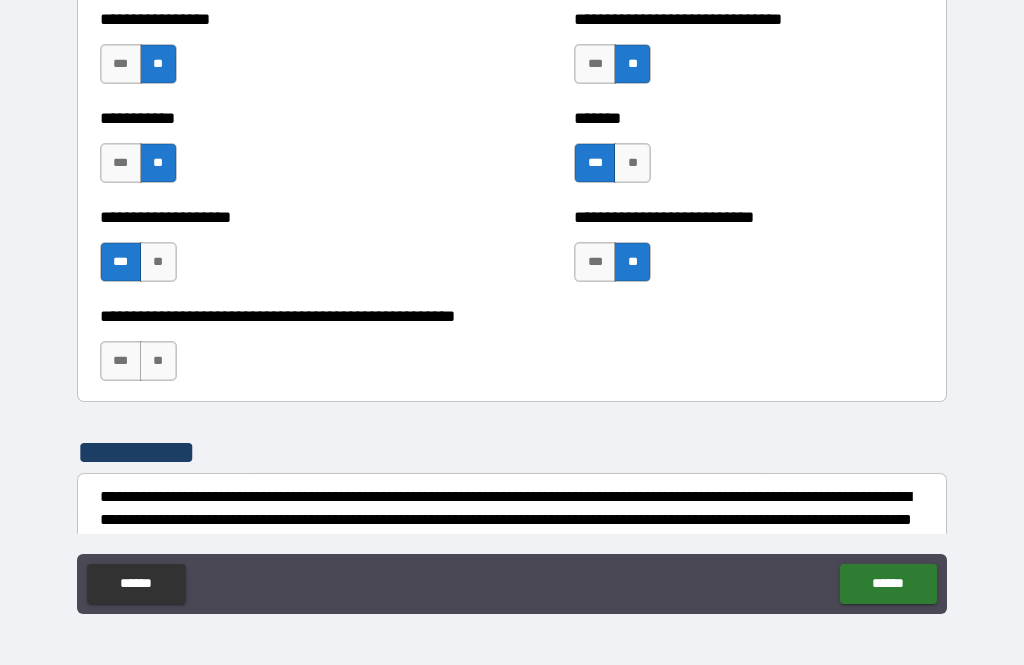 click on "**" at bounding box center [158, 361] 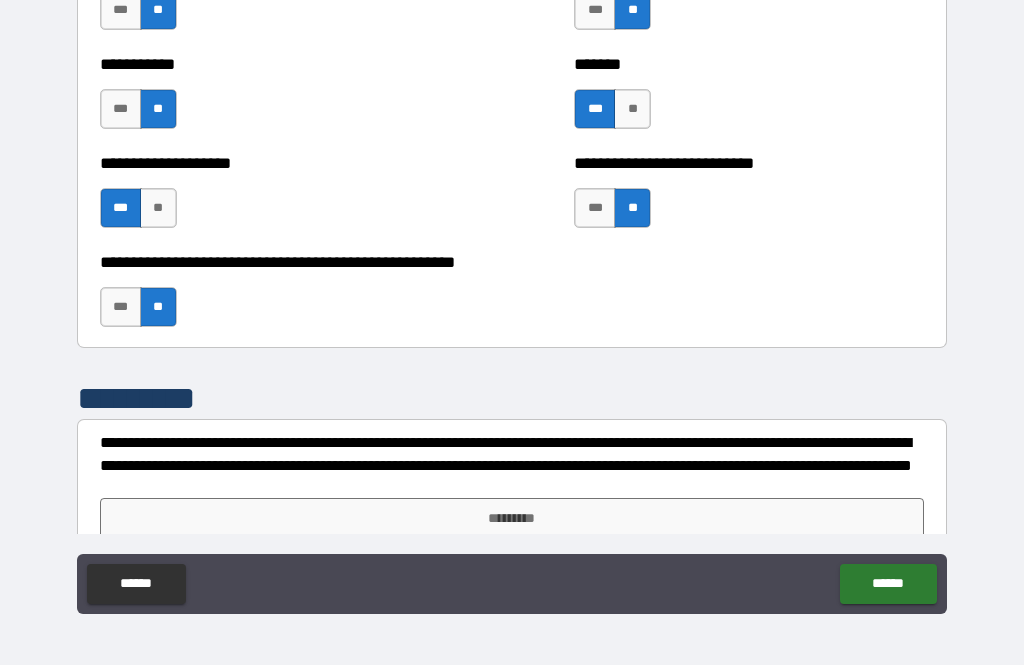 scroll, scrollTop: 8022, scrollLeft: 0, axis: vertical 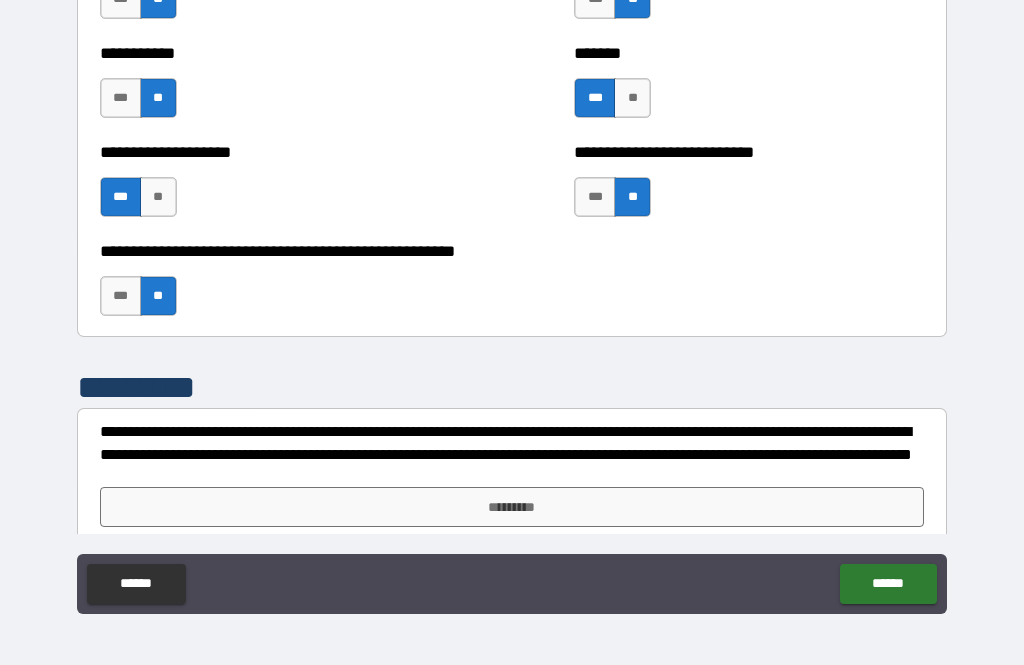click on "*********" at bounding box center (512, 507) 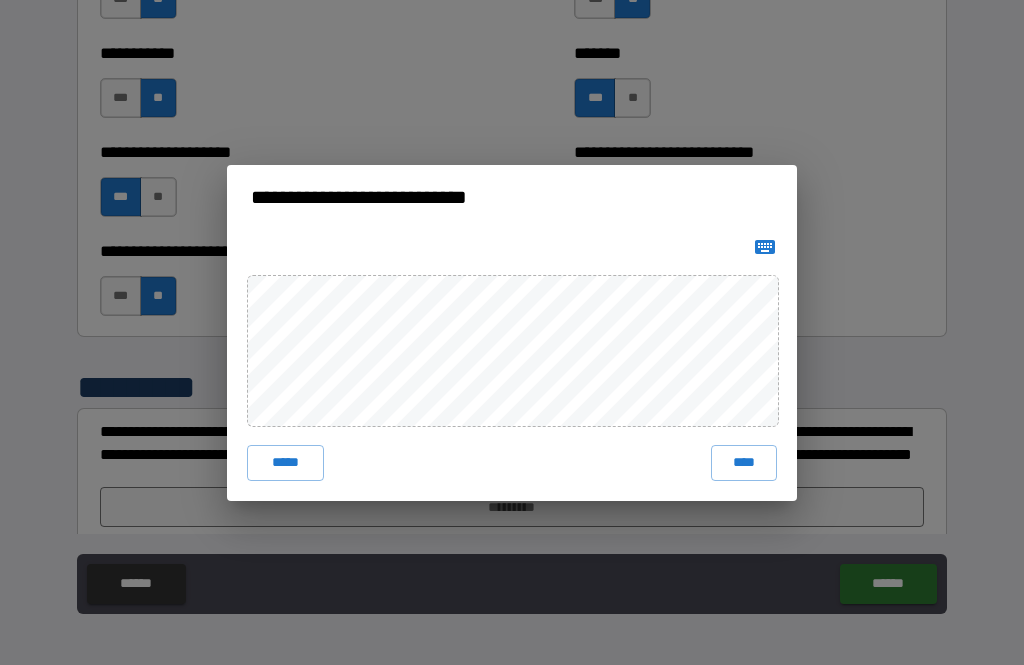 click on "****" at bounding box center (744, 463) 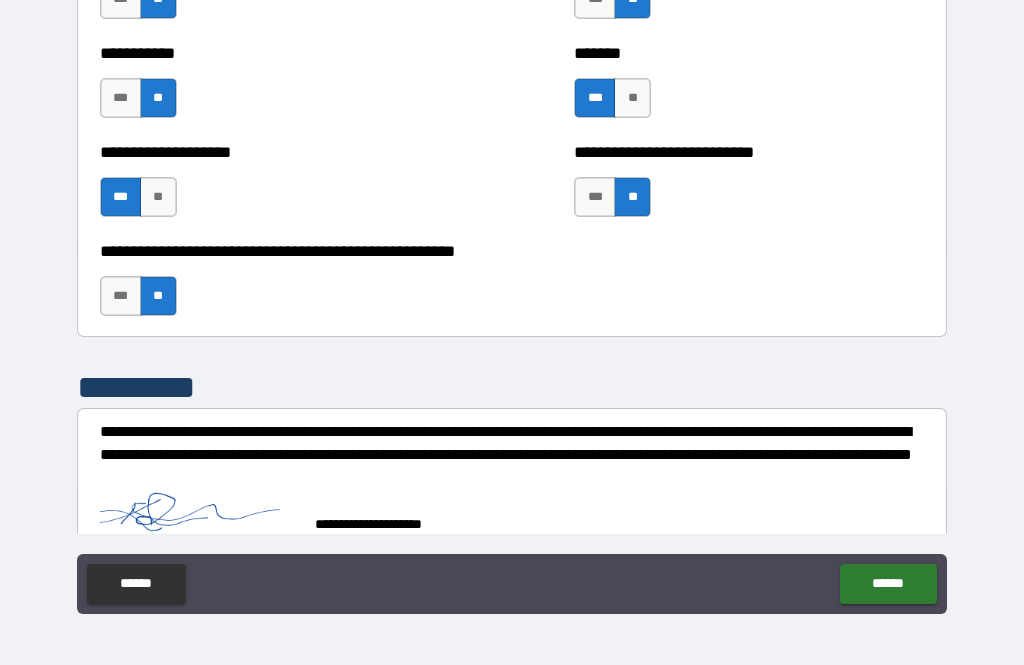 click on "******" at bounding box center (888, 584) 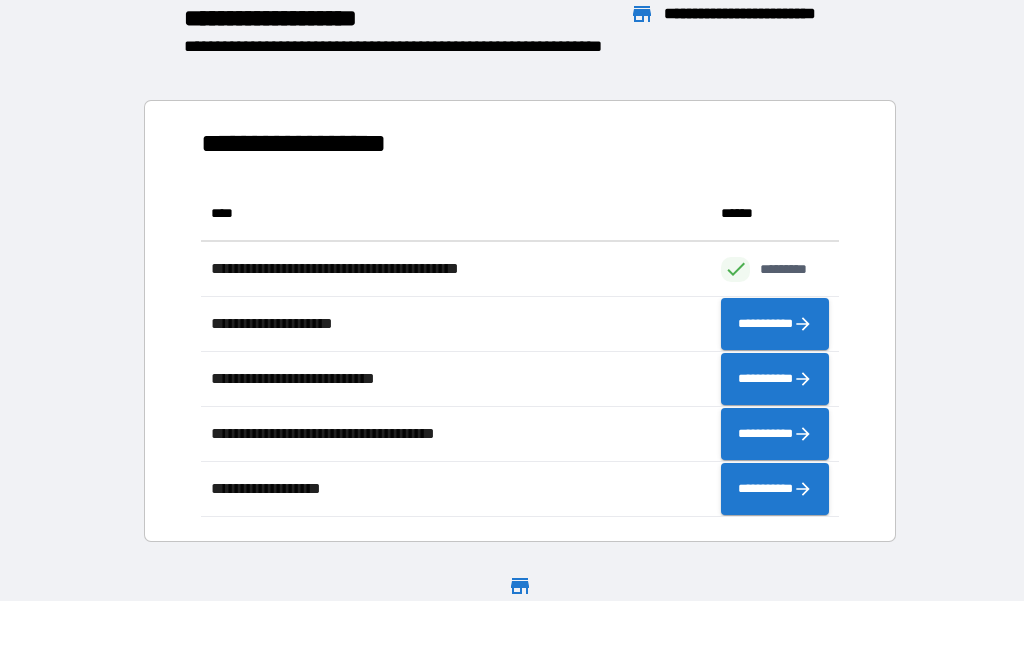 scroll, scrollTop: 331, scrollLeft: 638, axis: both 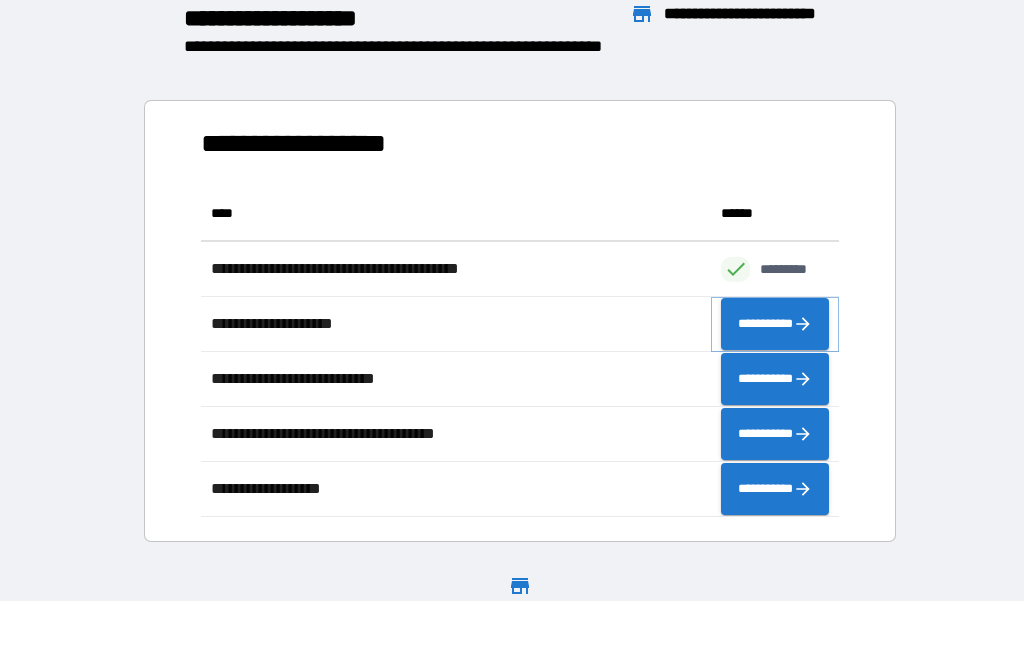 click on "**********" at bounding box center (775, 324) 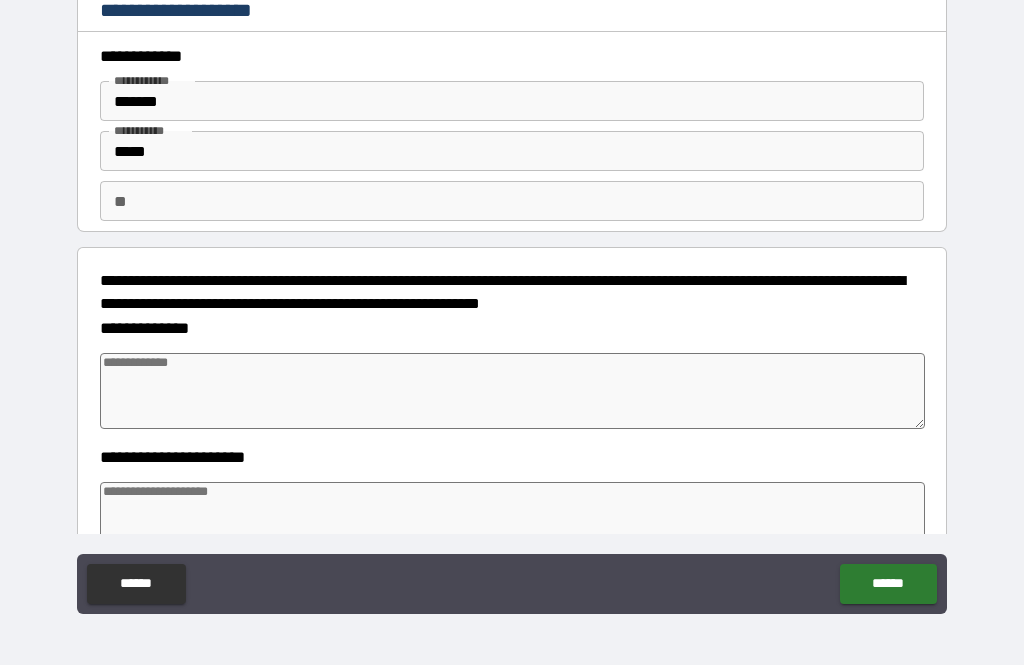 type on "*" 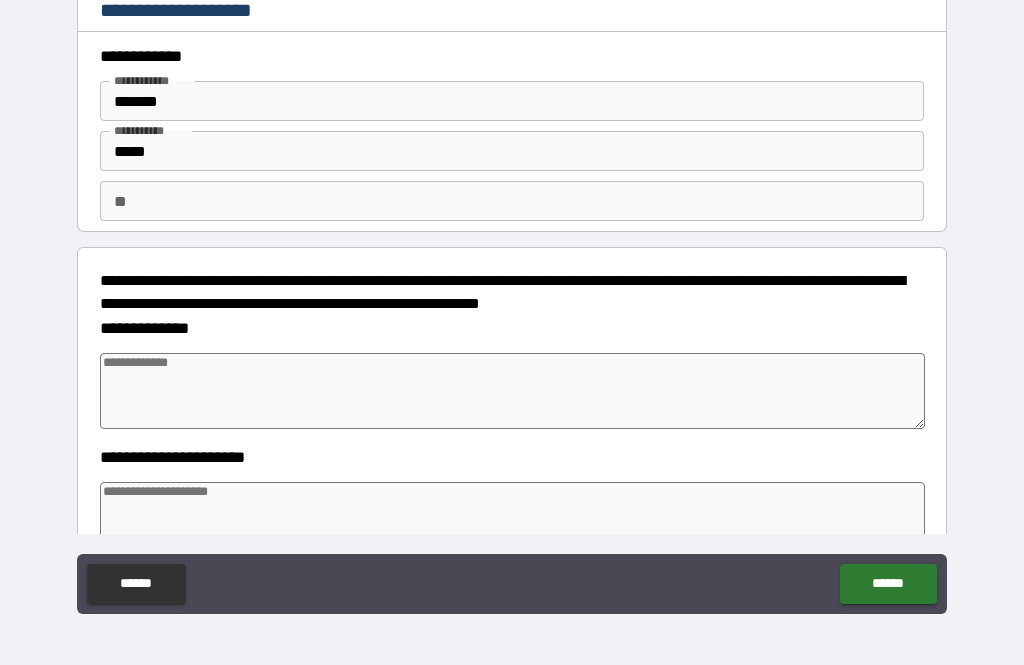 type on "*" 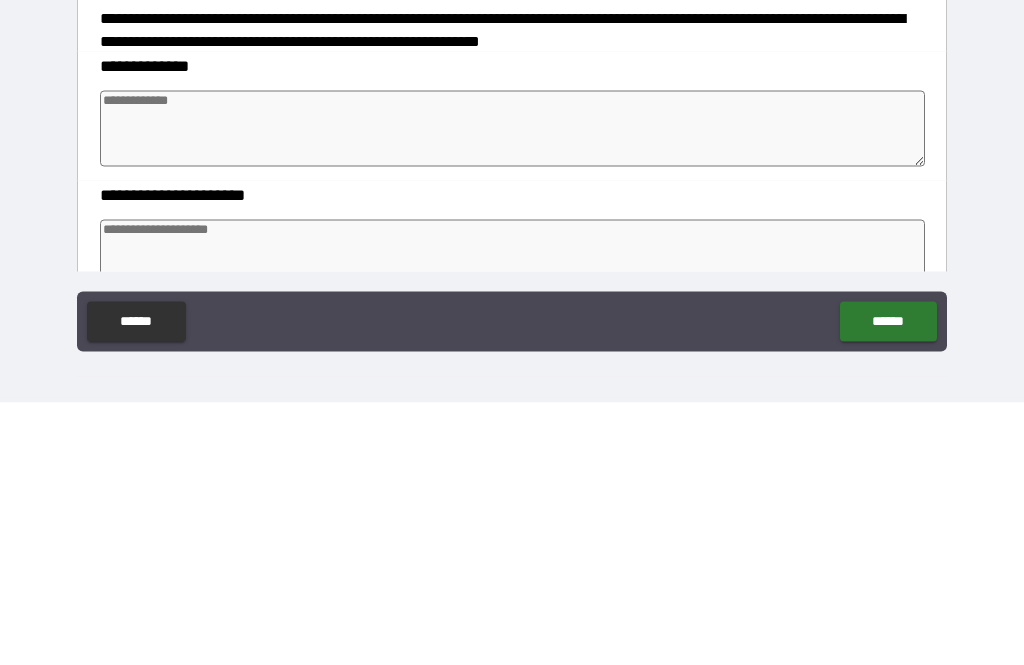 type on "*" 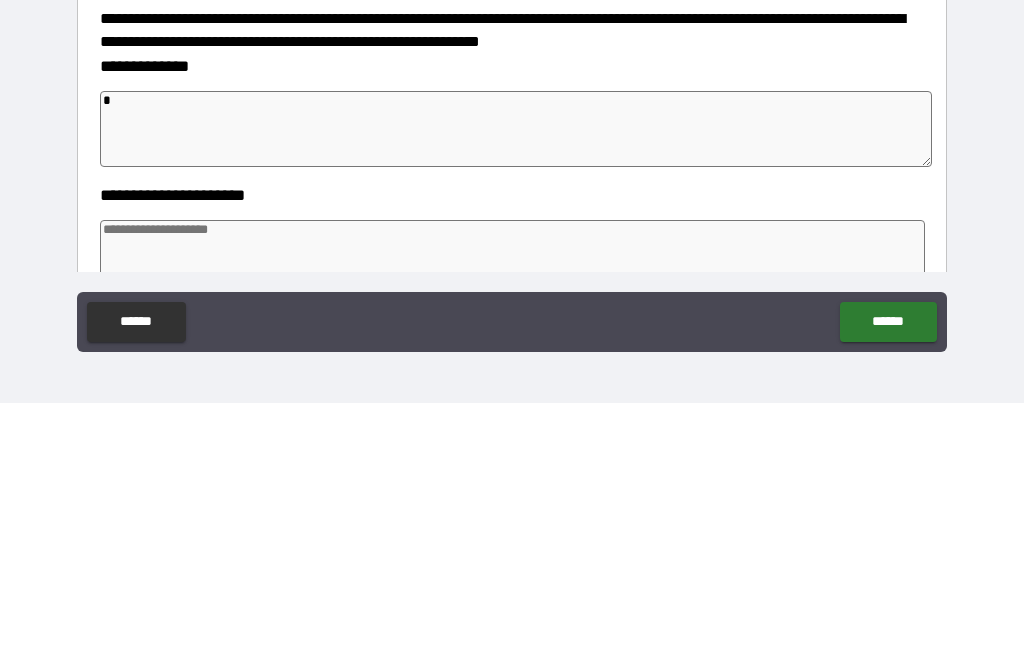 type on "*" 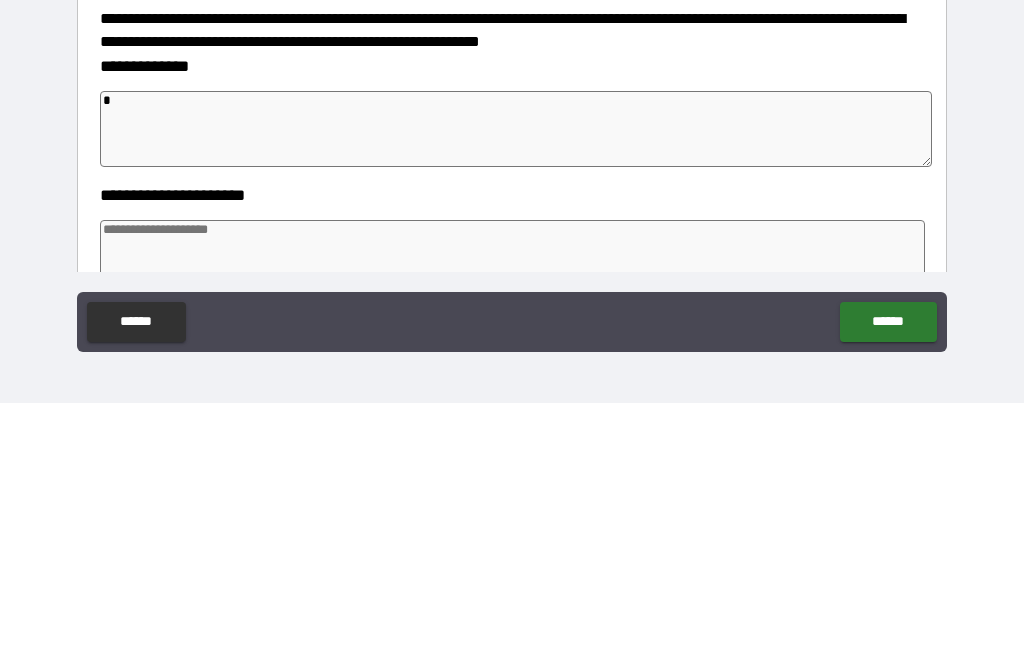 type on "*" 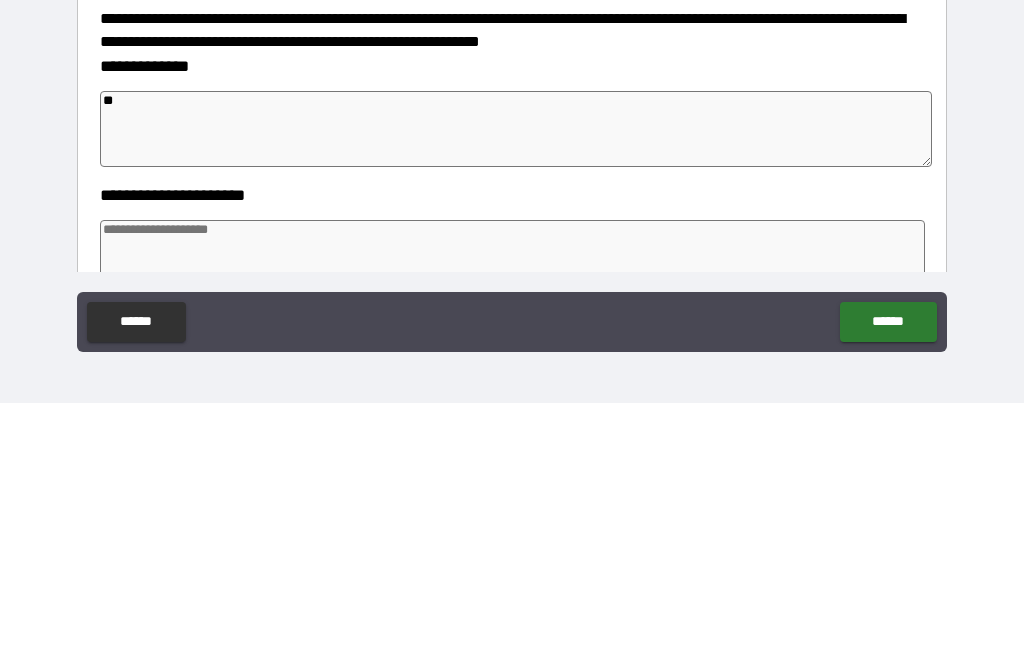 type on "*" 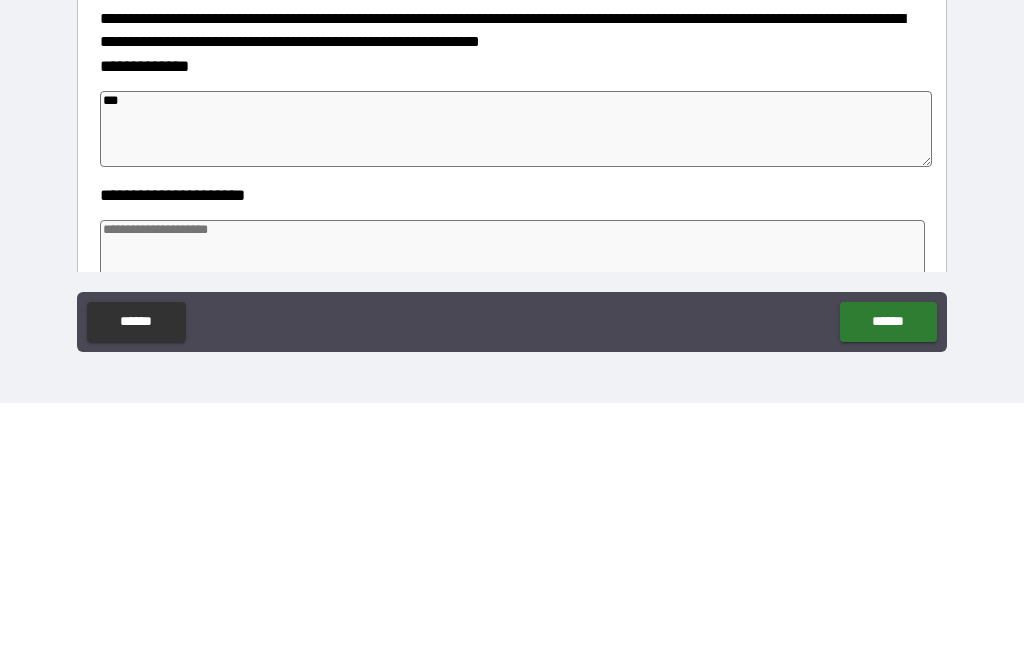 type on "*" 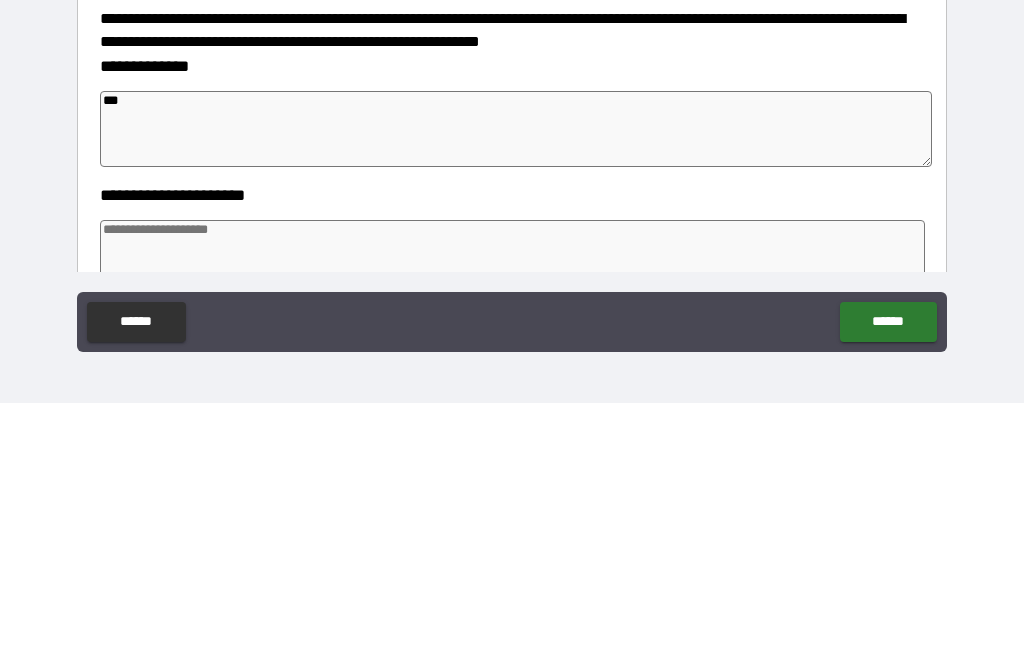 type on "***" 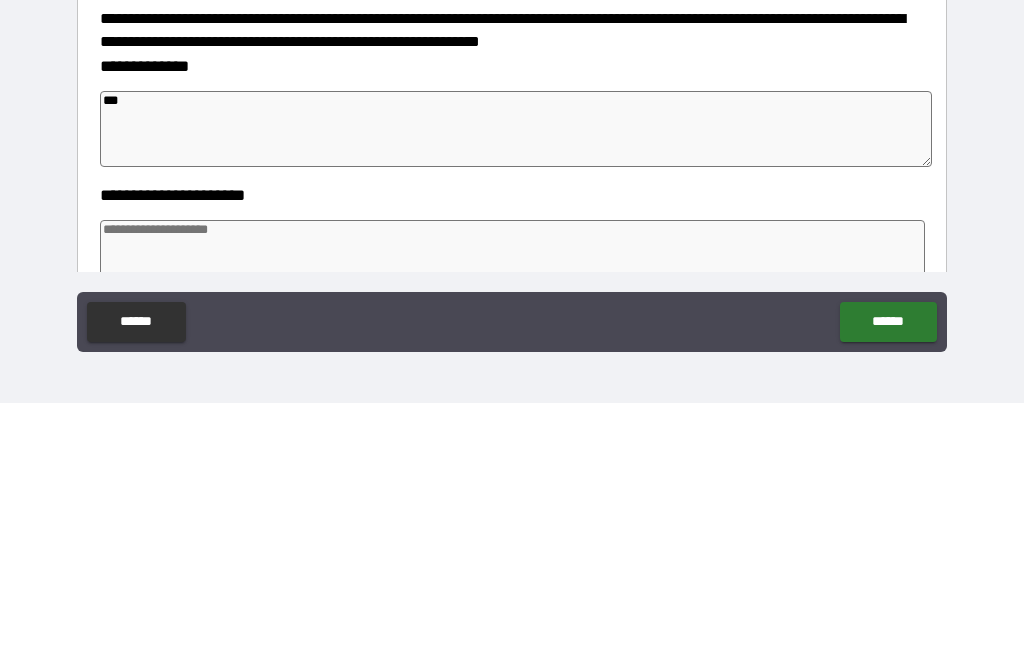 type on "*" 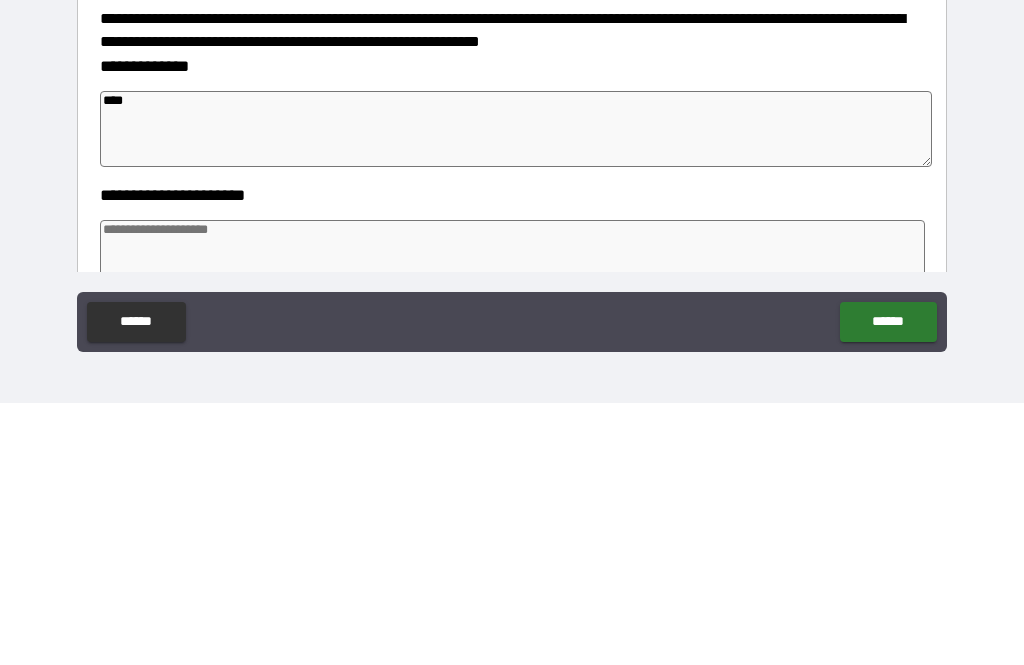 type on "*" 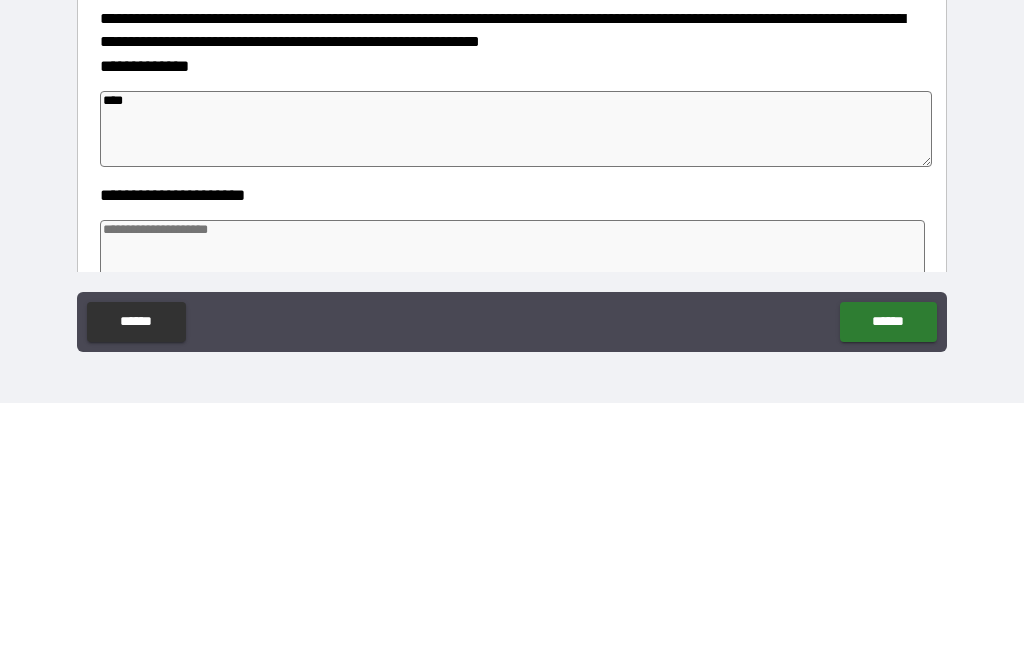 type on "*****" 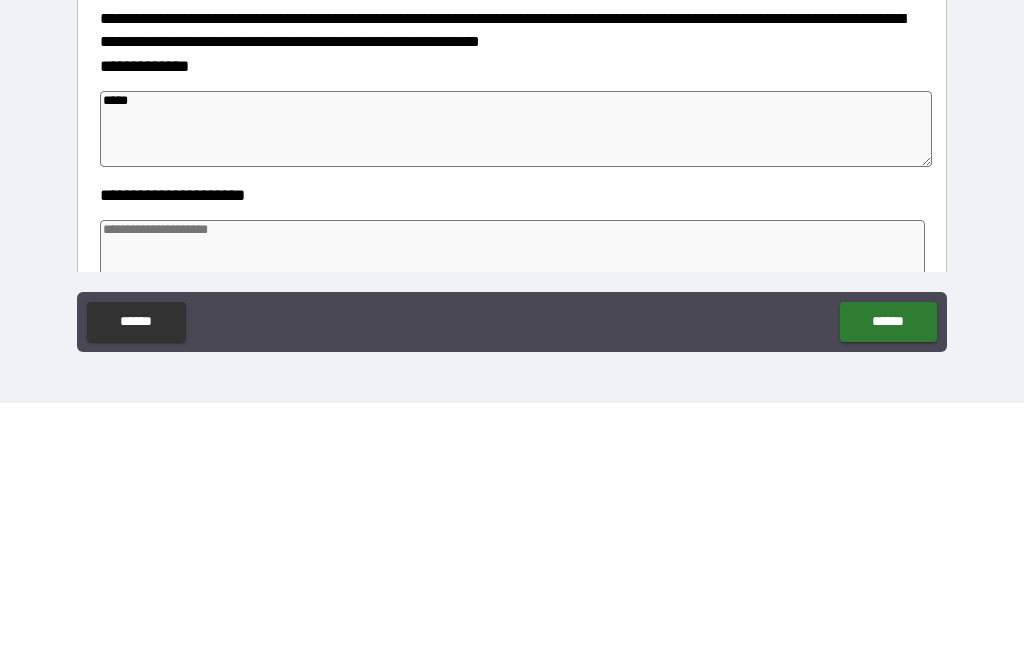 type on "*" 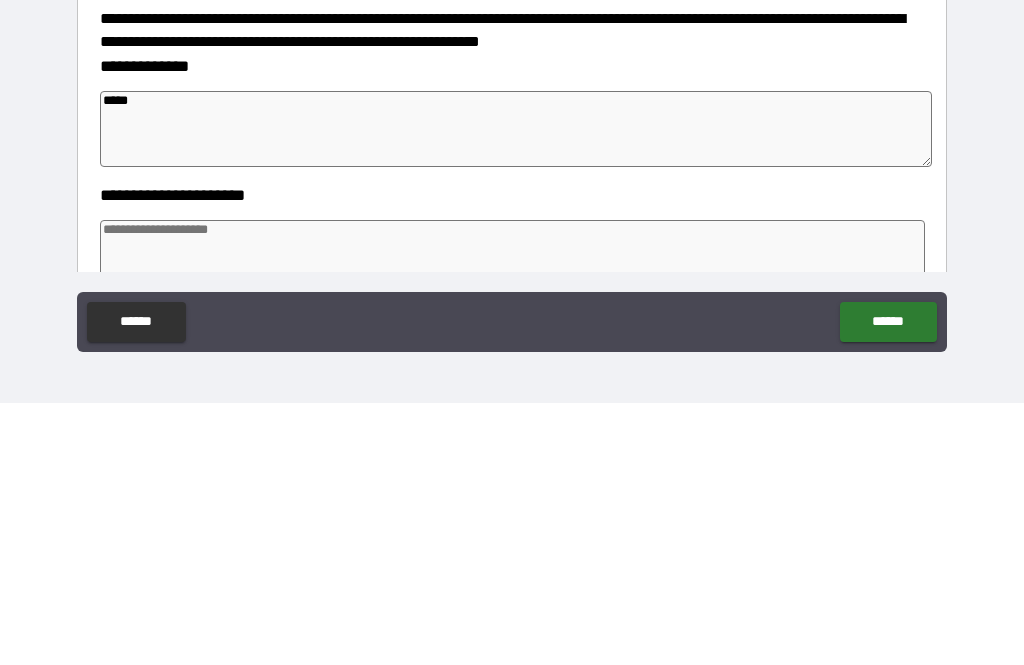 type on "******" 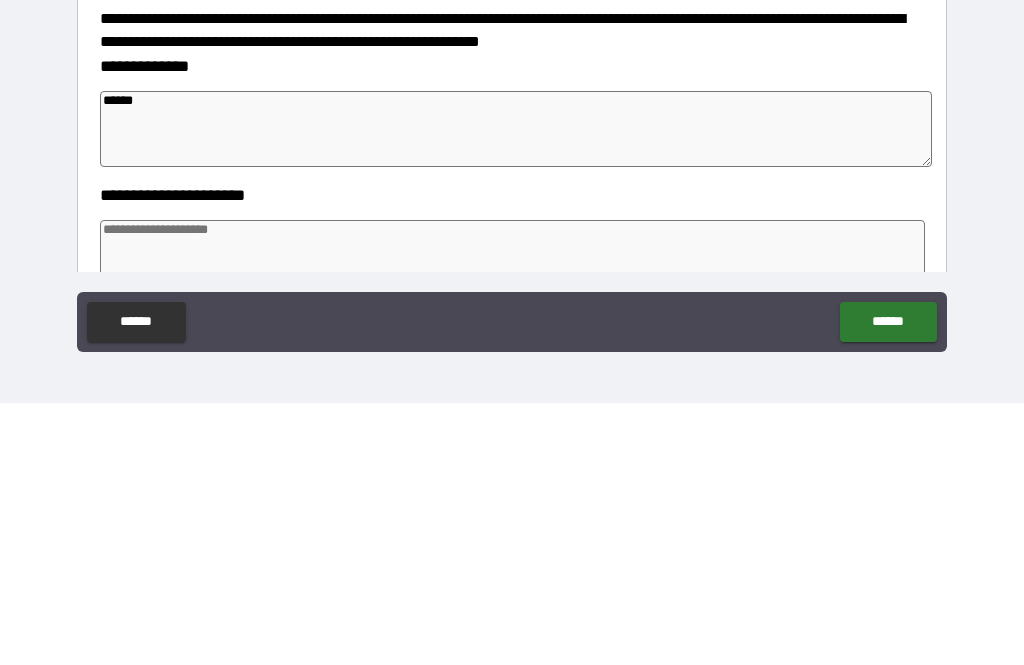 type on "*" 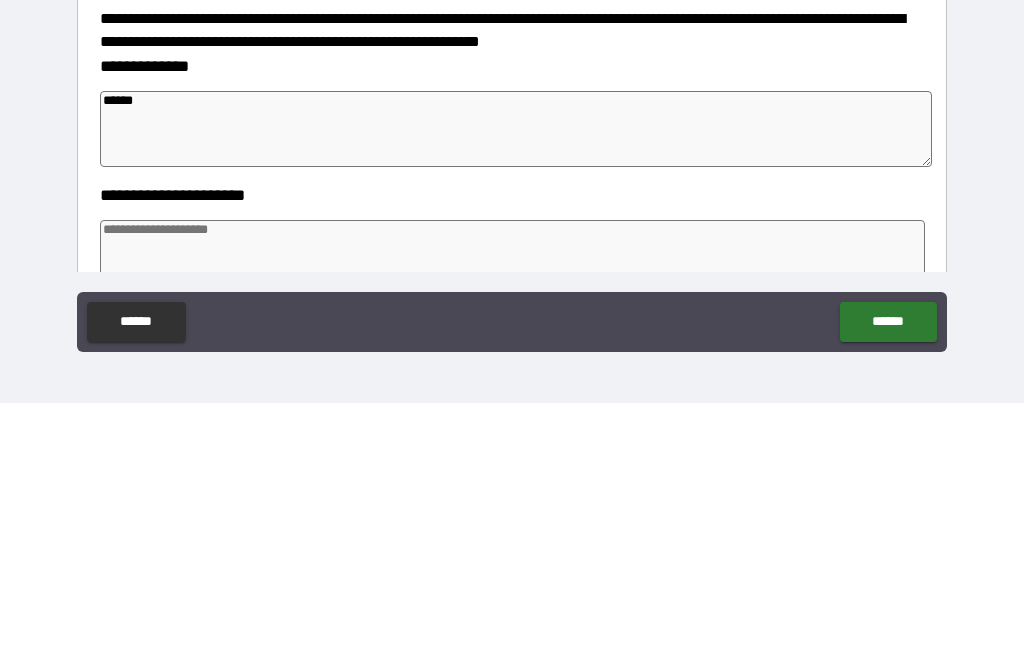 type on "*******" 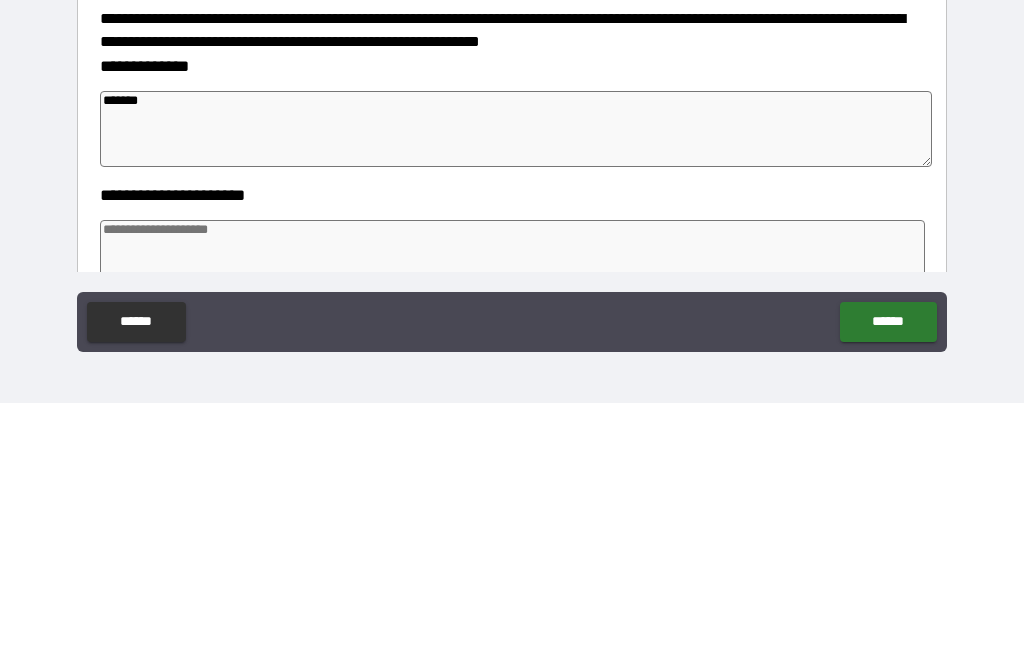 type on "*" 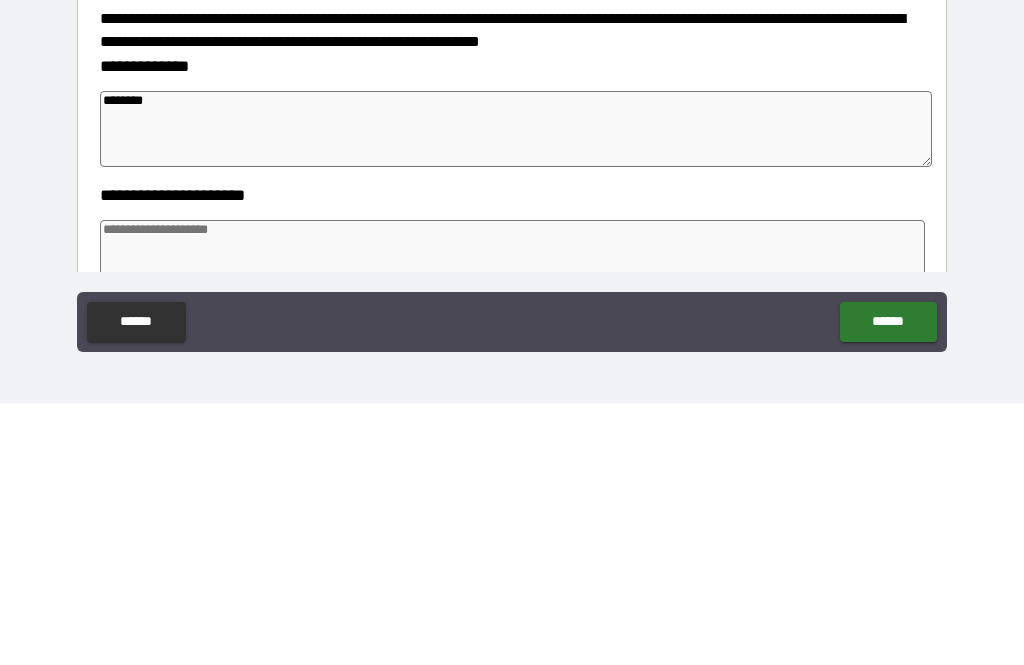type on "*" 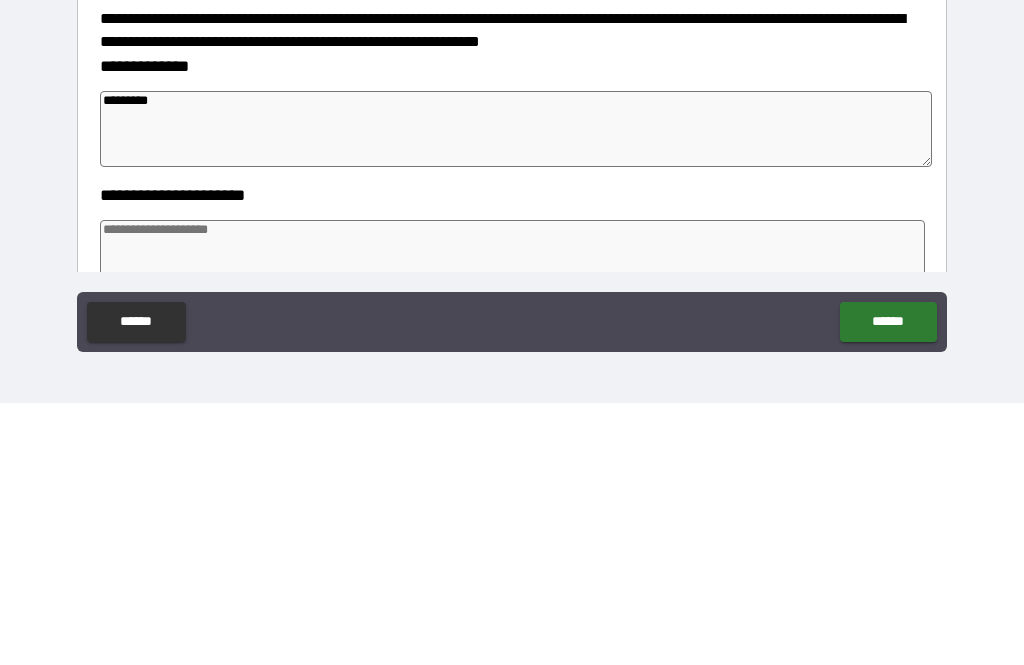 type on "*********" 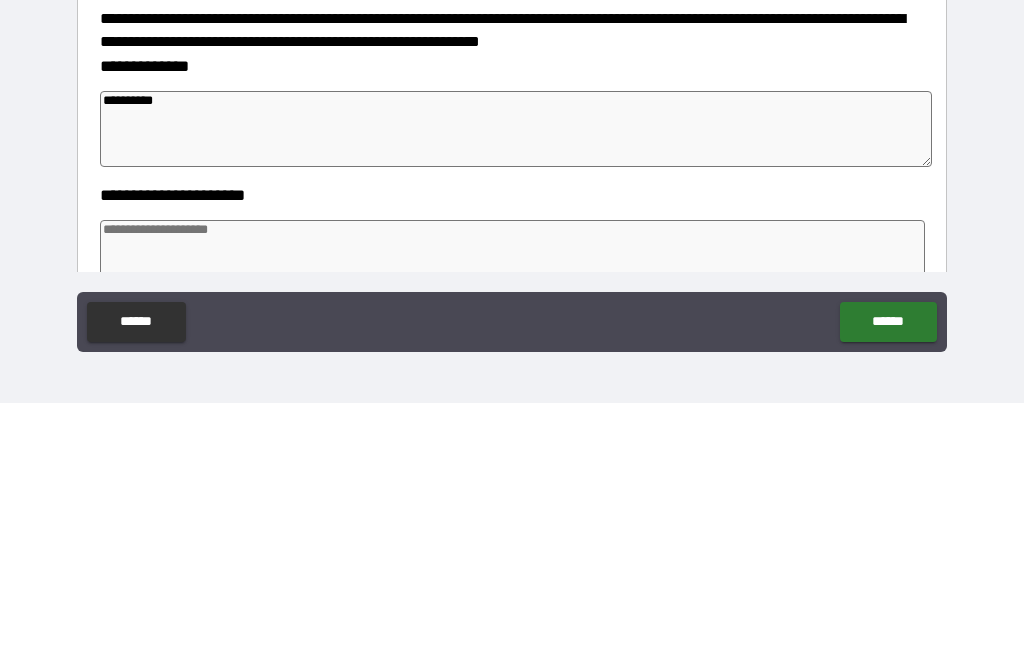 type on "*" 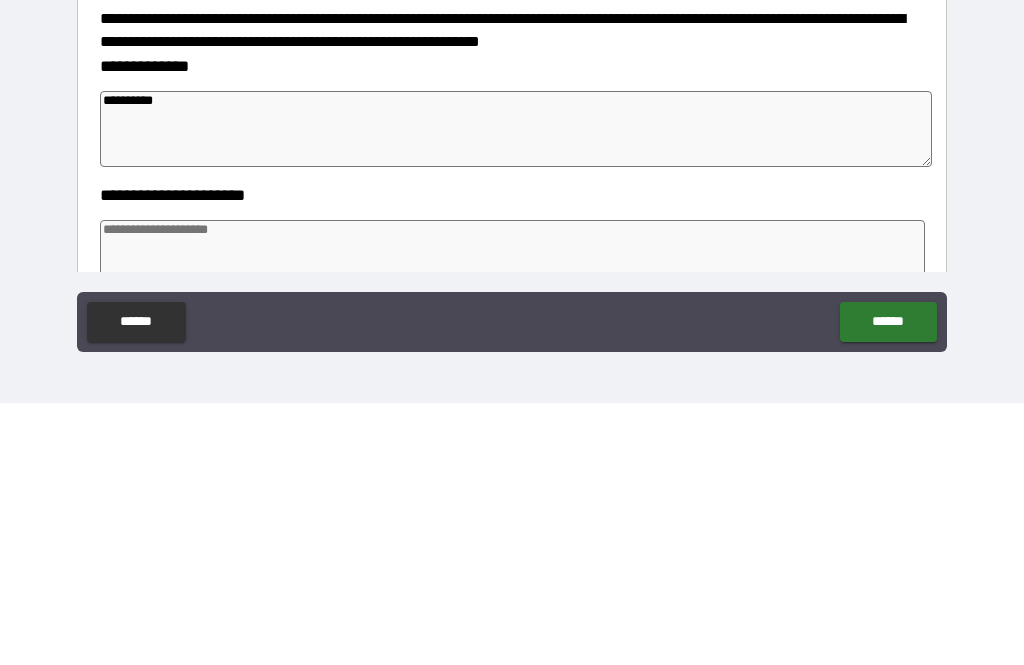 type on "**********" 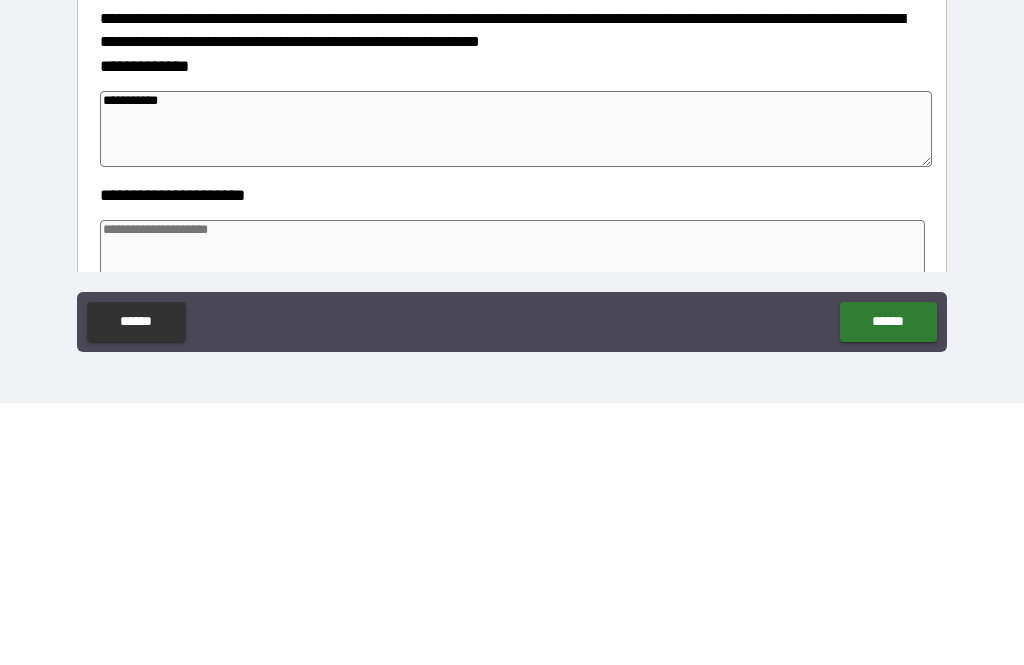 type on "*" 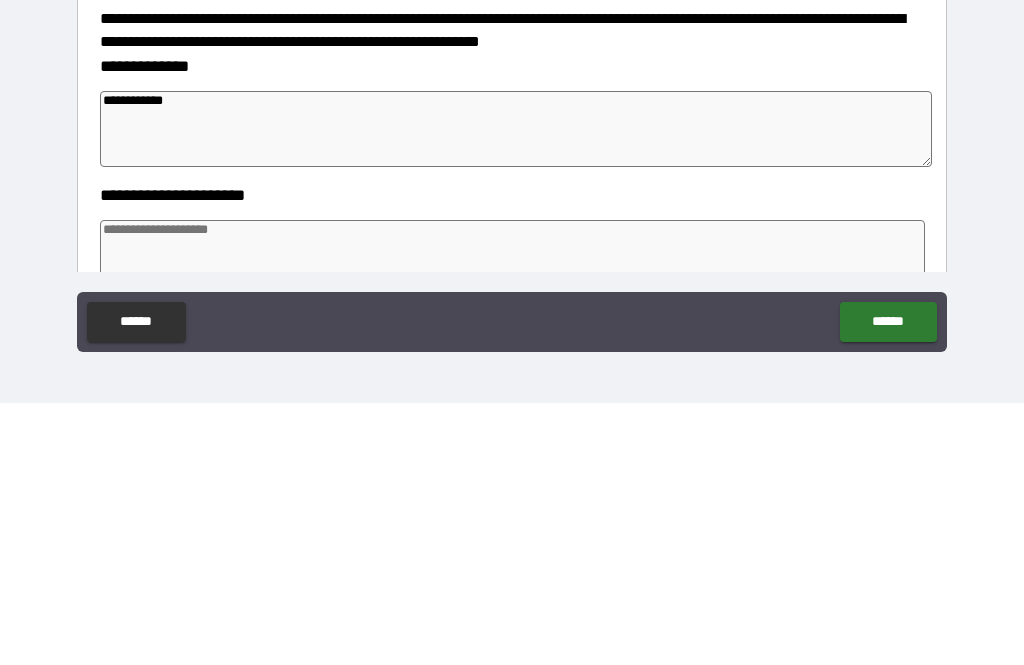 type on "*" 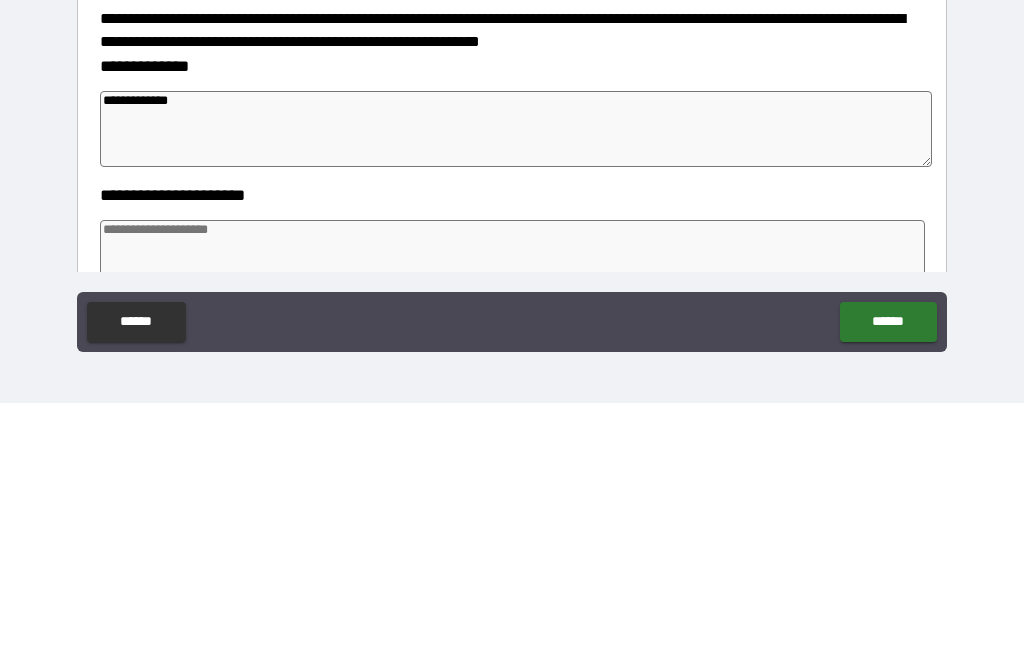 type on "*" 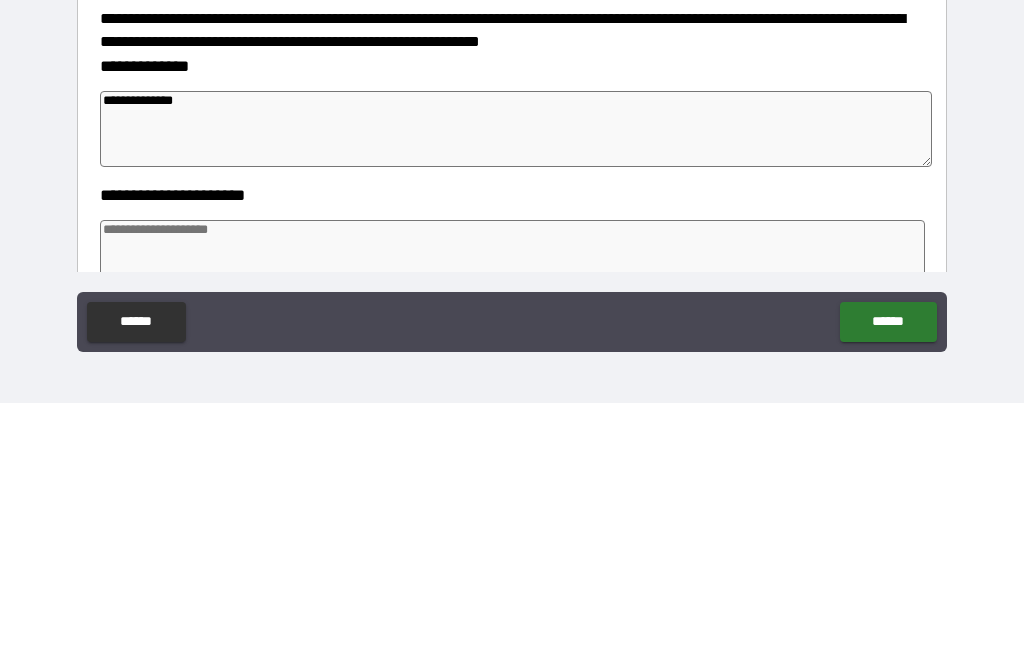 type on "*" 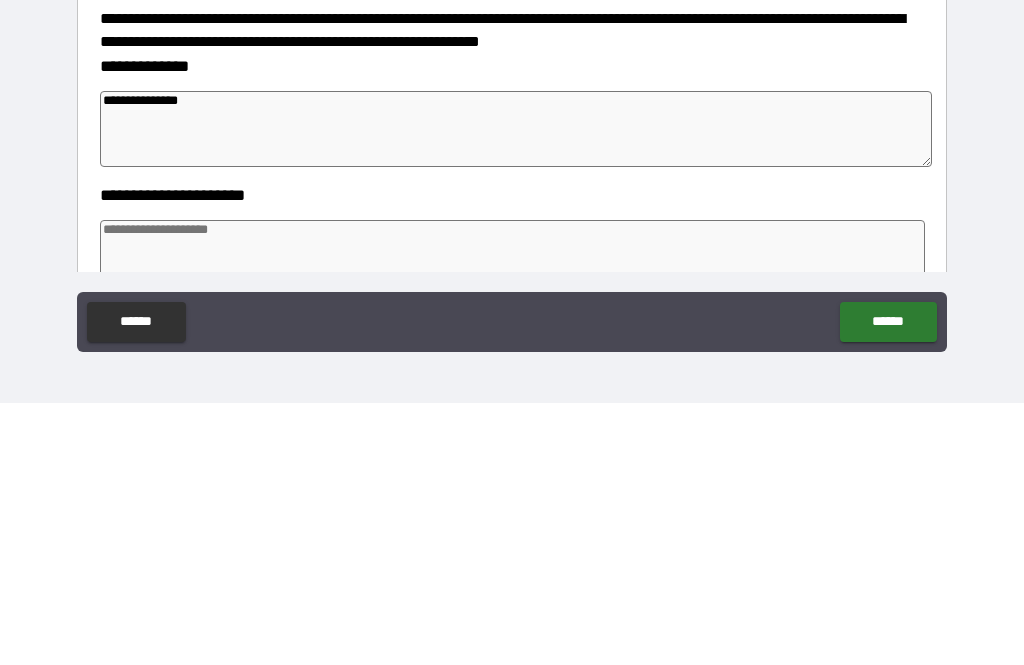 type on "*" 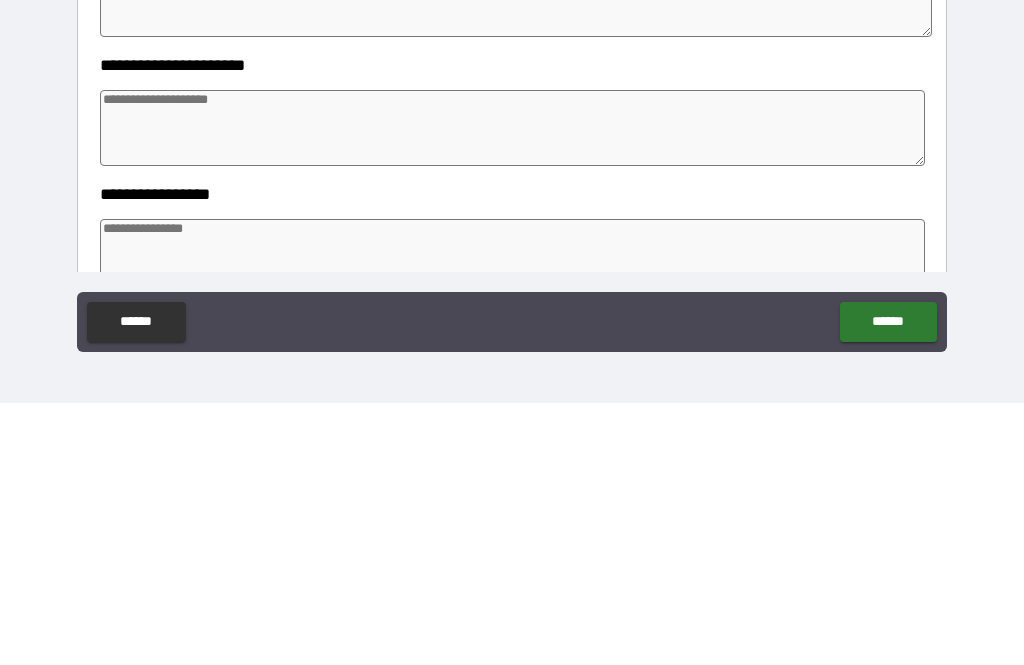 scroll, scrollTop: 130, scrollLeft: 0, axis: vertical 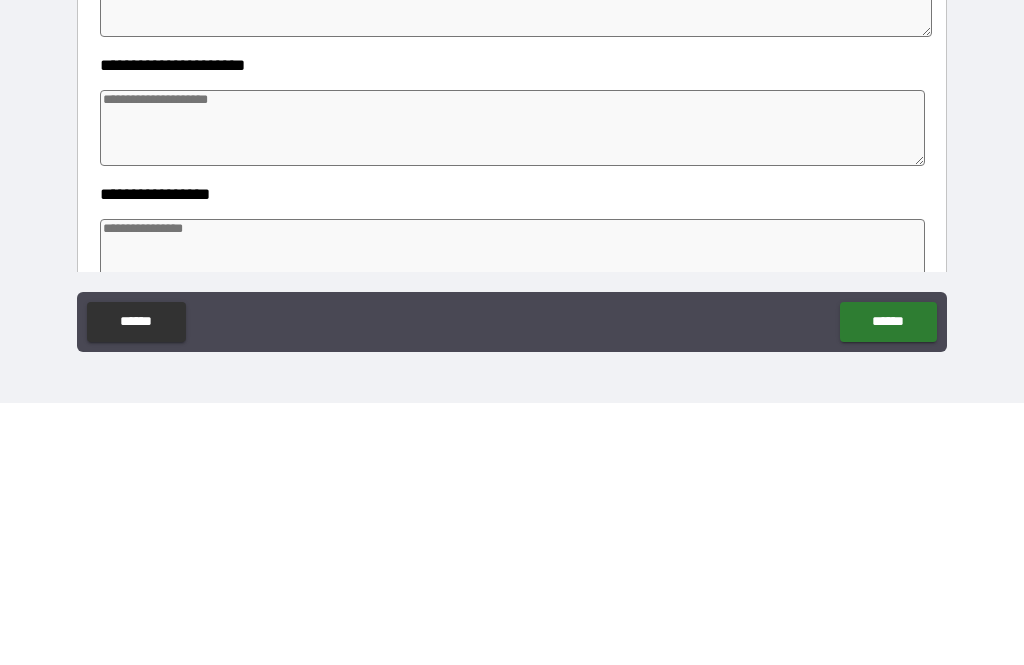 type on "**********" 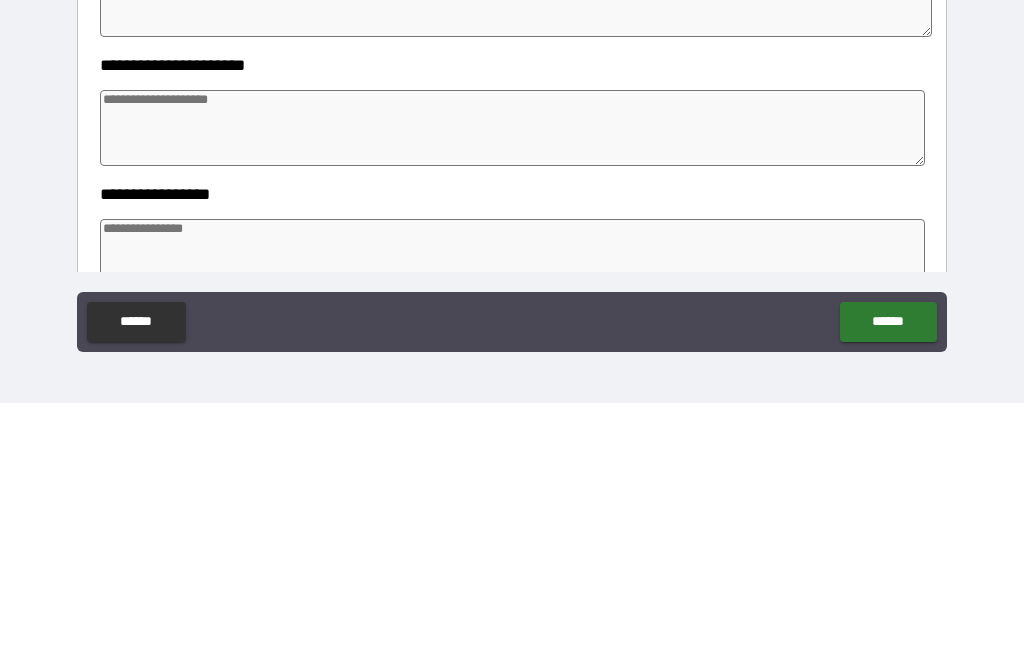 type on "*" 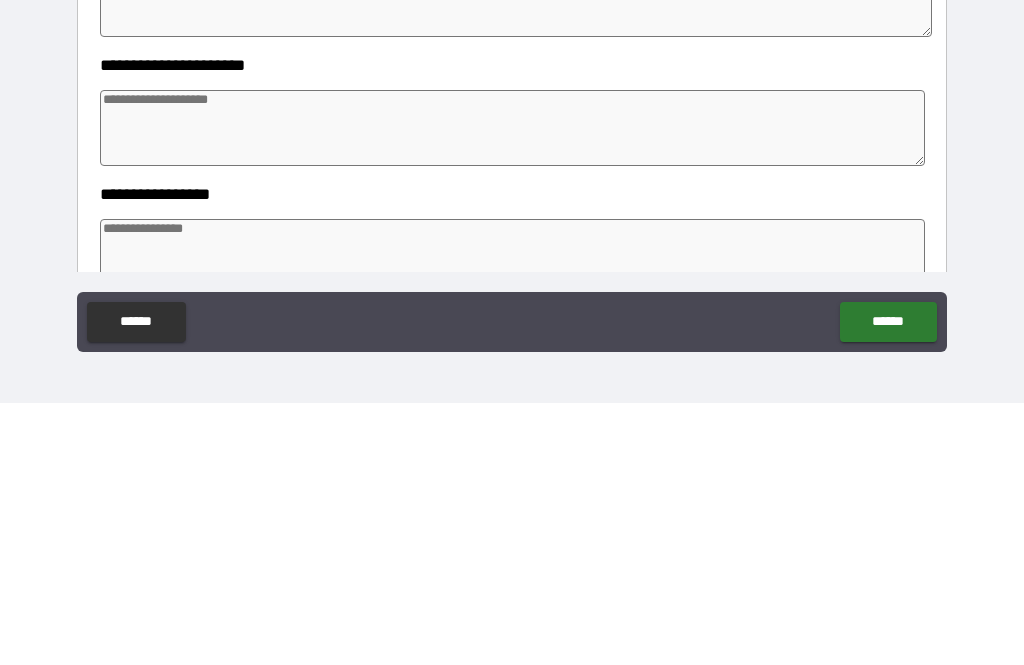 type on "*" 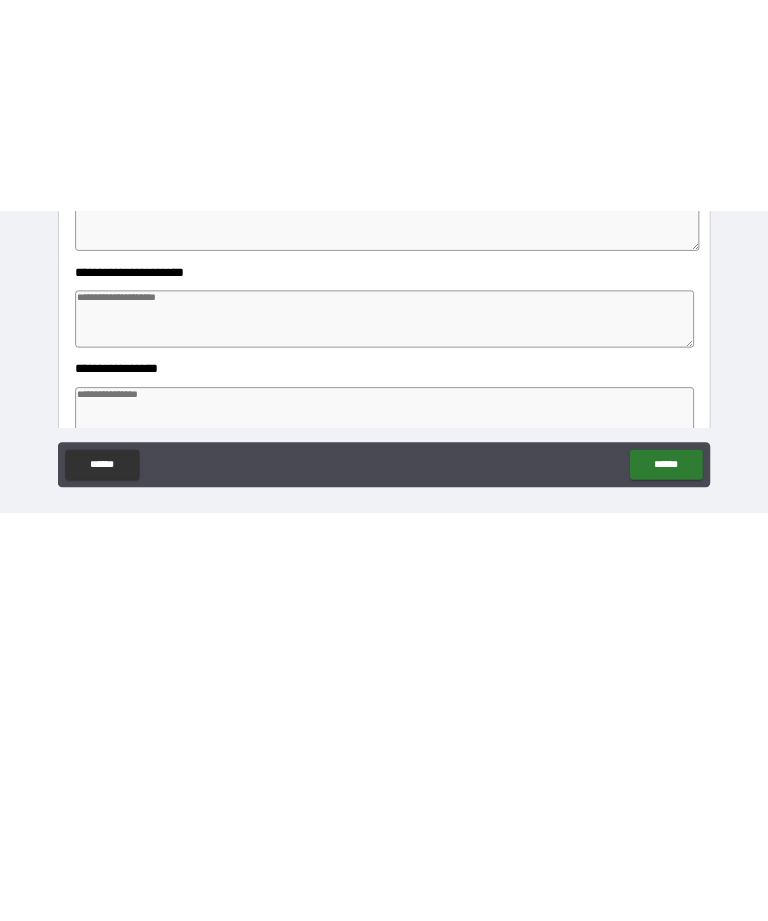 scroll, scrollTop: 0, scrollLeft: 0, axis: both 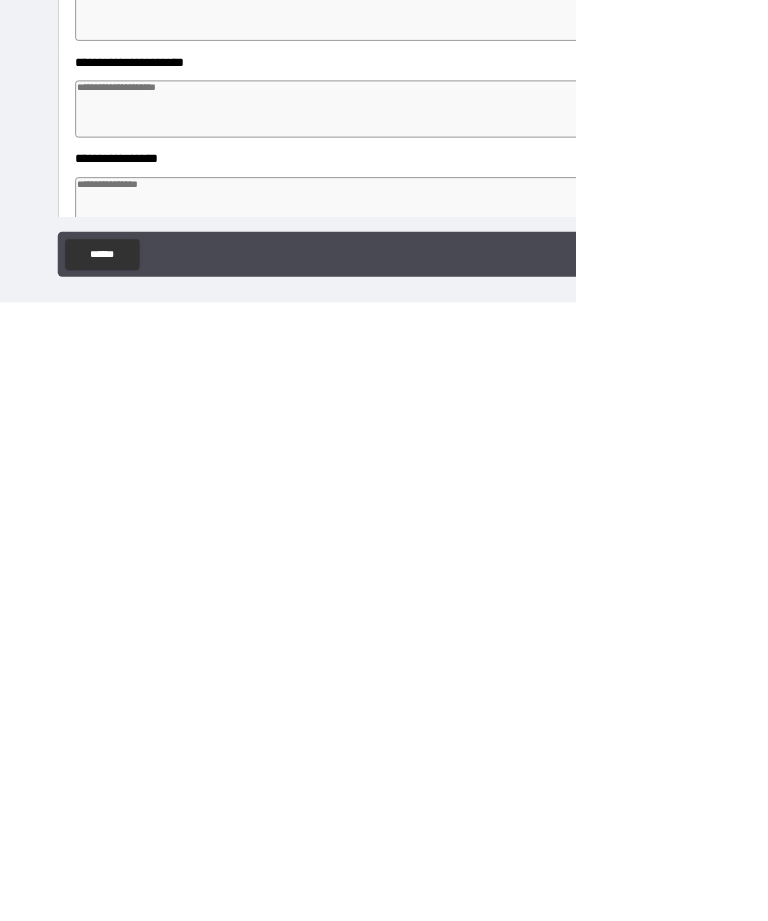 type on "*" 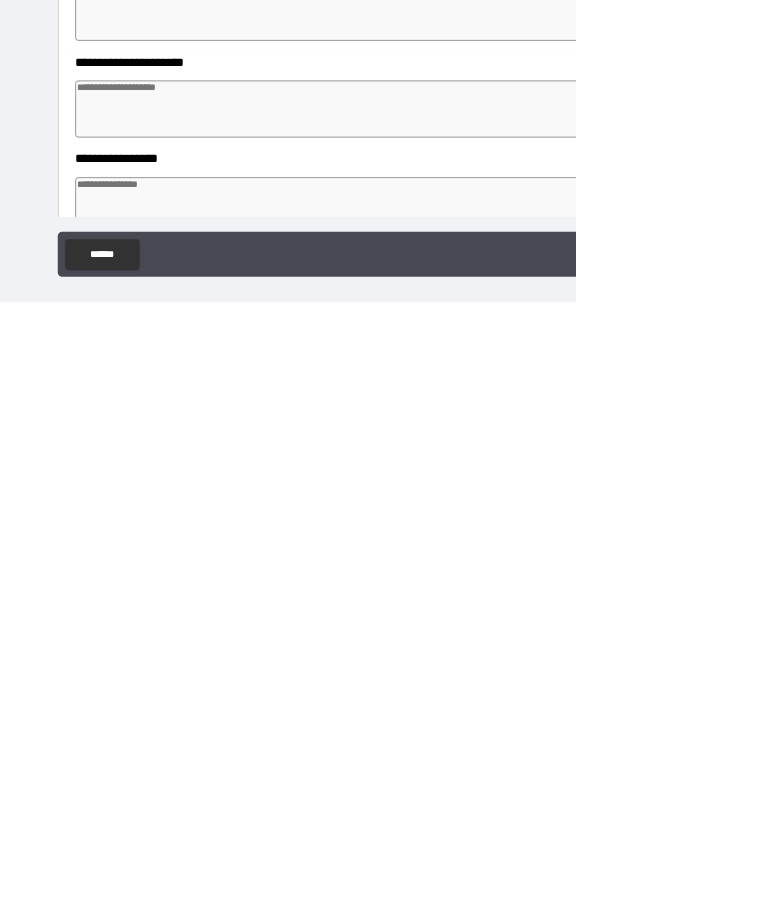 type on "*" 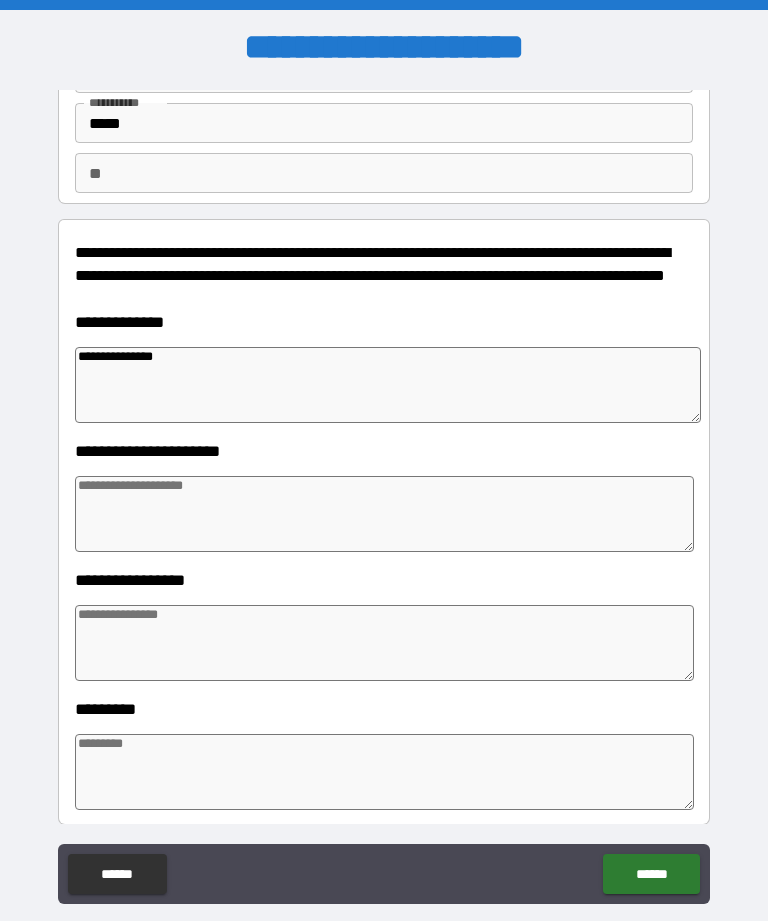 click on "**********" at bounding box center (388, 385) 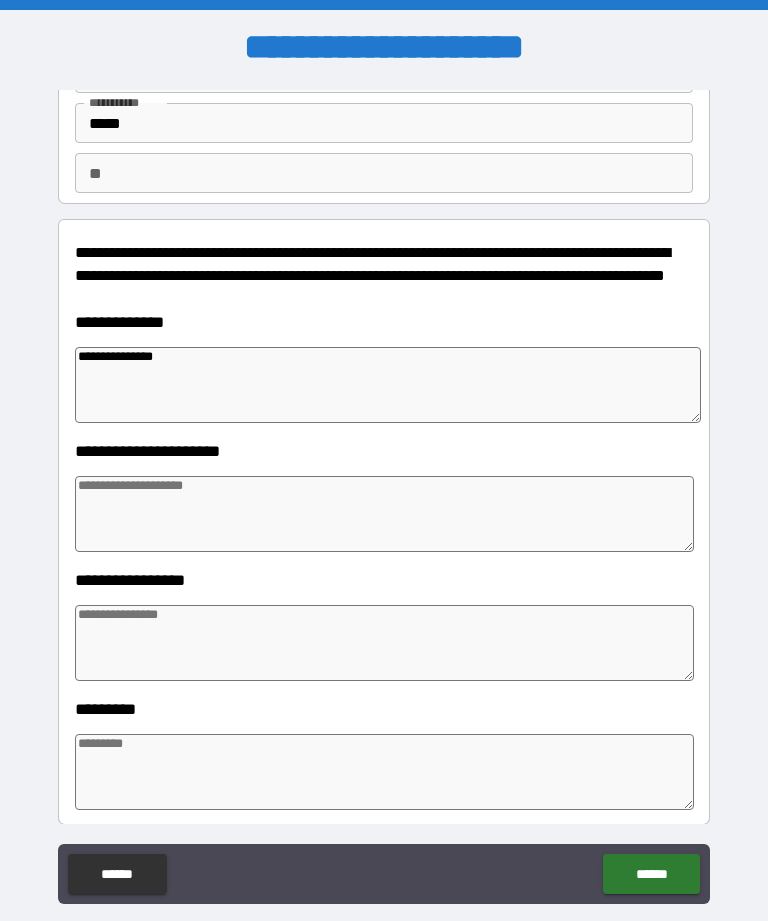 type on "**********" 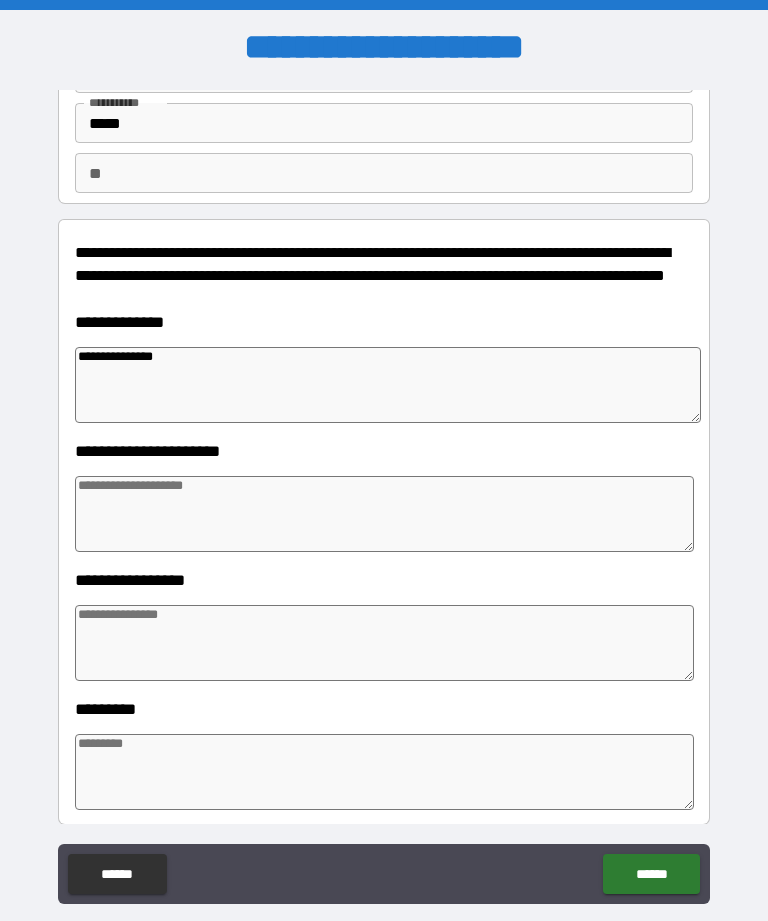 type on "*" 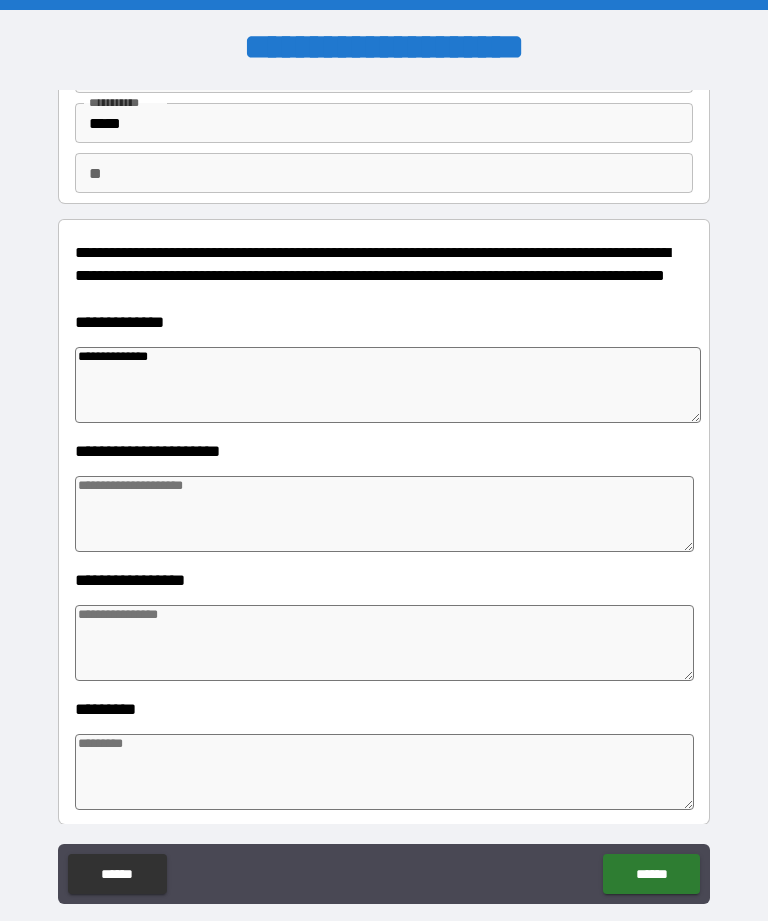 type on "**********" 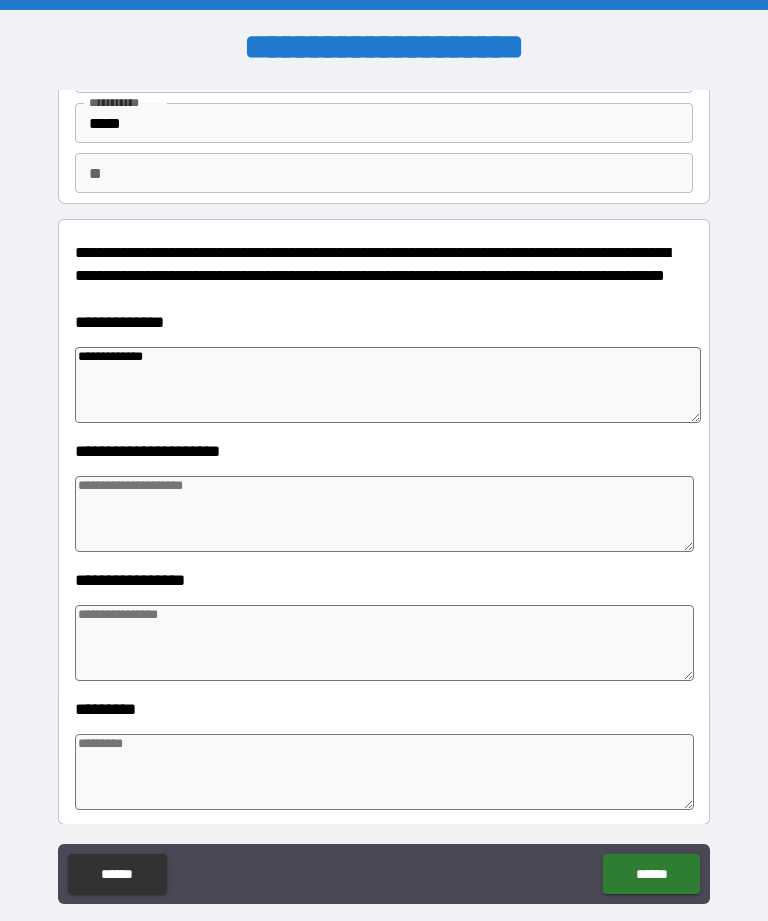 type on "*" 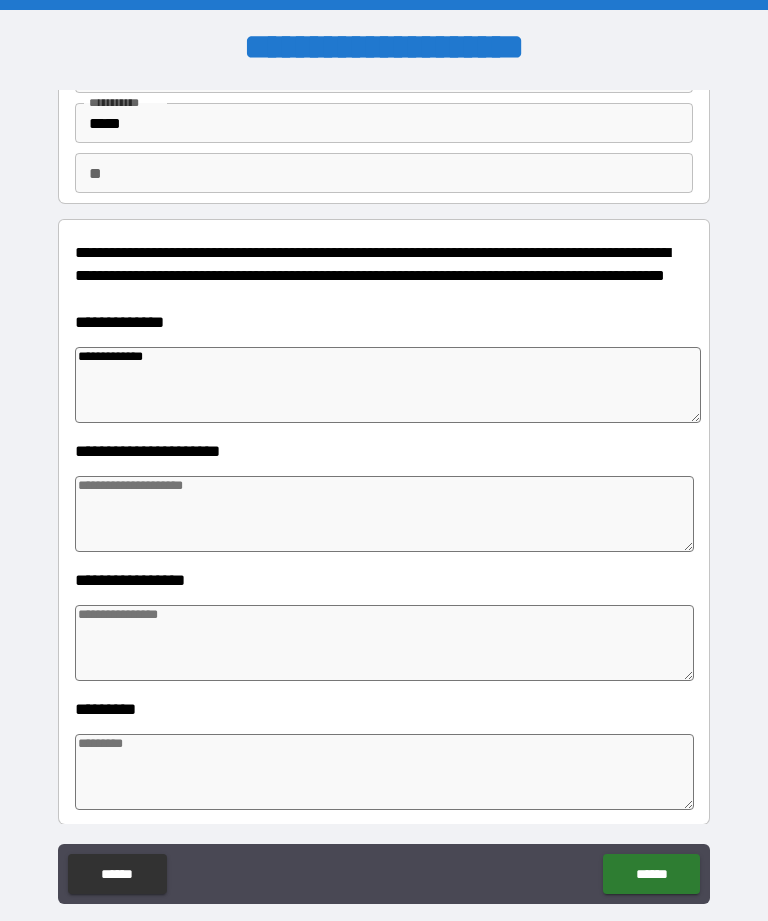 type on "**********" 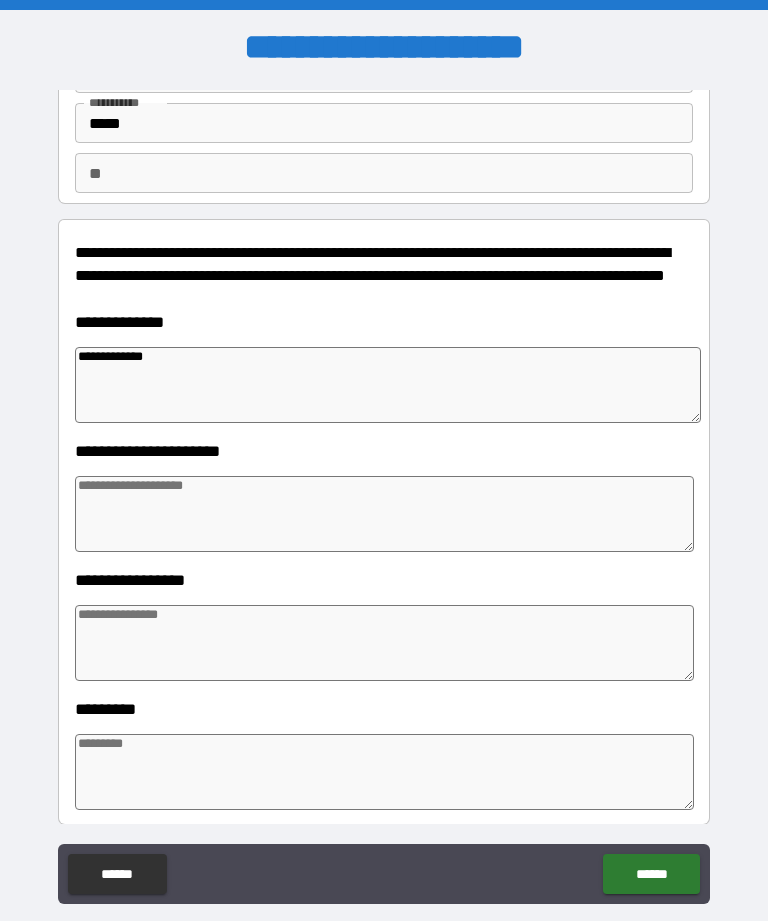 type on "*" 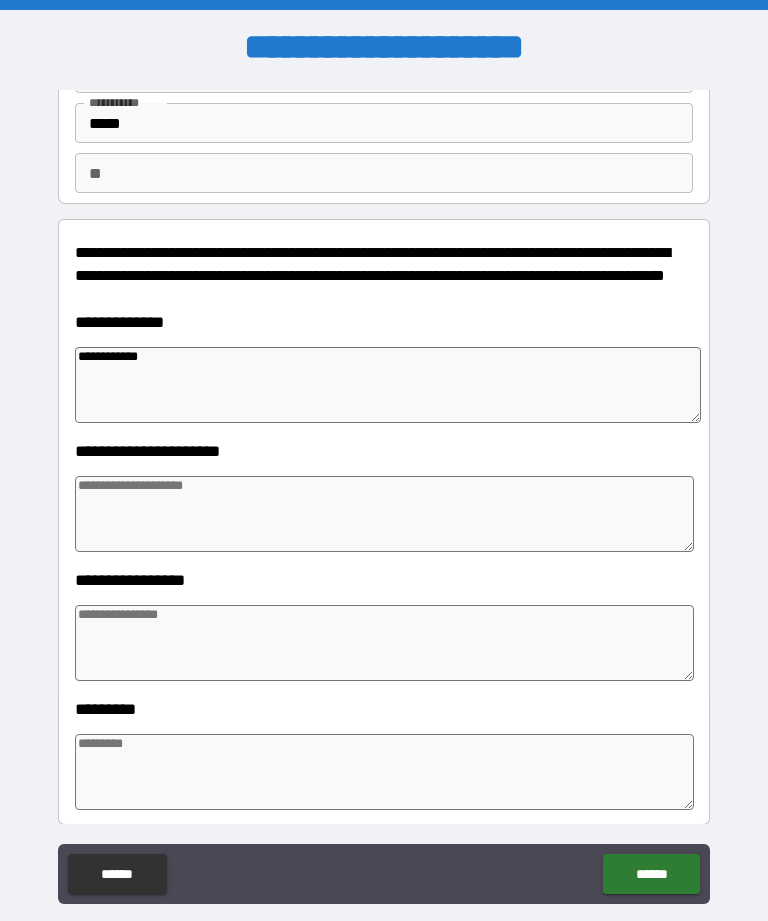 type on "**********" 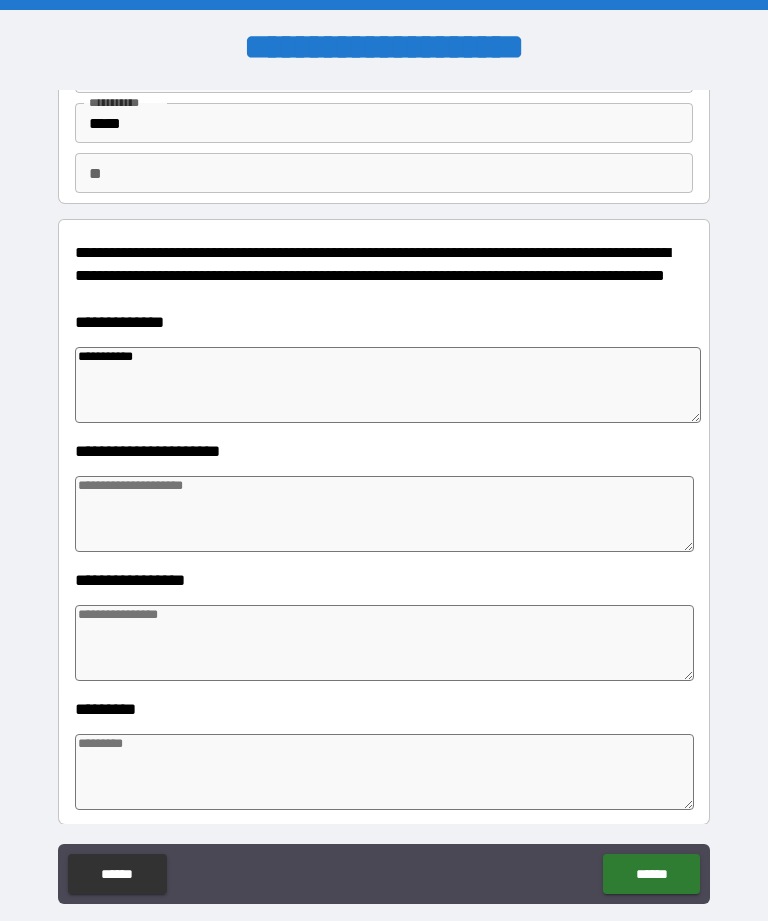 type on "*********" 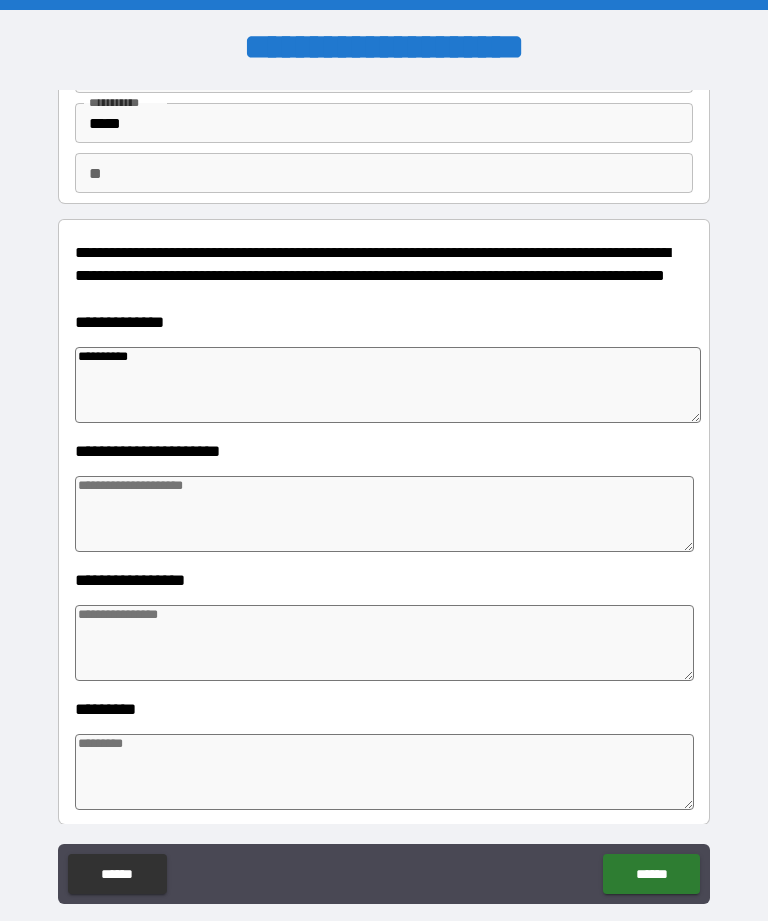 type on "*" 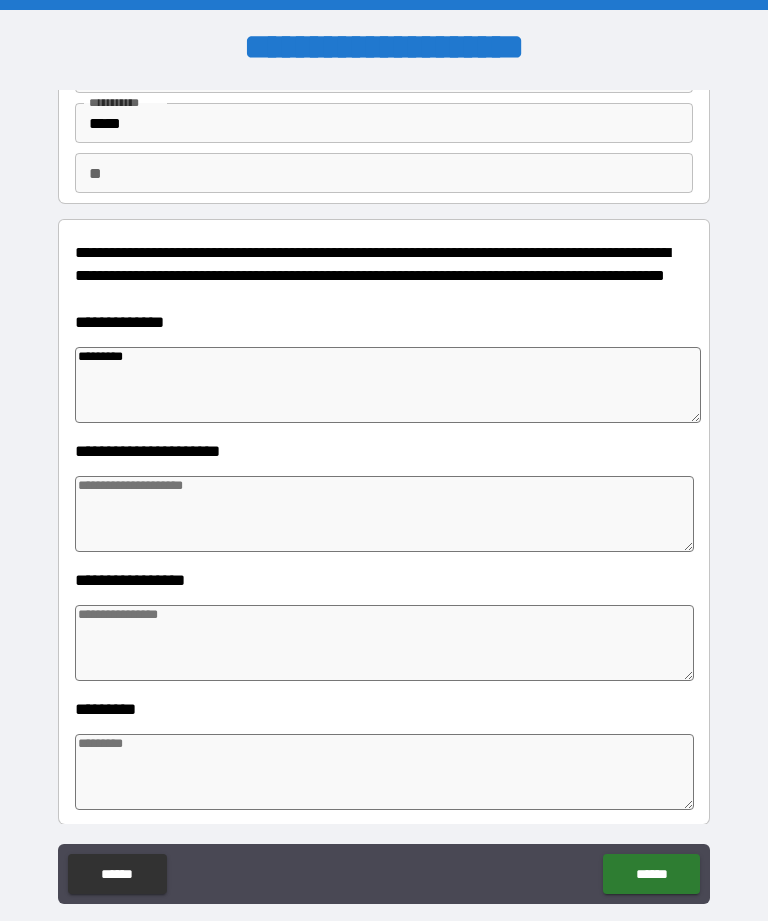 type on "********" 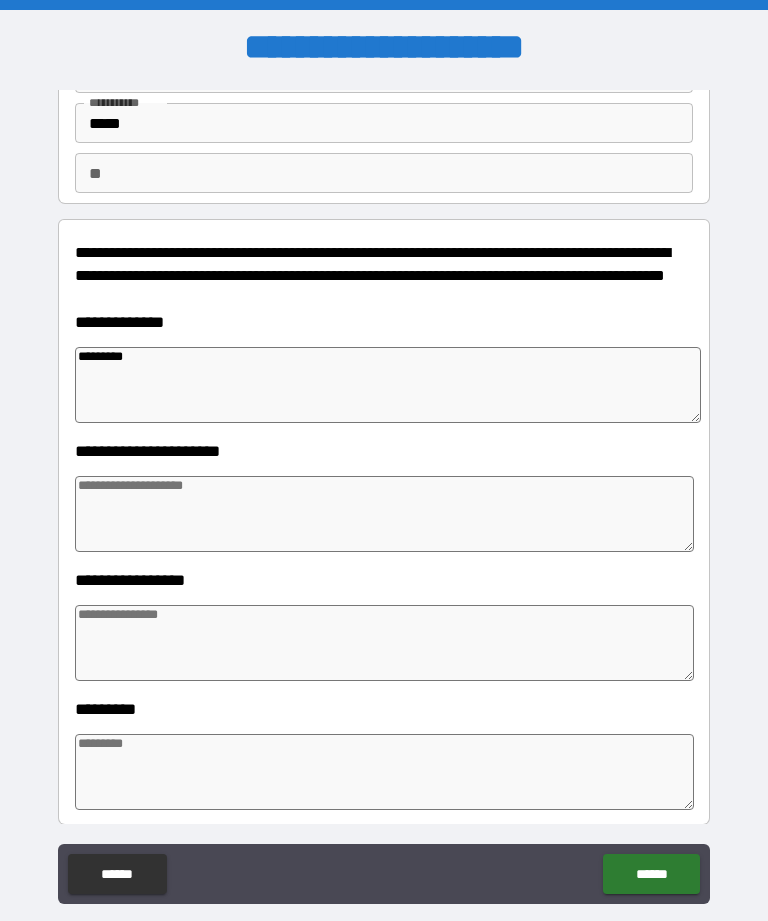 type on "*" 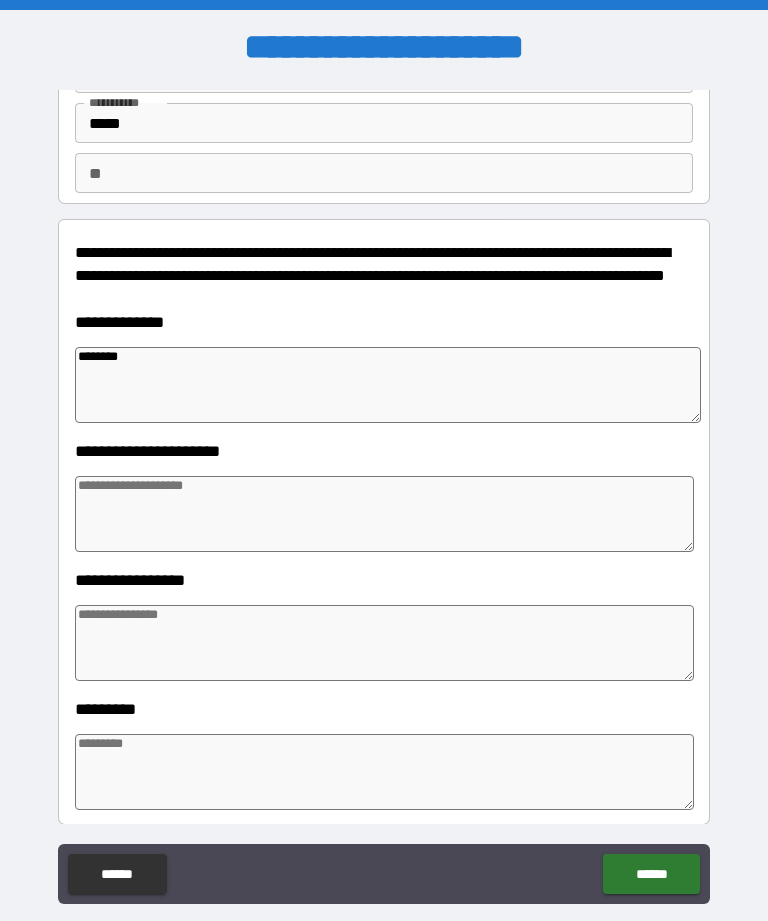 type on "*******" 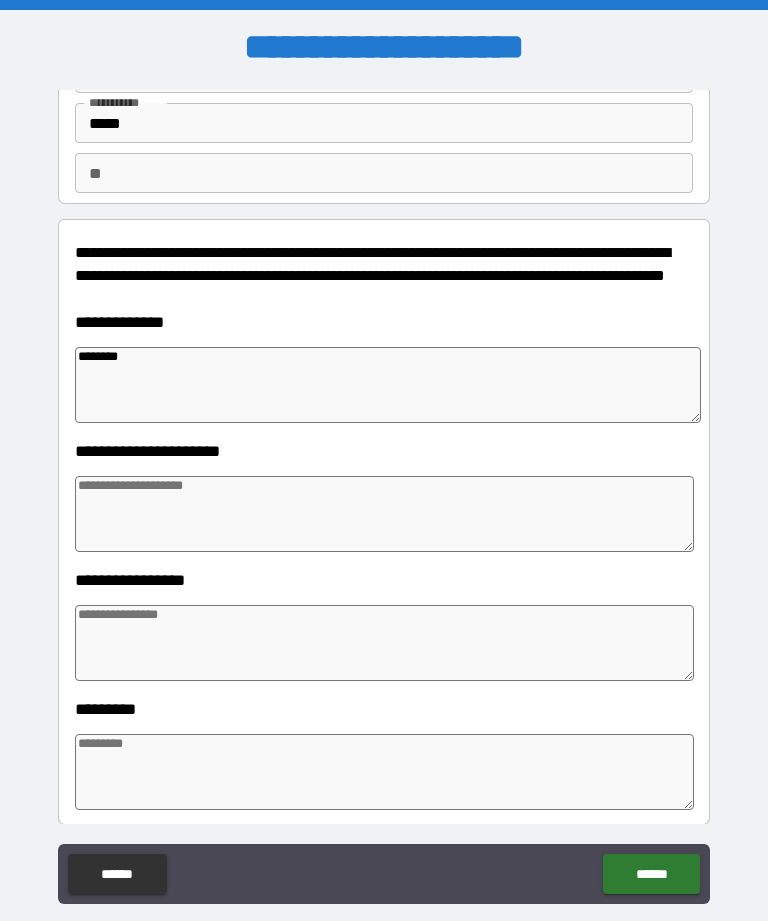 type on "*" 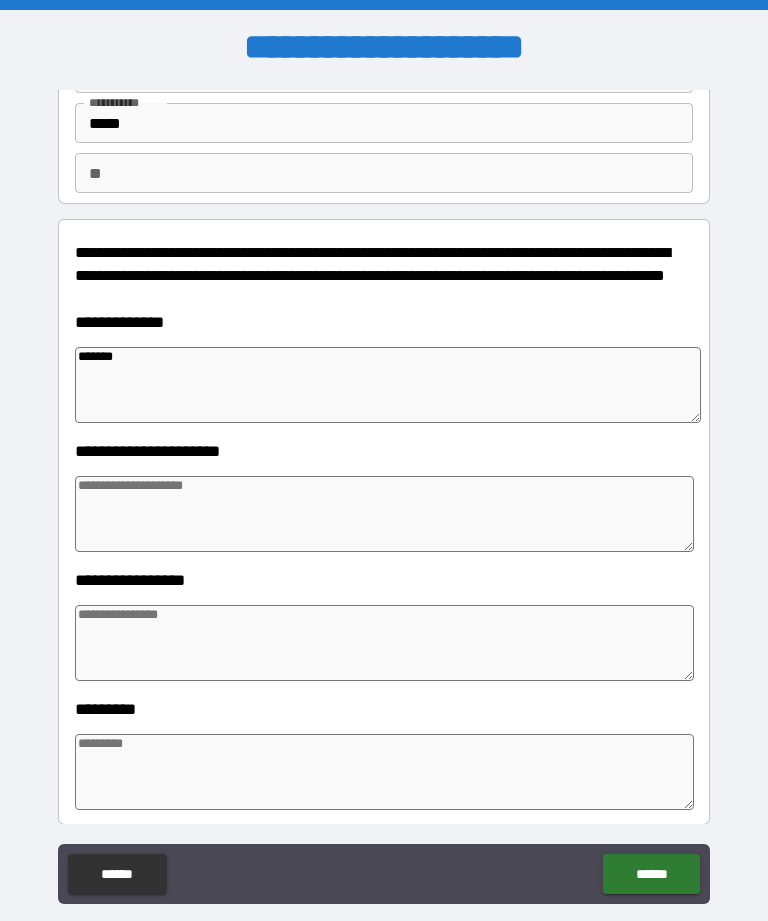 type on "******" 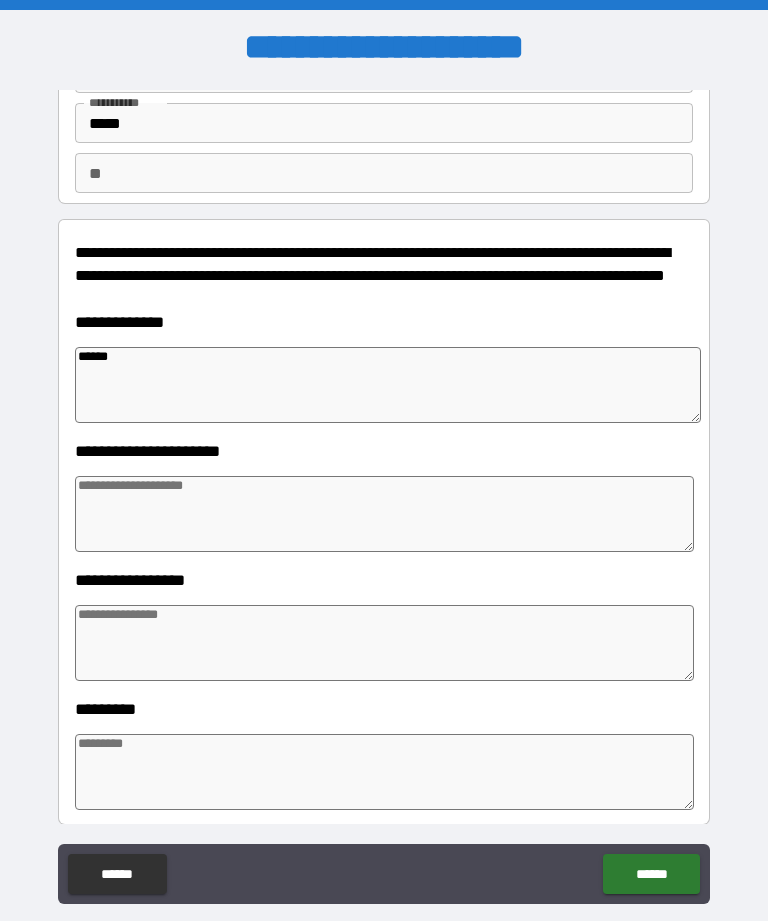 type on "*" 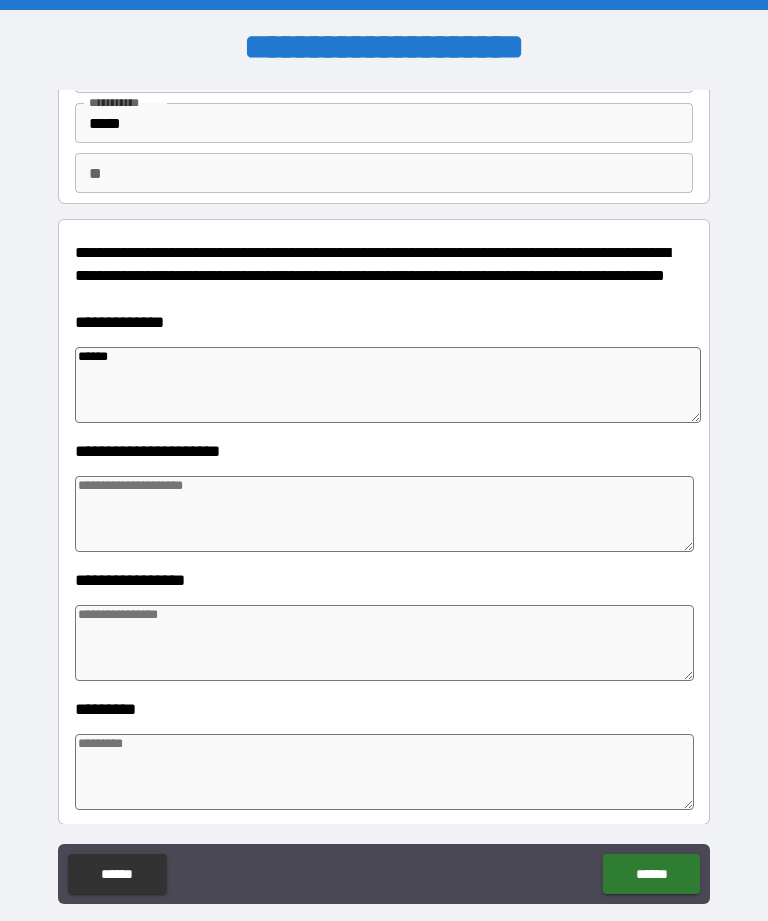 type on "*****" 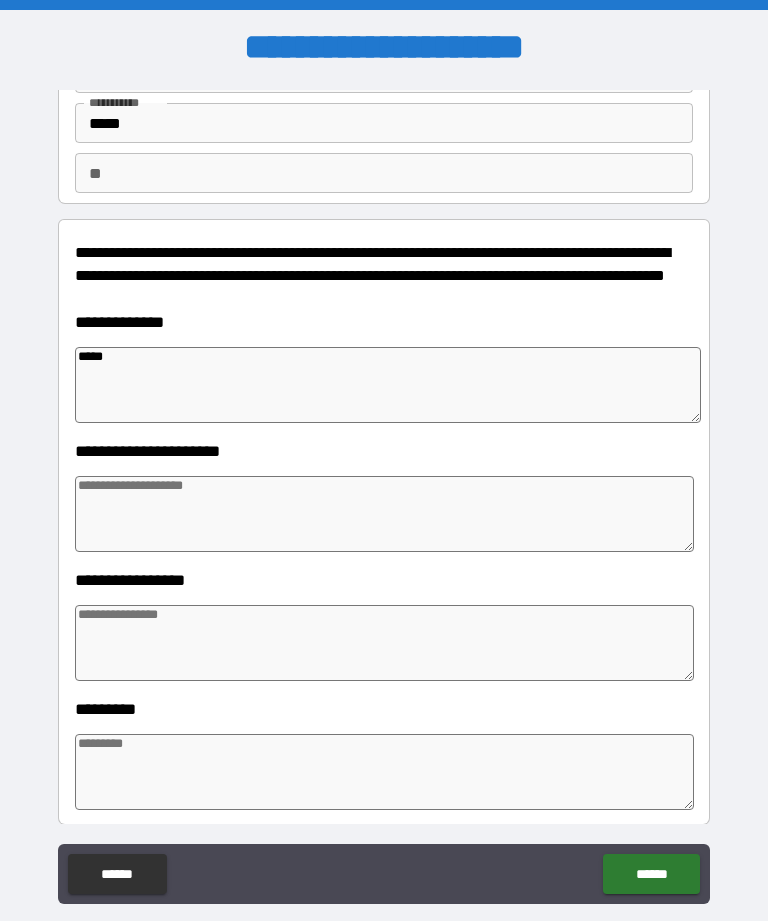 type on "*" 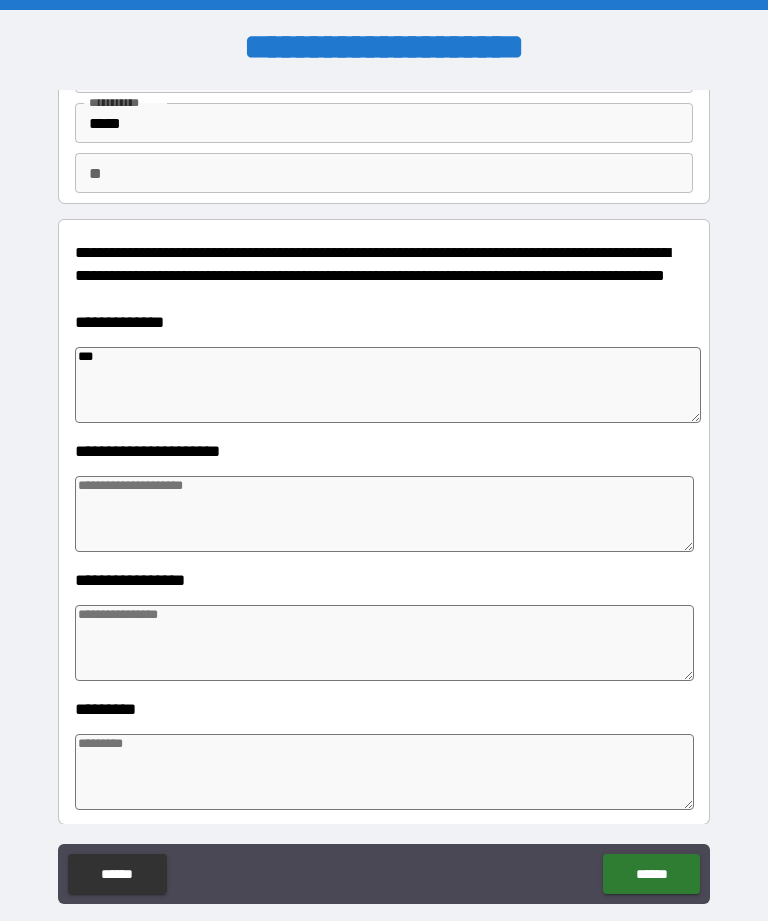 click at bounding box center [384, 514] 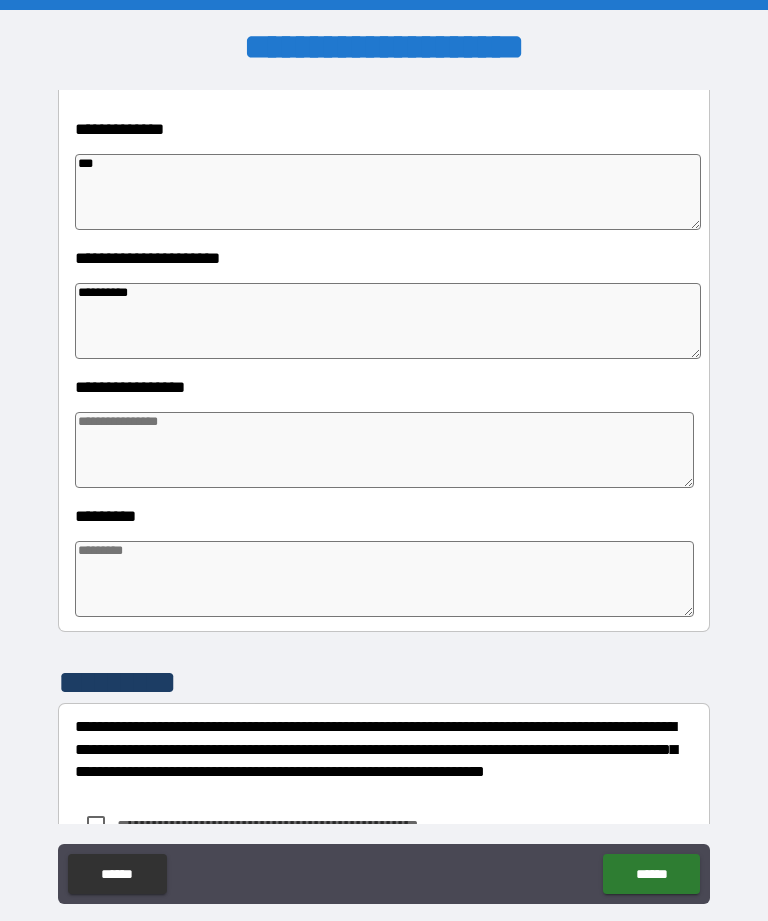 scroll, scrollTop: 334, scrollLeft: 0, axis: vertical 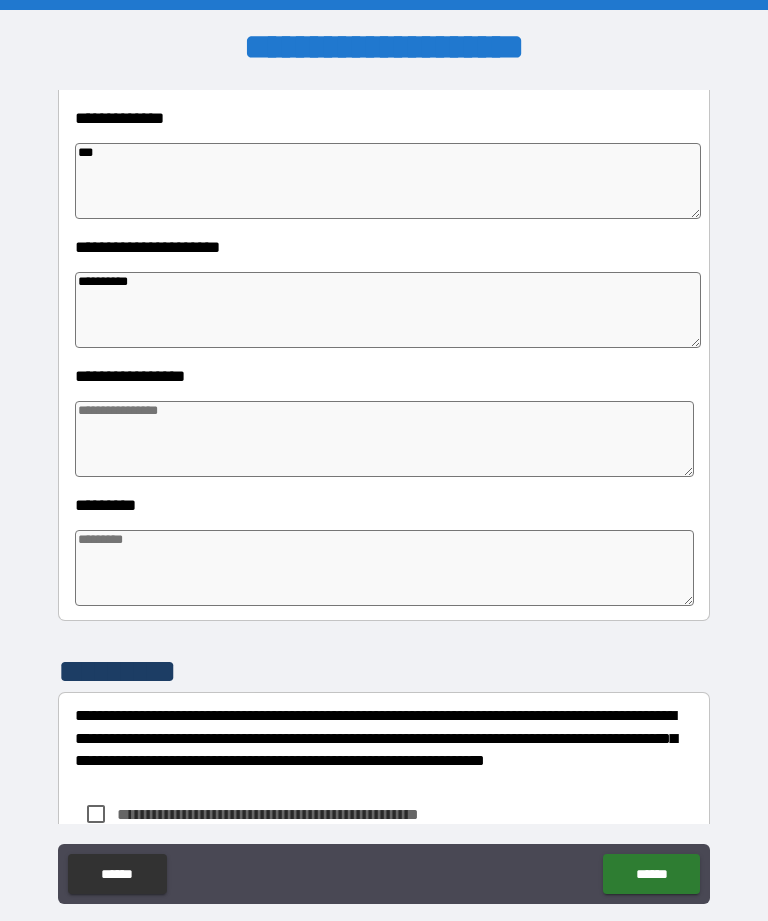 click at bounding box center [384, 439] 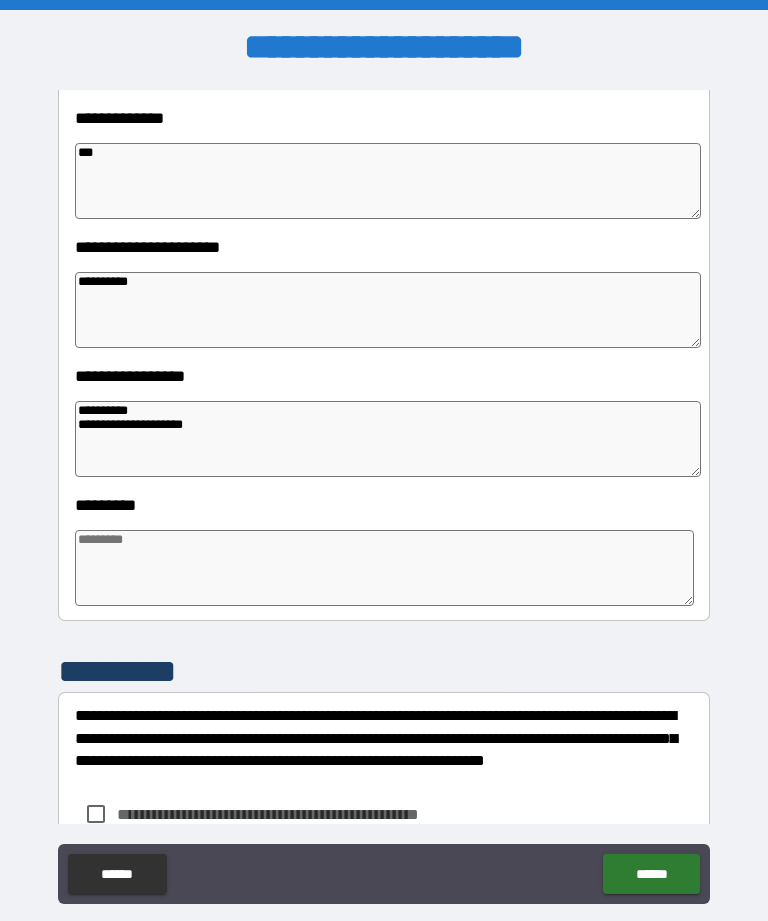 click at bounding box center [384, 568] 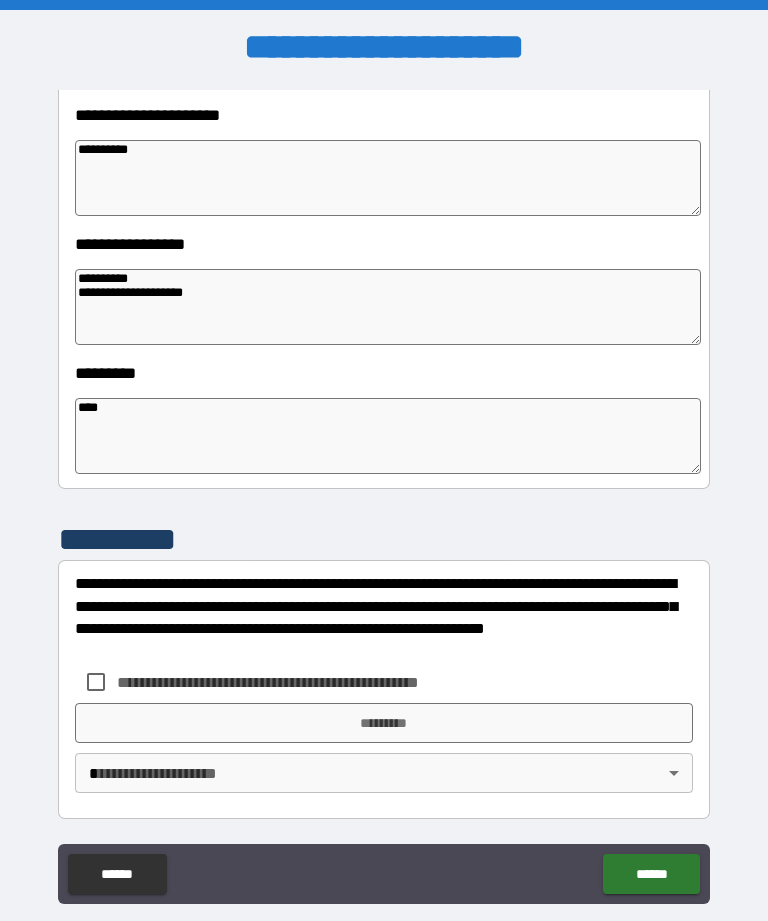 scroll, scrollTop: 466, scrollLeft: 0, axis: vertical 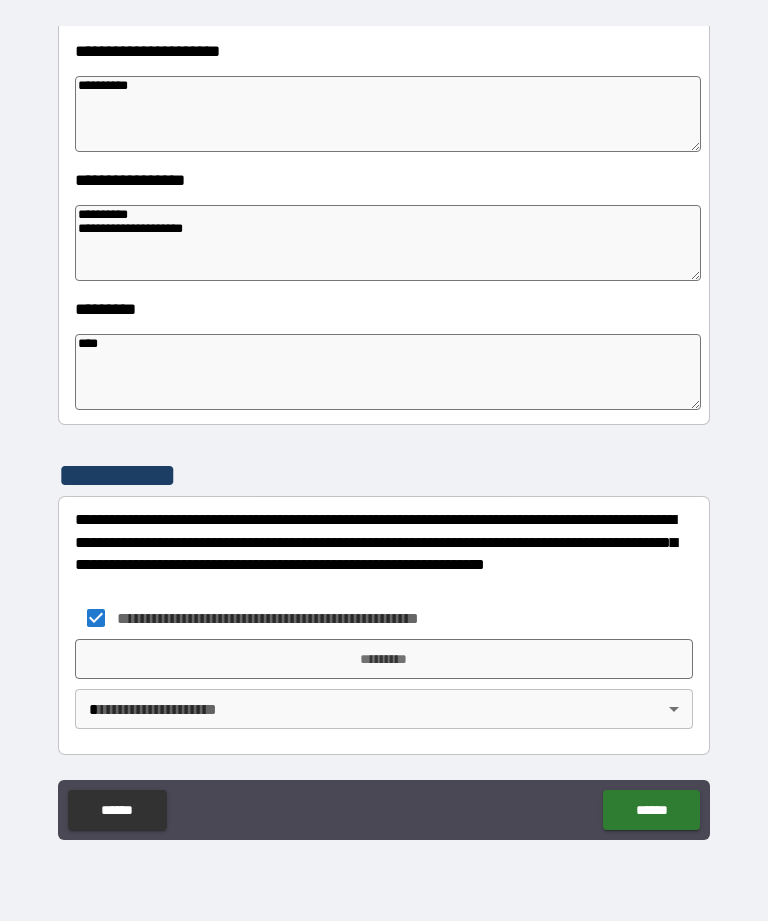 click on "*********" at bounding box center (384, 659) 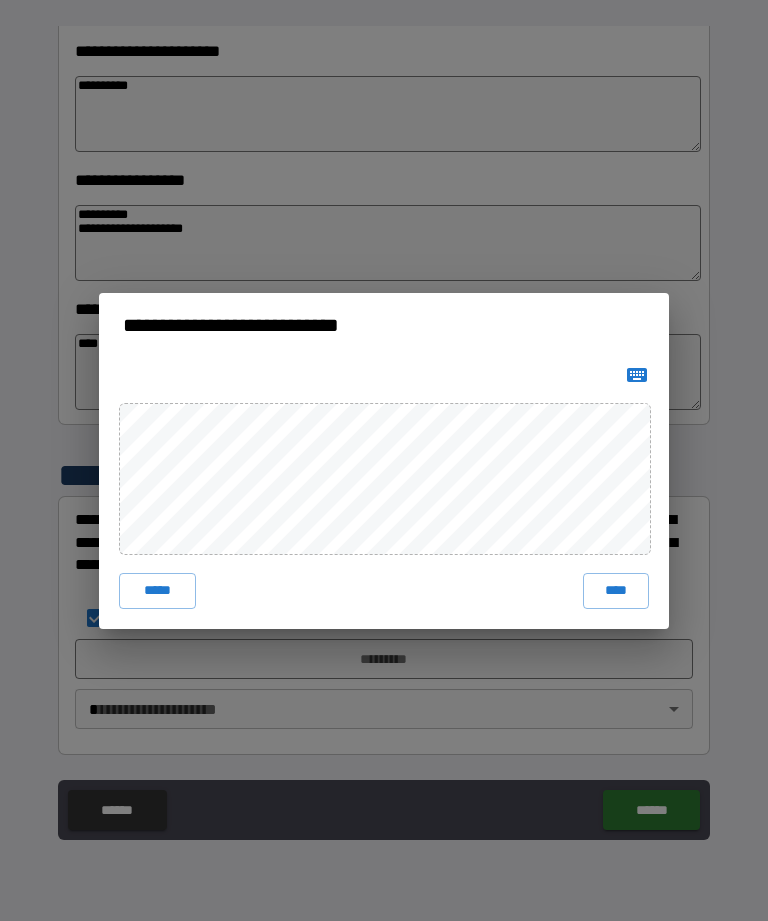 click on "****" at bounding box center (616, 591) 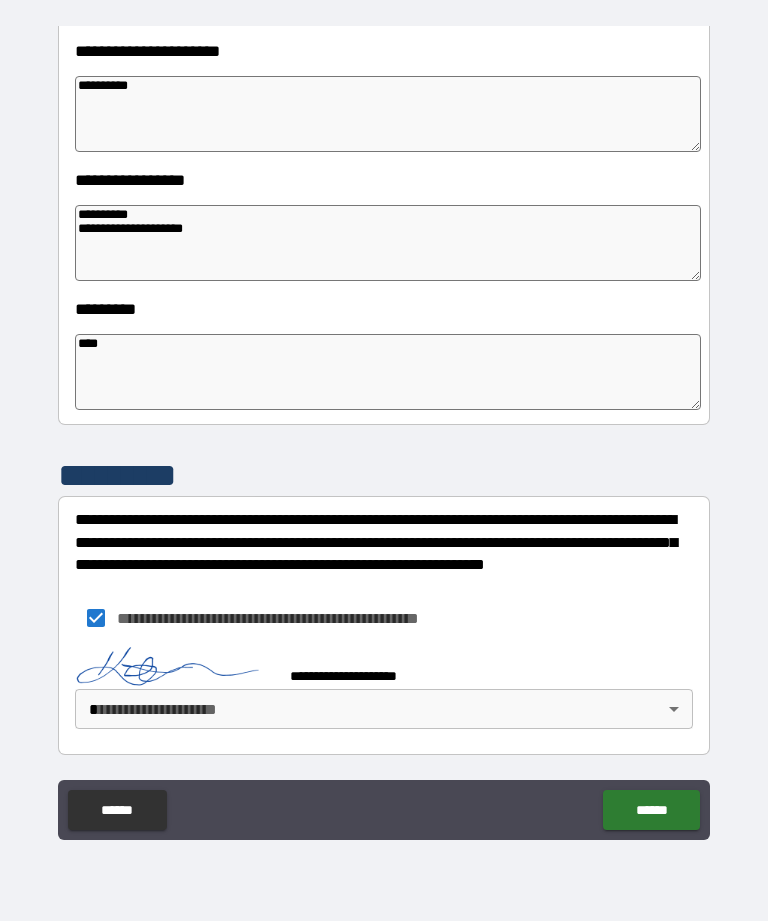 scroll, scrollTop: 456, scrollLeft: 0, axis: vertical 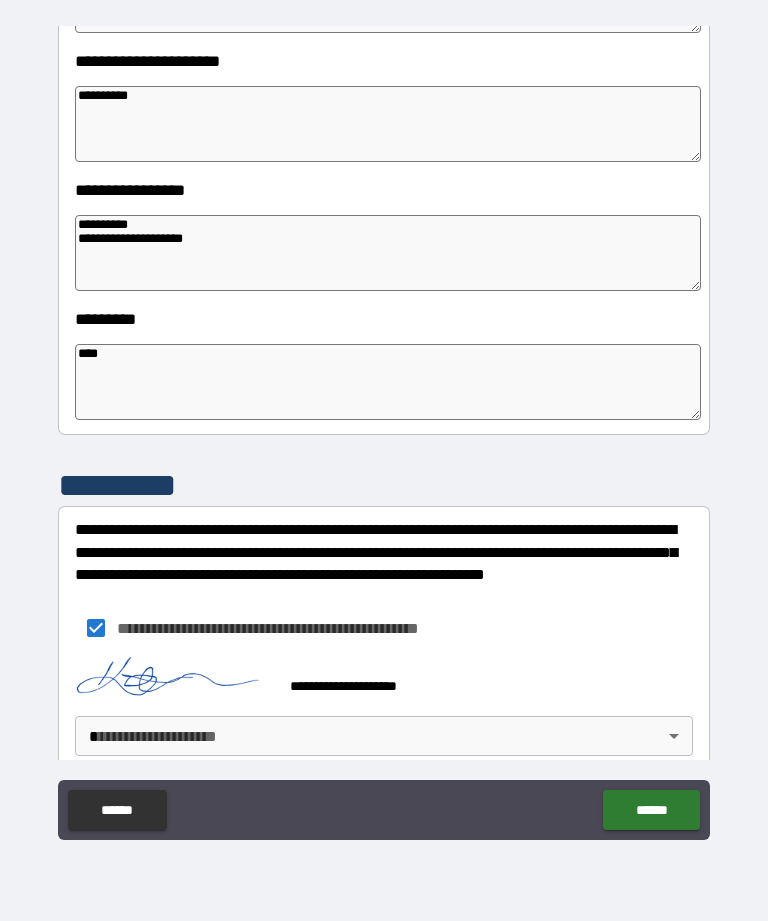 click on "******" at bounding box center (651, 810) 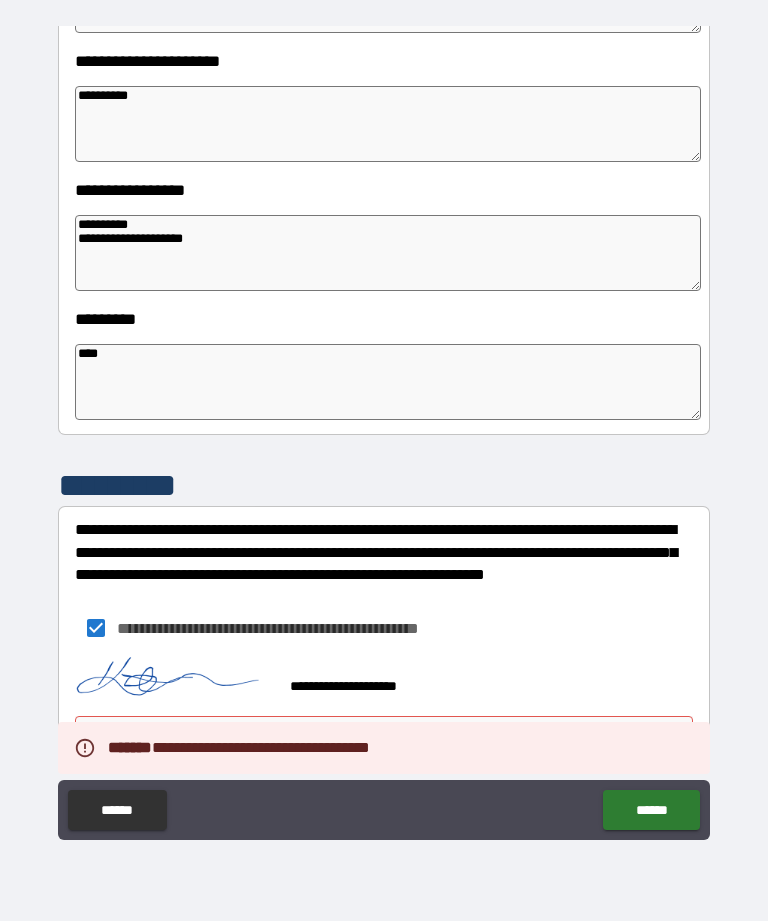 click on "******" at bounding box center (651, 810) 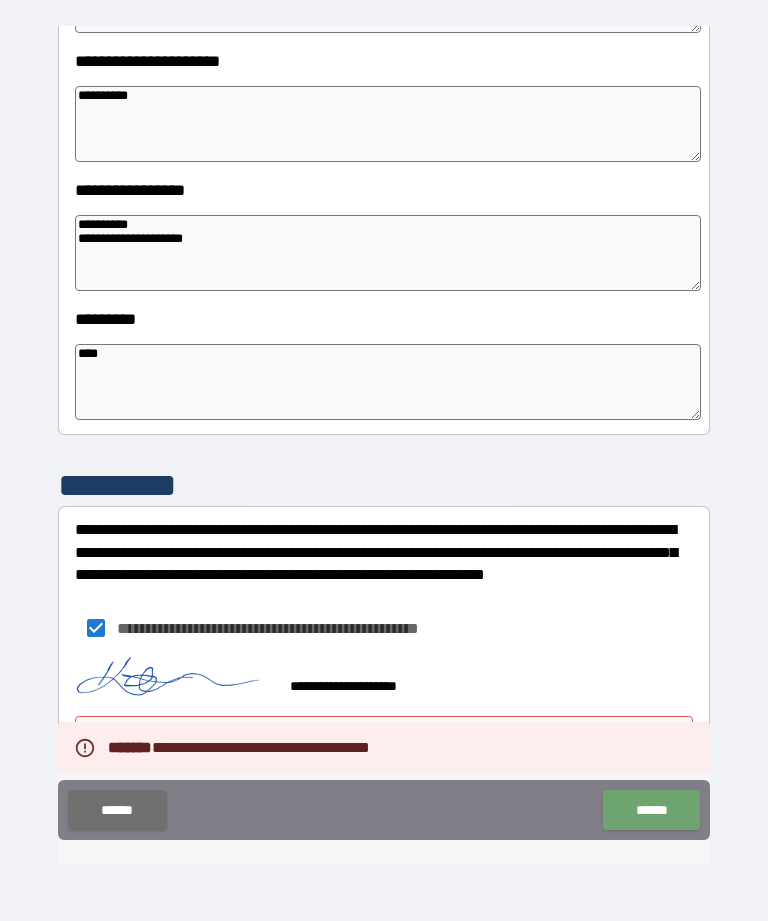 click on "******" at bounding box center (651, 810) 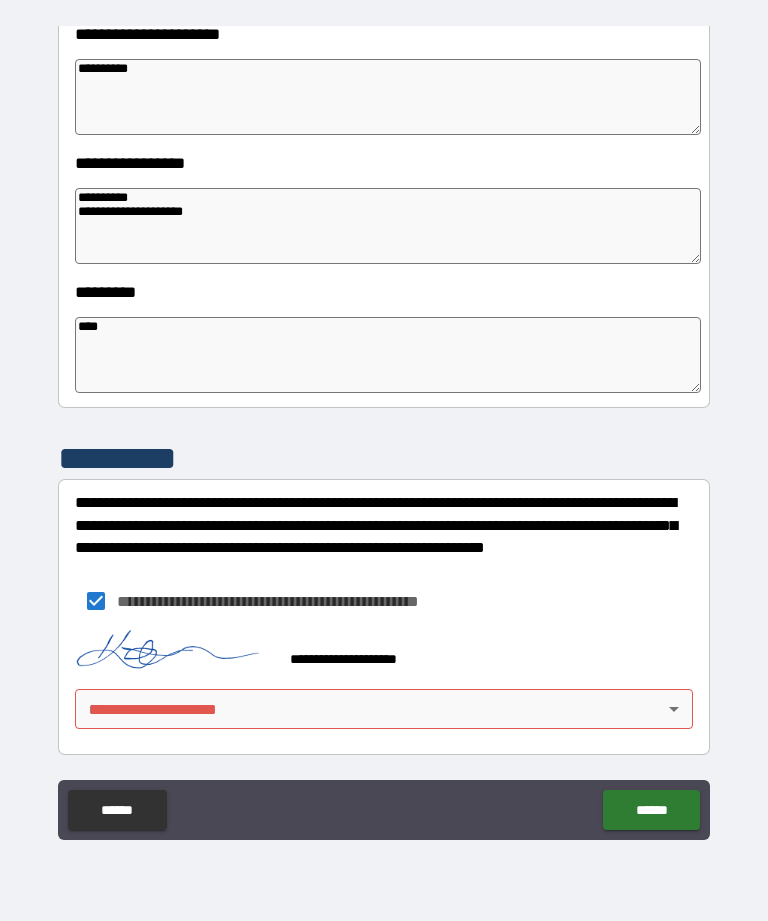 scroll, scrollTop: 483, scrollLeft: 0, axis: vertical 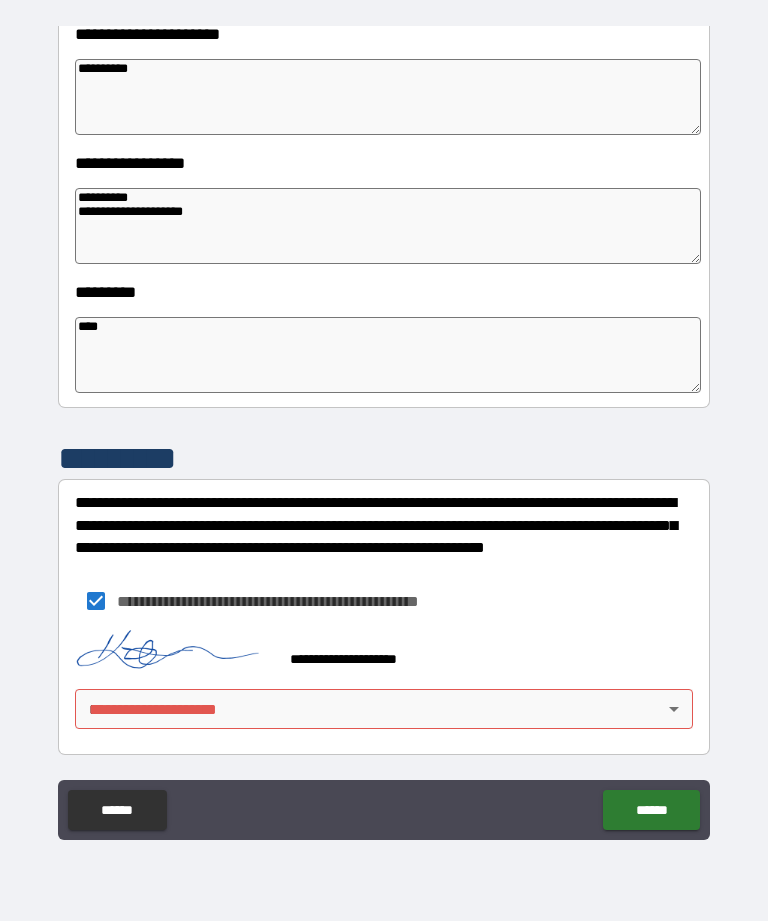 click on "**********" at bounding box center (384, 428) 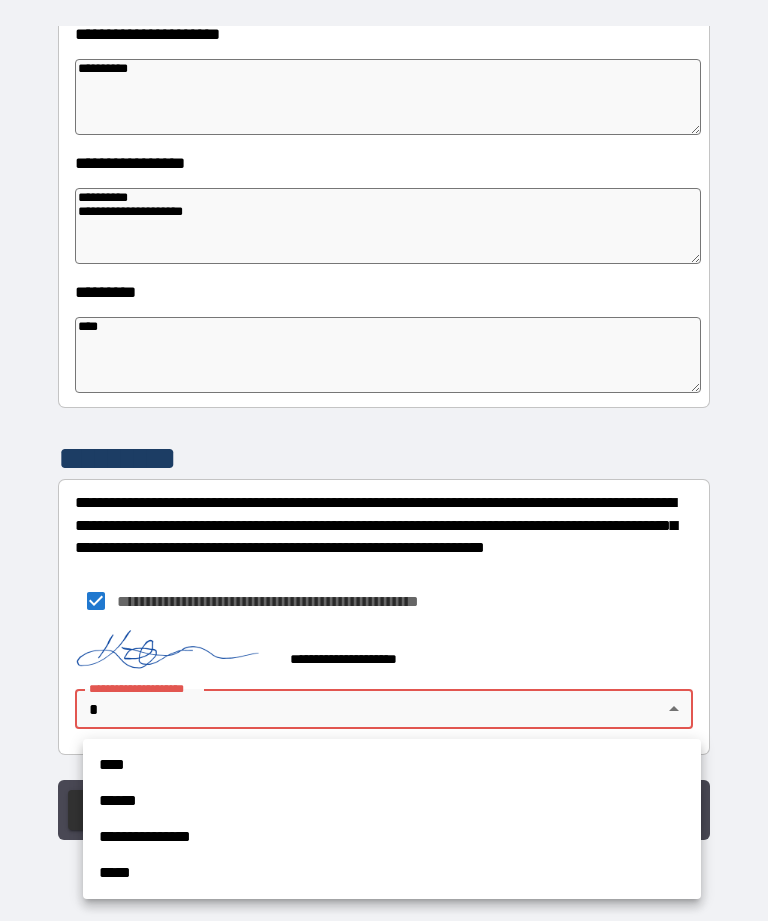click on "****" at bounding box center (392, 765) 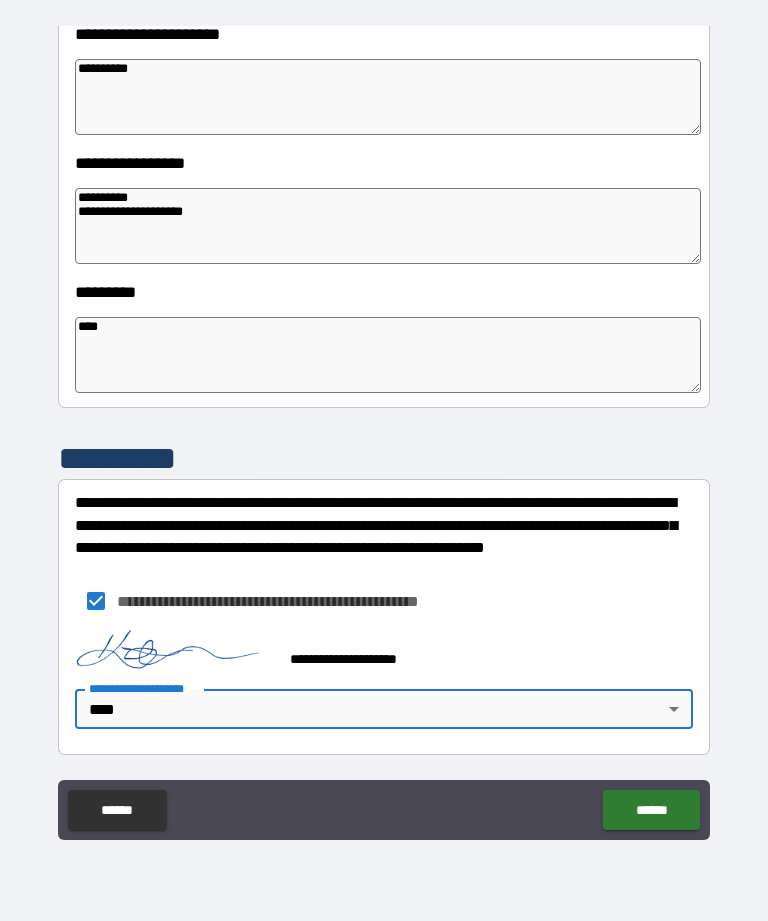 click on "******" at bounding box center (651, 810) 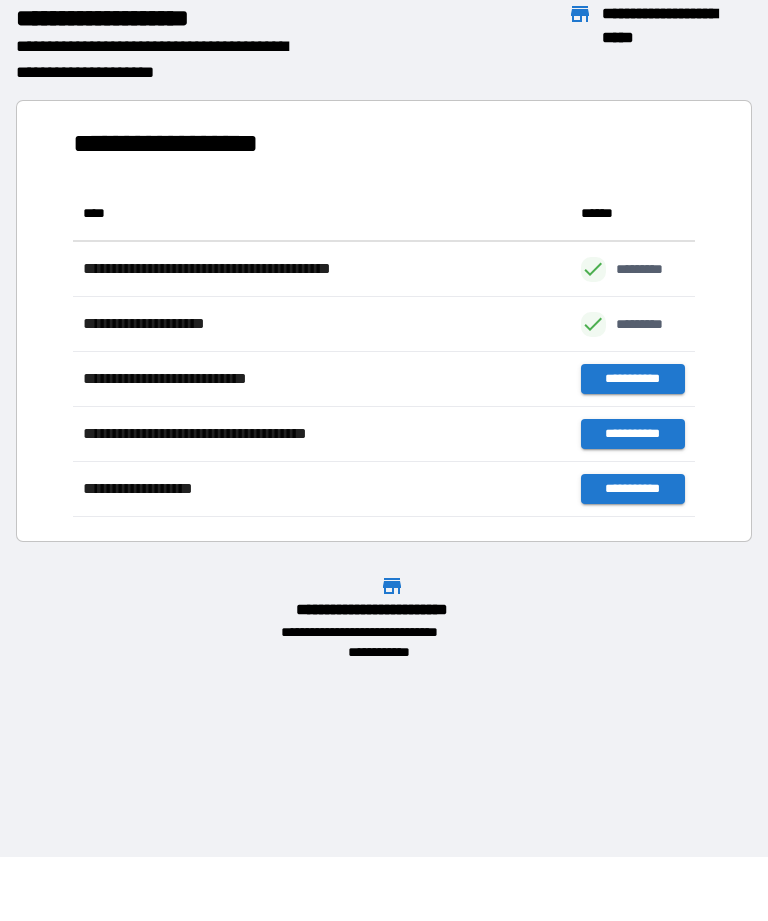 scroll, scrollTop: 1, scrollLeft: 1, axis: both 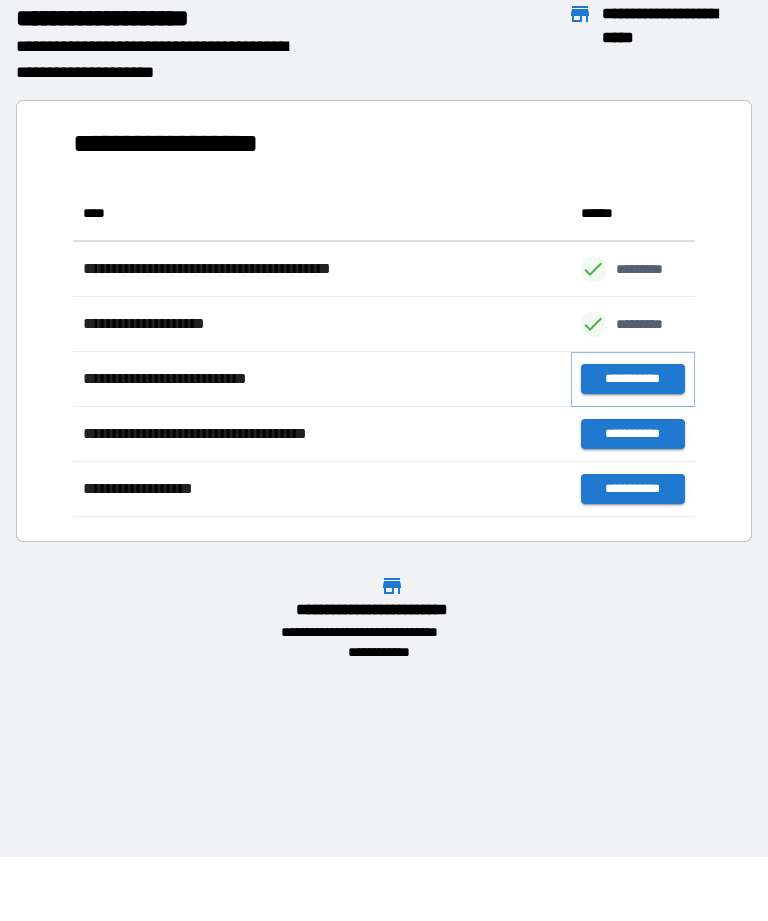 click on "**********" at bounding box center [633, 379] 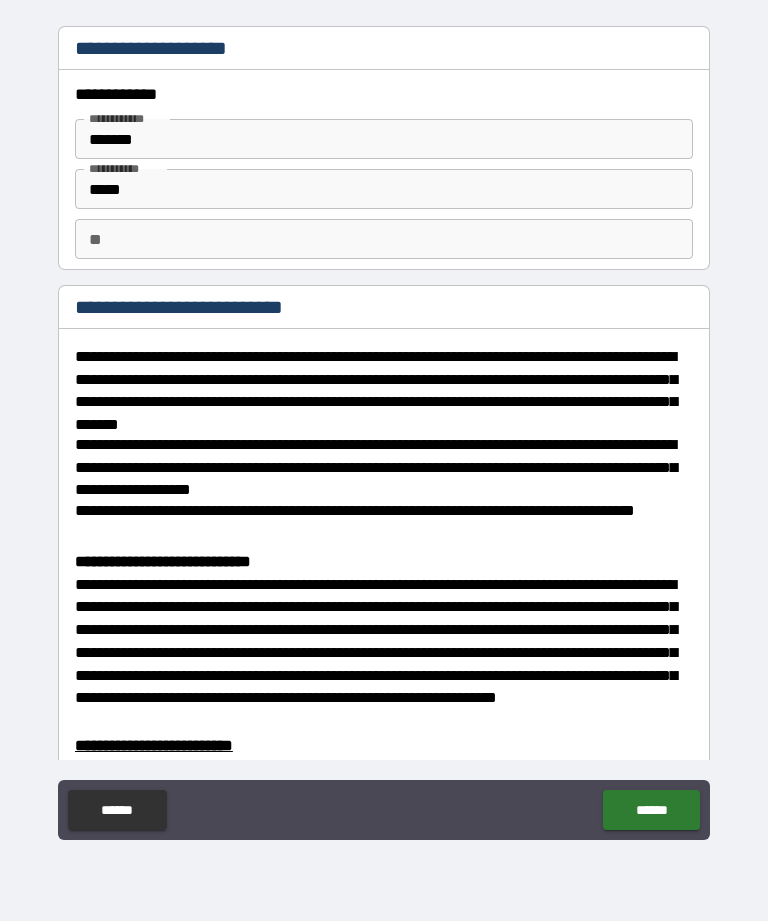 click on "**********" at bounding box center (384, 431) 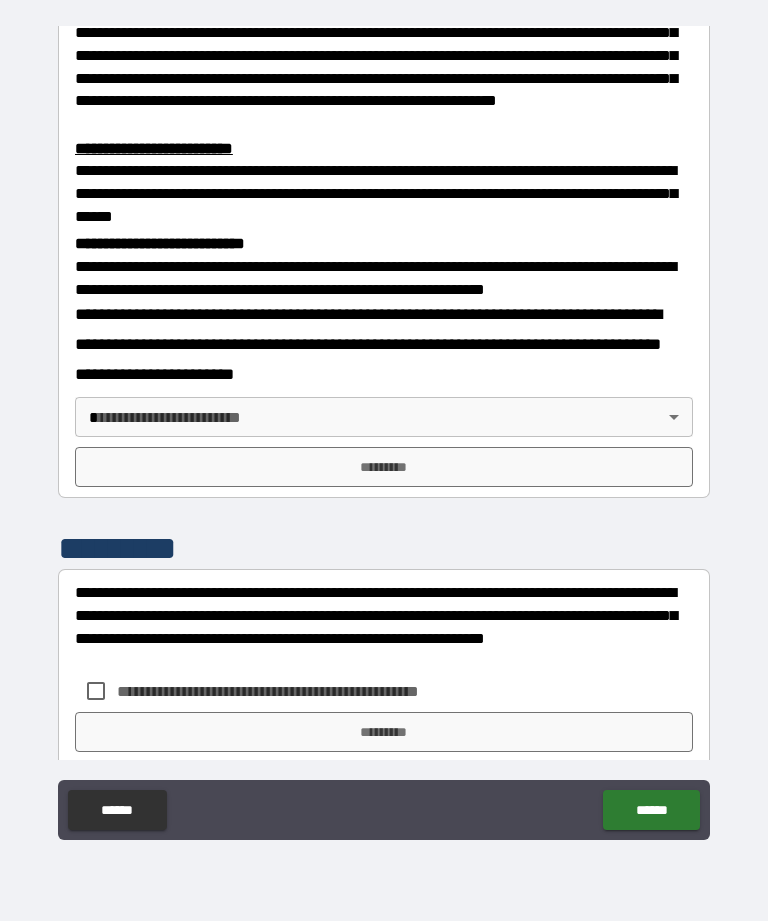 scroll, scrollTop: 599, scrollLeft: 0, axis: vertical 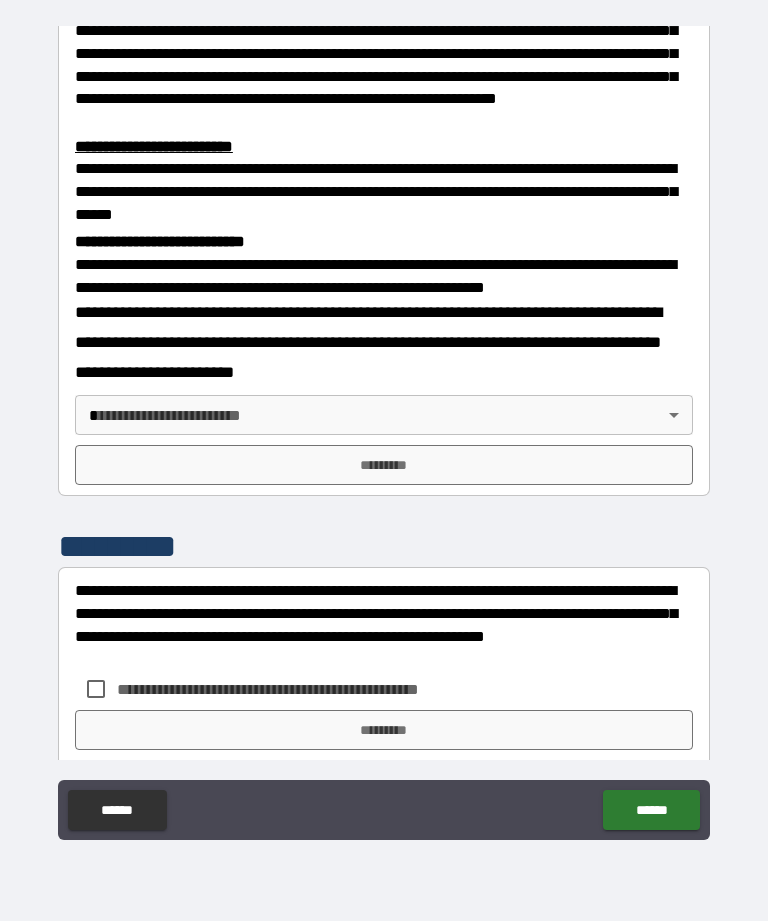 click on "**********" at bounding box center (384, 428) 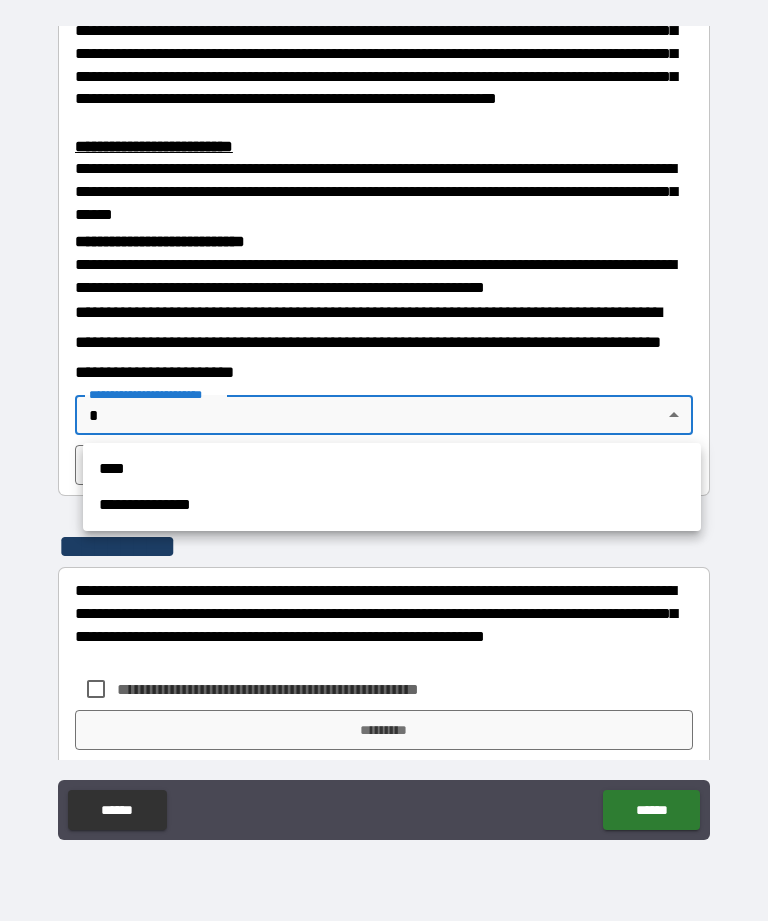 click on "**********" at bounding box center [392, 487] 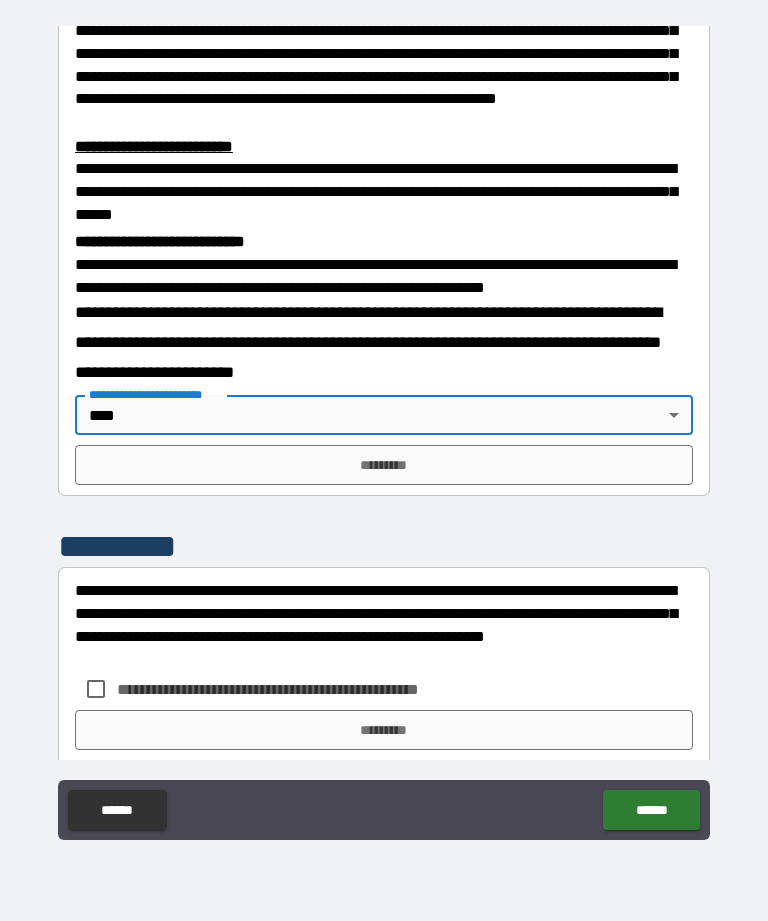 click on "*********" at bounding box center (384, 465) 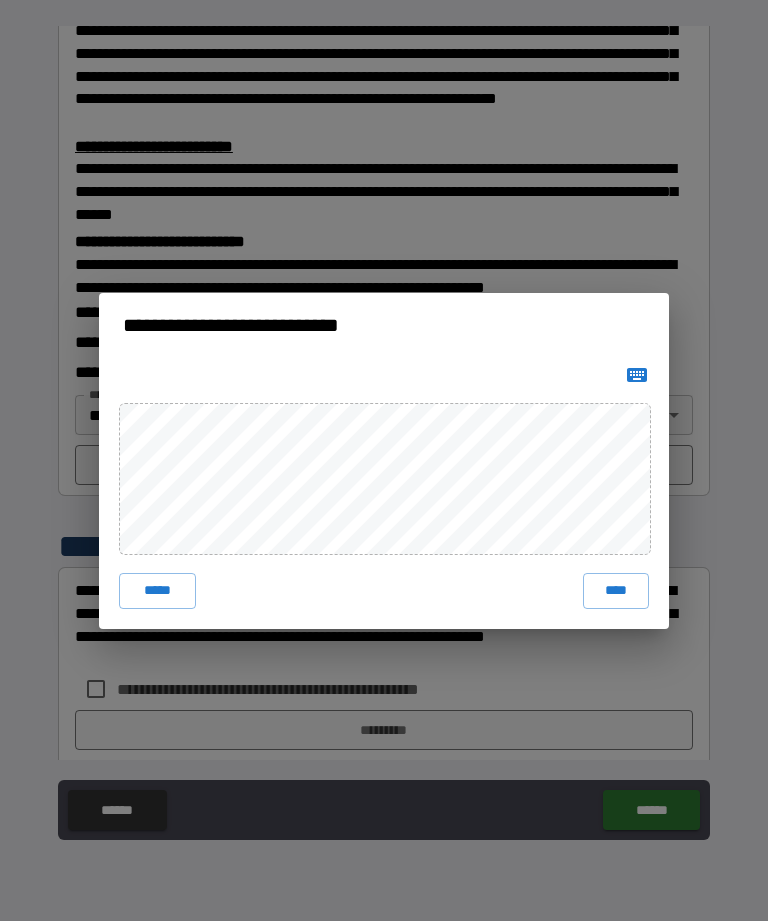 click on "****" at bounding box center [616, 591] 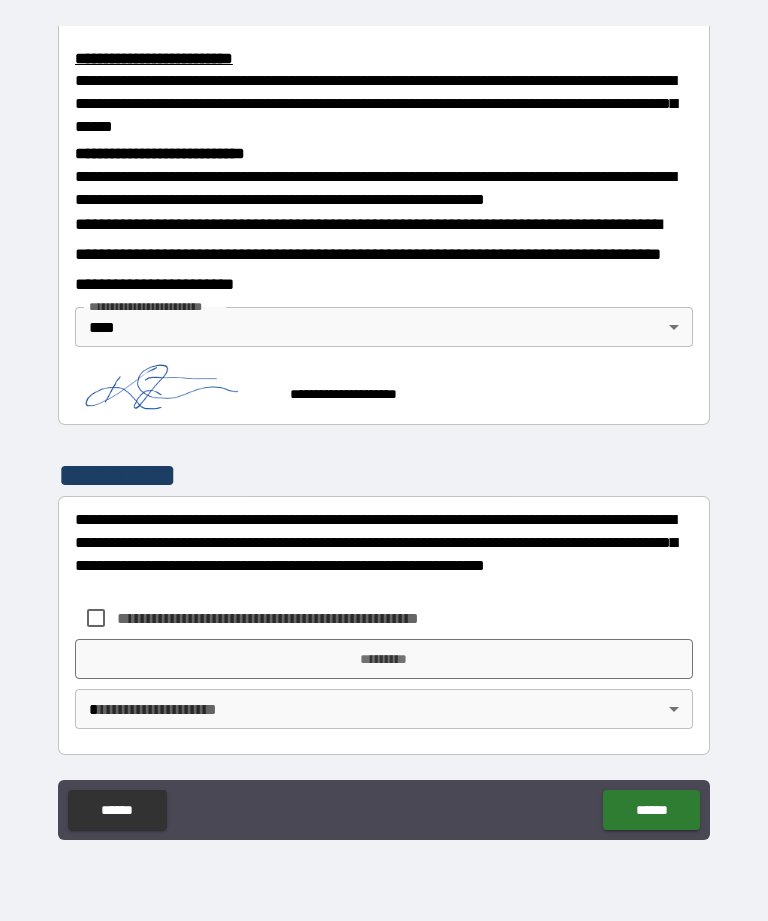 scroll, scrollTop: 685, scrollLeft: 0, axis: vertical 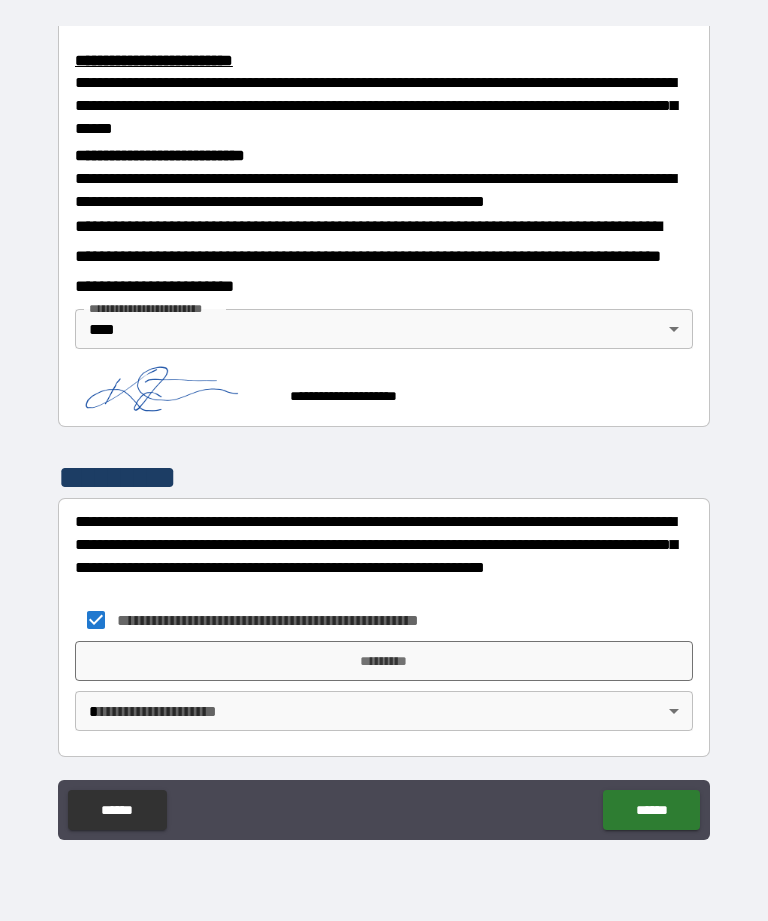 click on "*********" at bounding box center [384, 661] 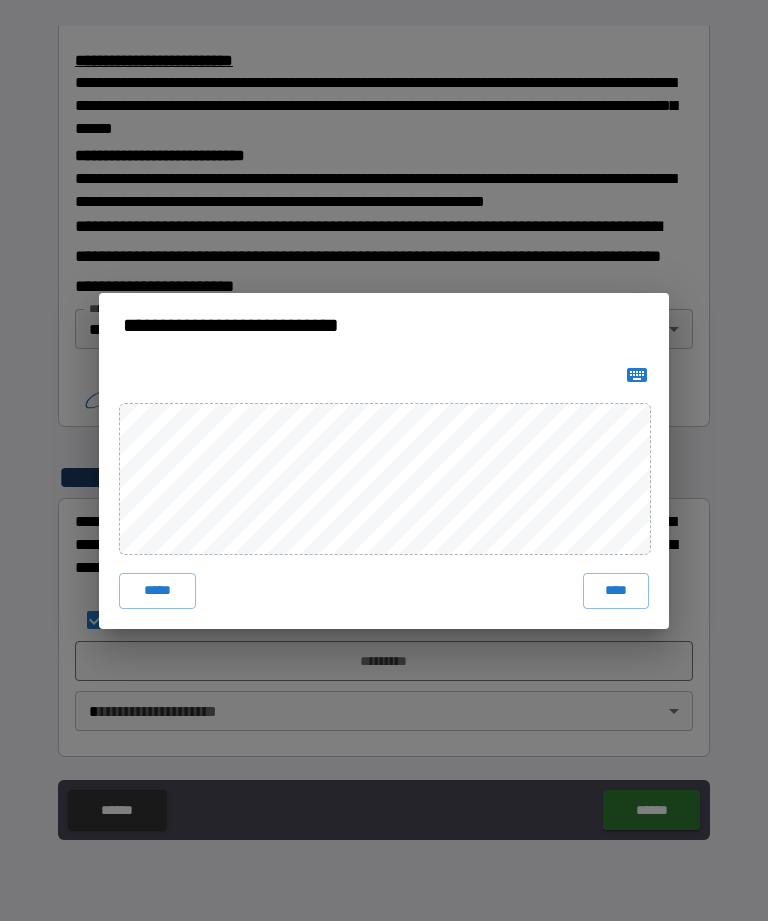 click on "****" at bounding box center [616, 591] 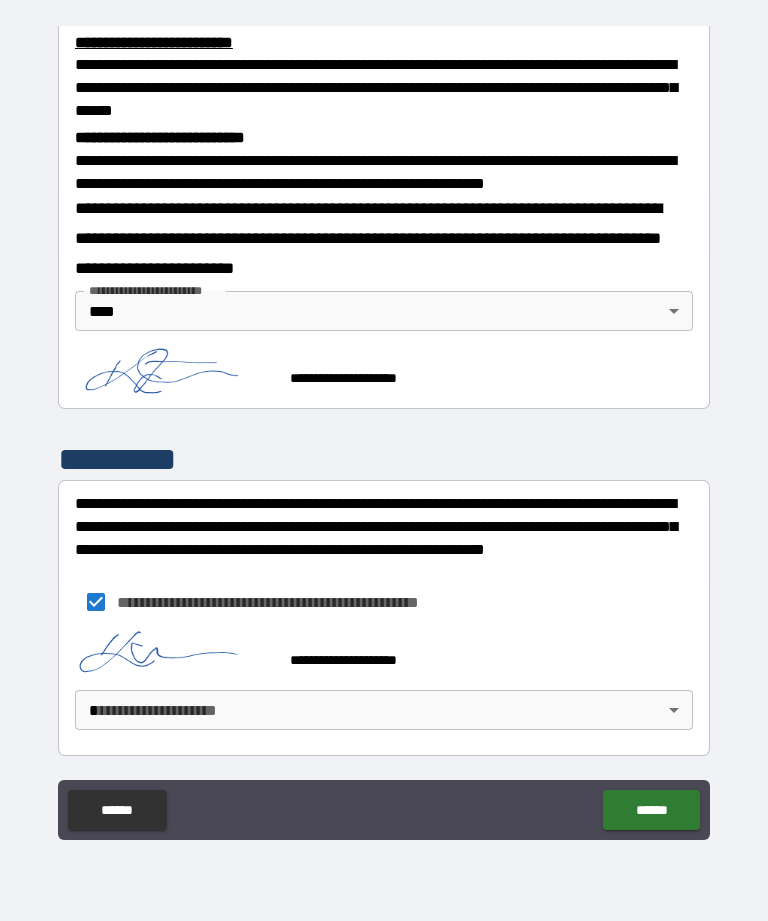 scroll, scrollTop: 702, scrollLeft: 0, axis: vertical 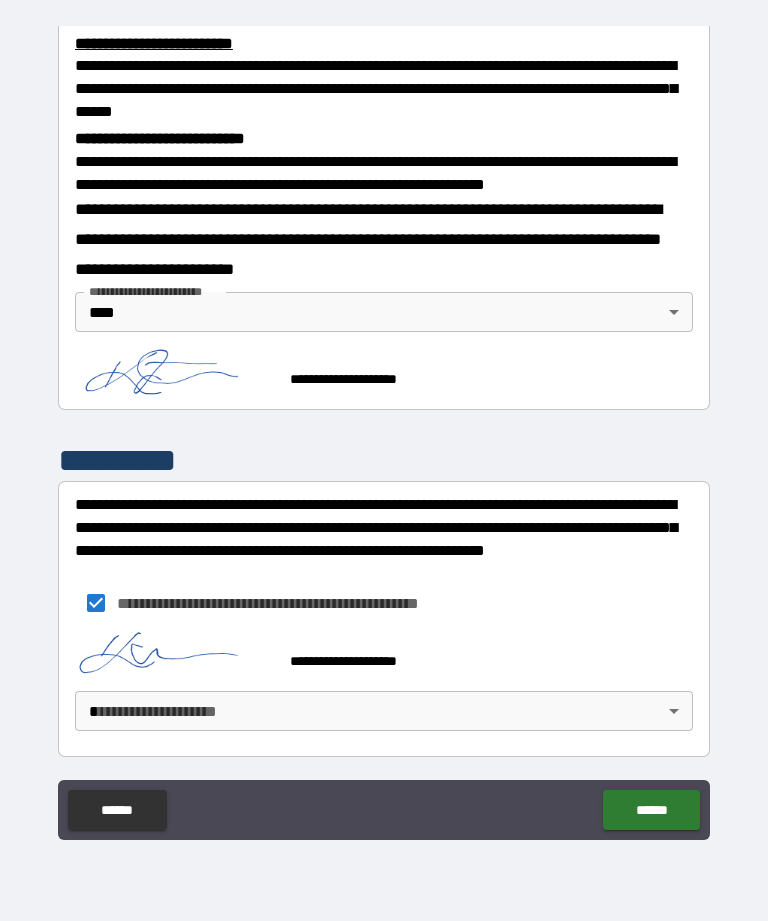 click on "******" at bounding box center (651, 810) 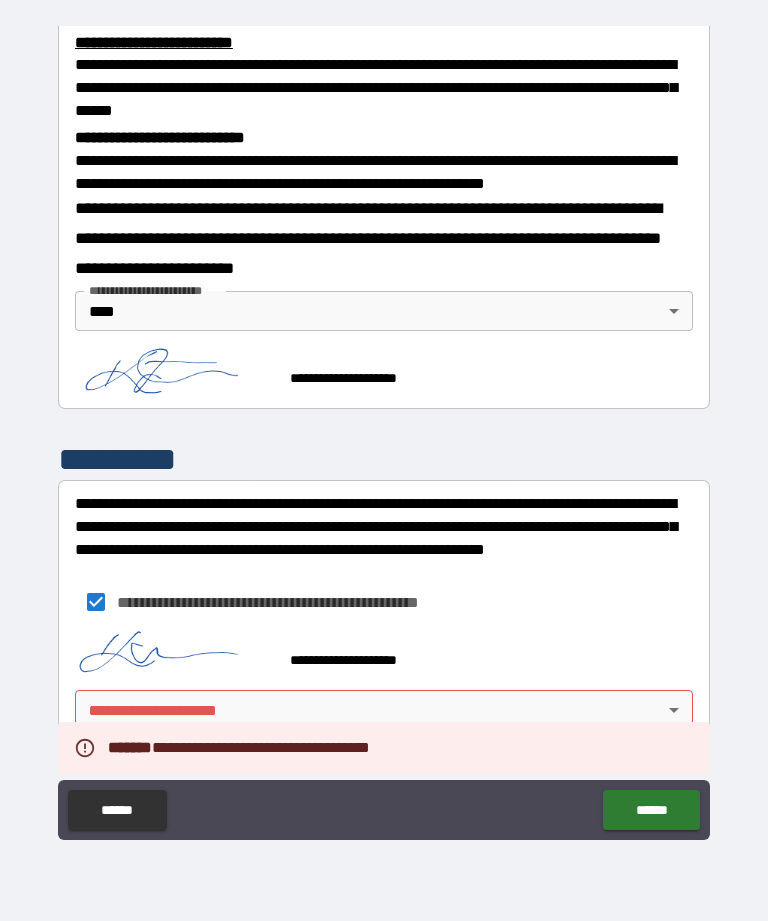 scroll, scrollTop: 702, scrollLeft: 0, axis: vertical 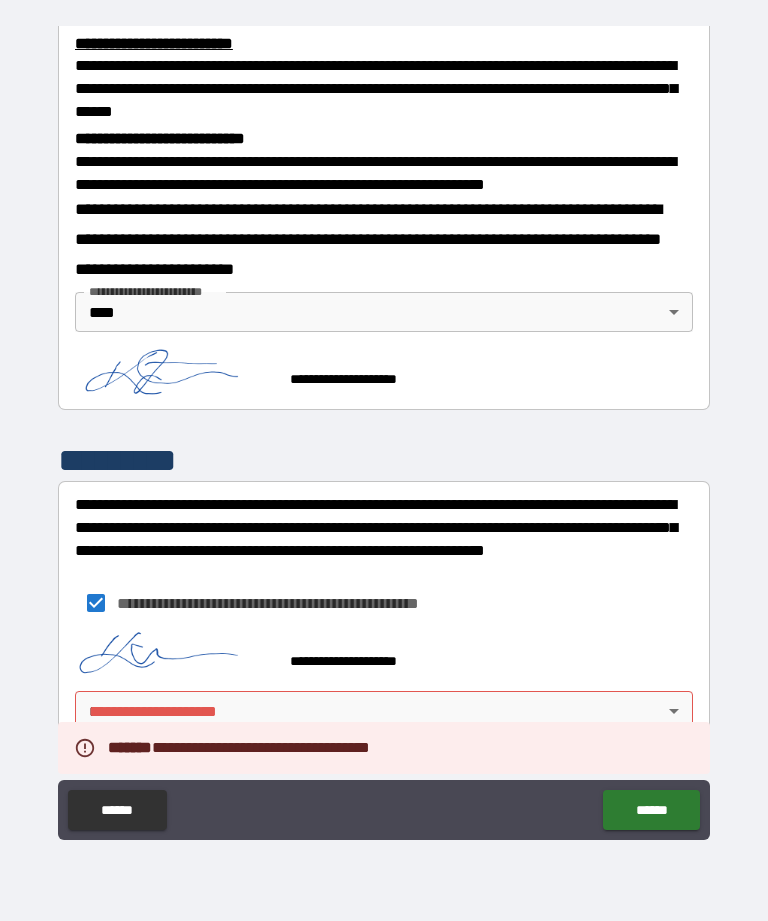 click on "**********" at bounding box center (384, 428) 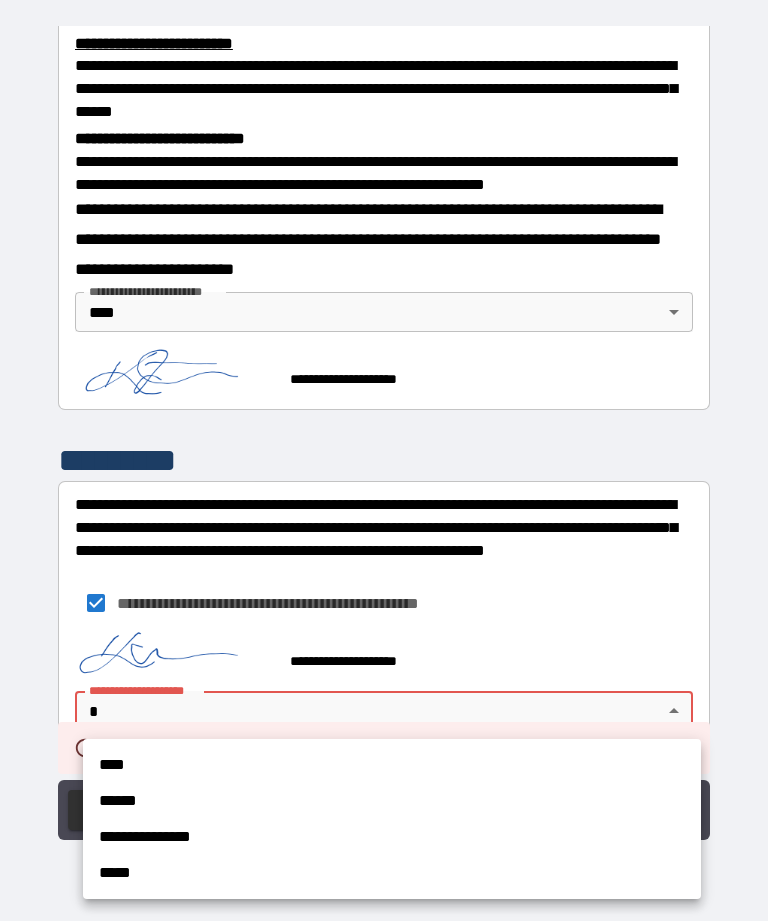 click on "****" at bounding box center (392, 765) 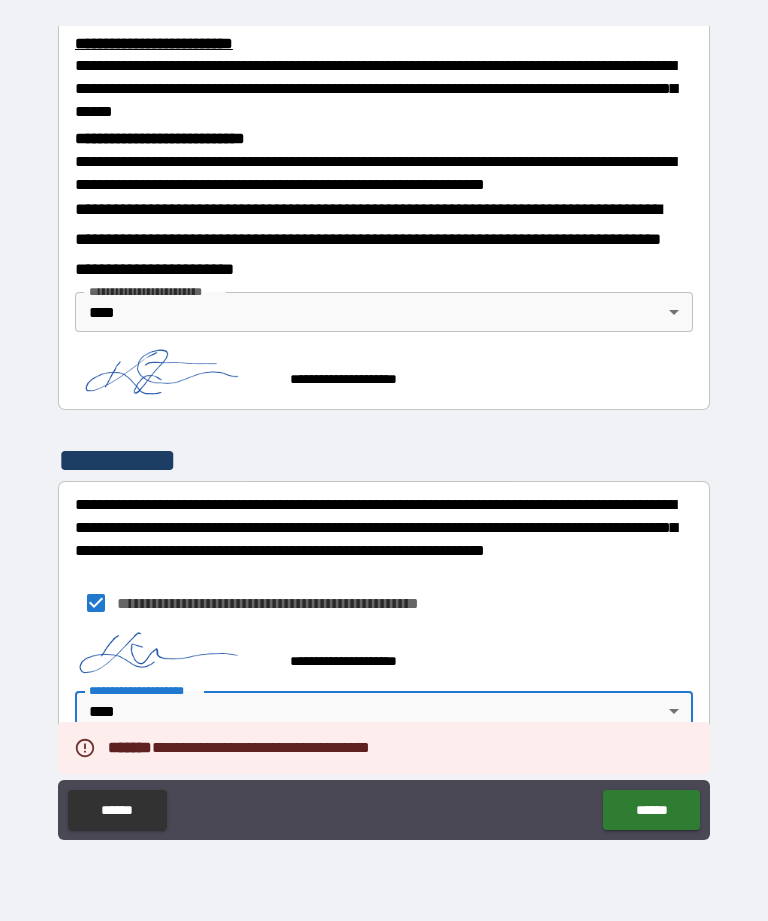 click on "******" at bounding box center (651, 810) 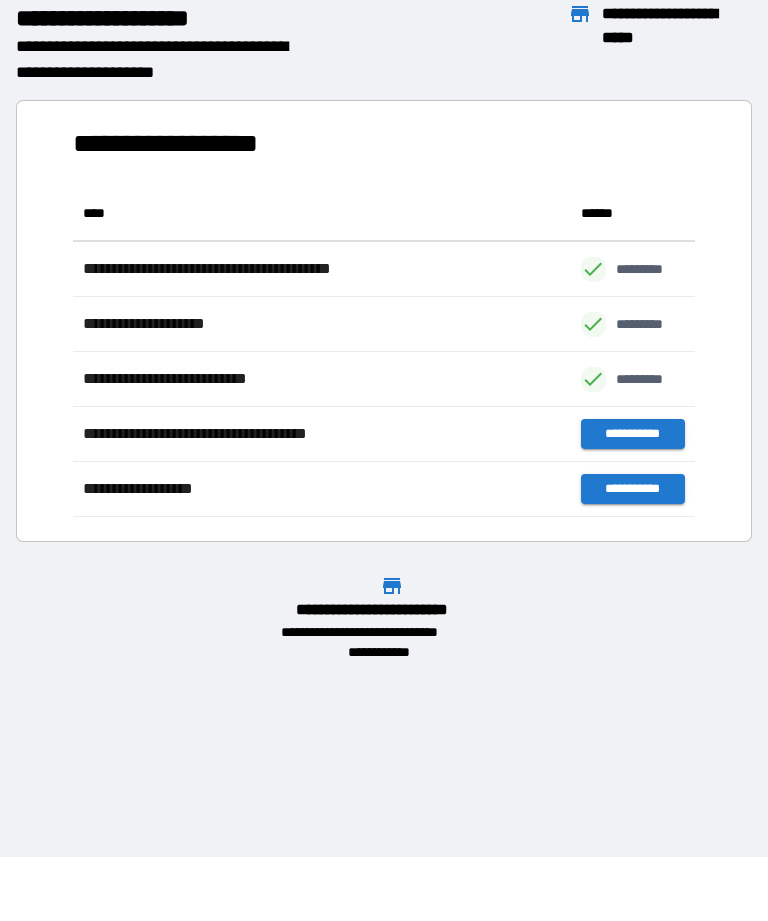 scroll, scrollTop: 331, scrollLeft: 622, axis: both 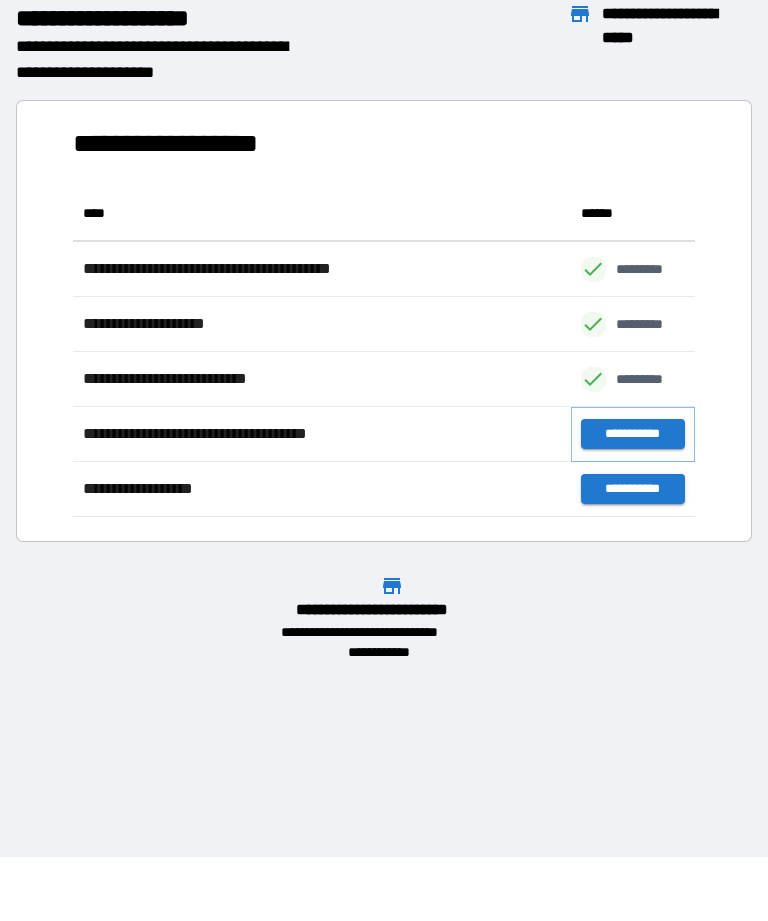 click on "**********" at bounding box center (633, 434) 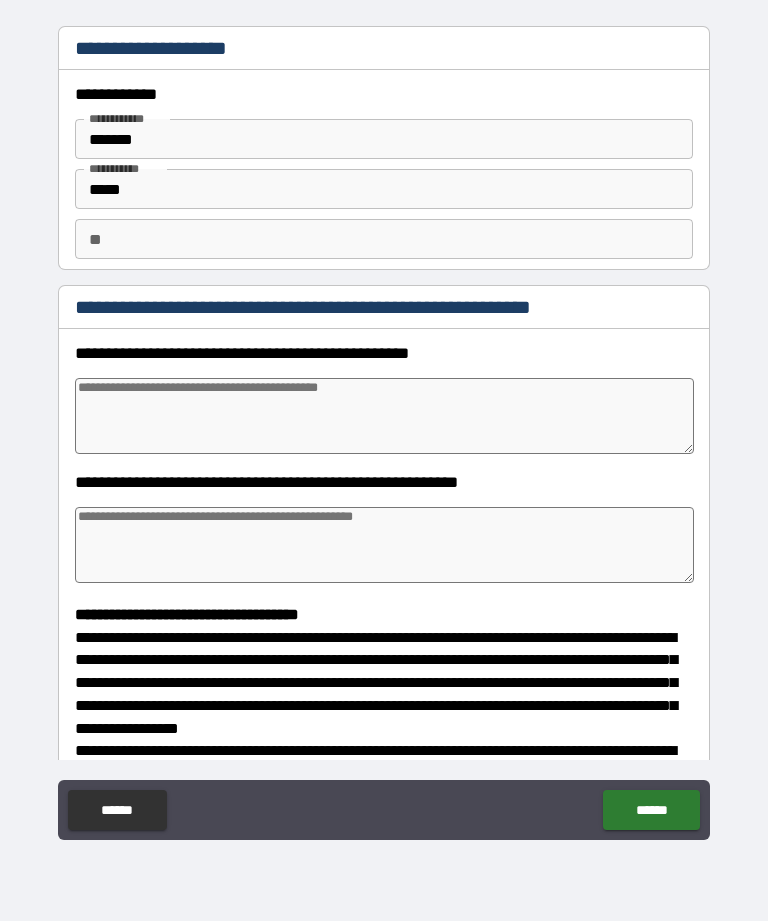 click at bounding box center [384, 416] 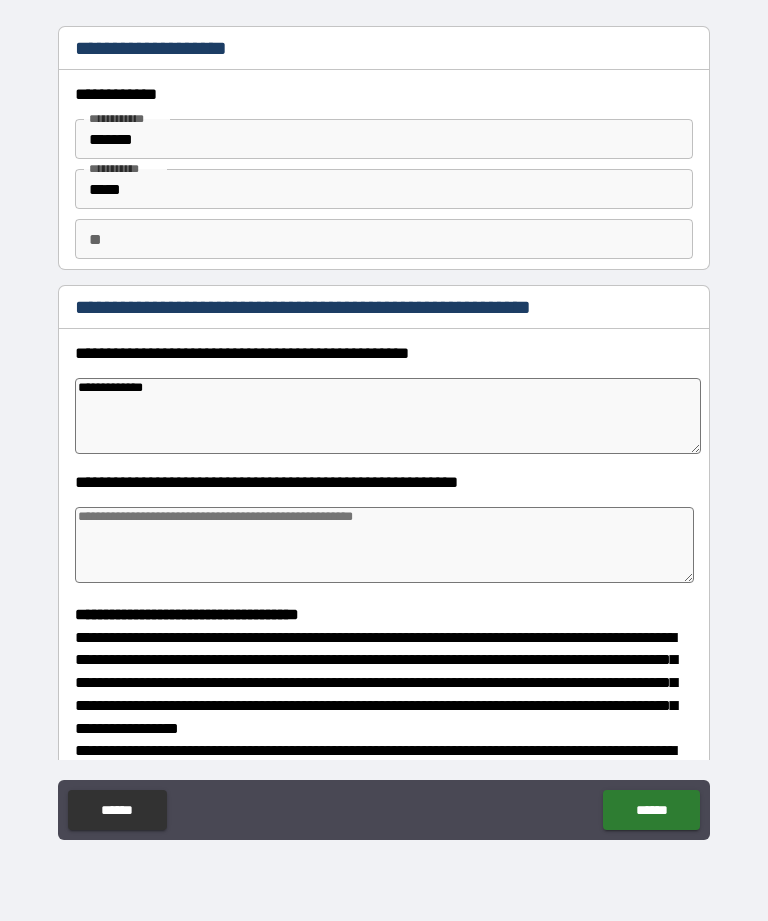 click at bounding box center [384, 545] 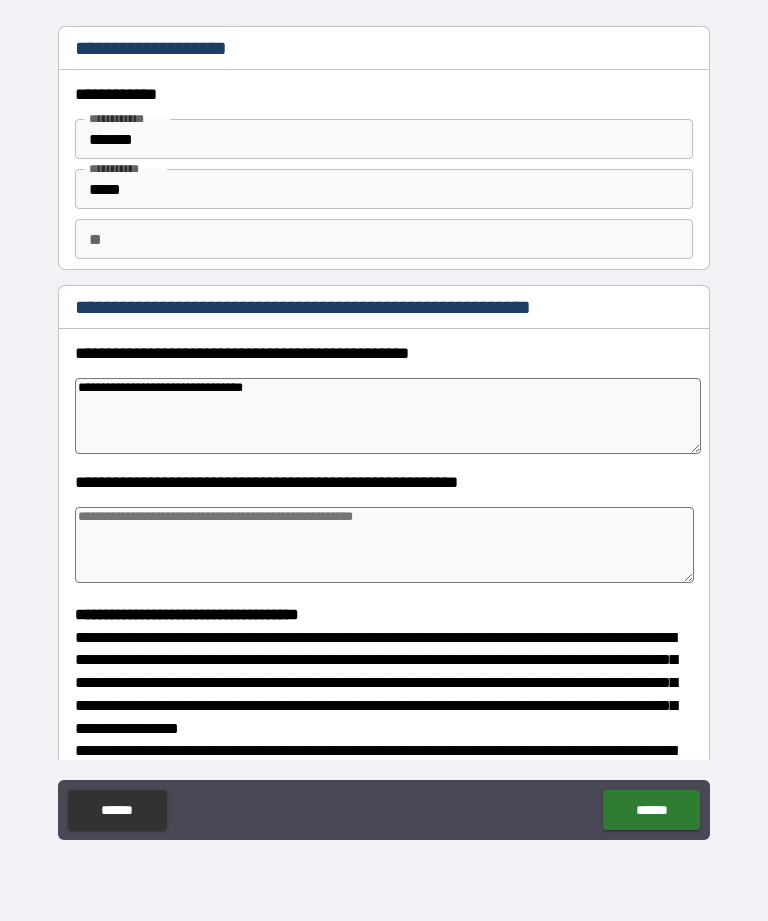 click at bounding box center (384, 545) 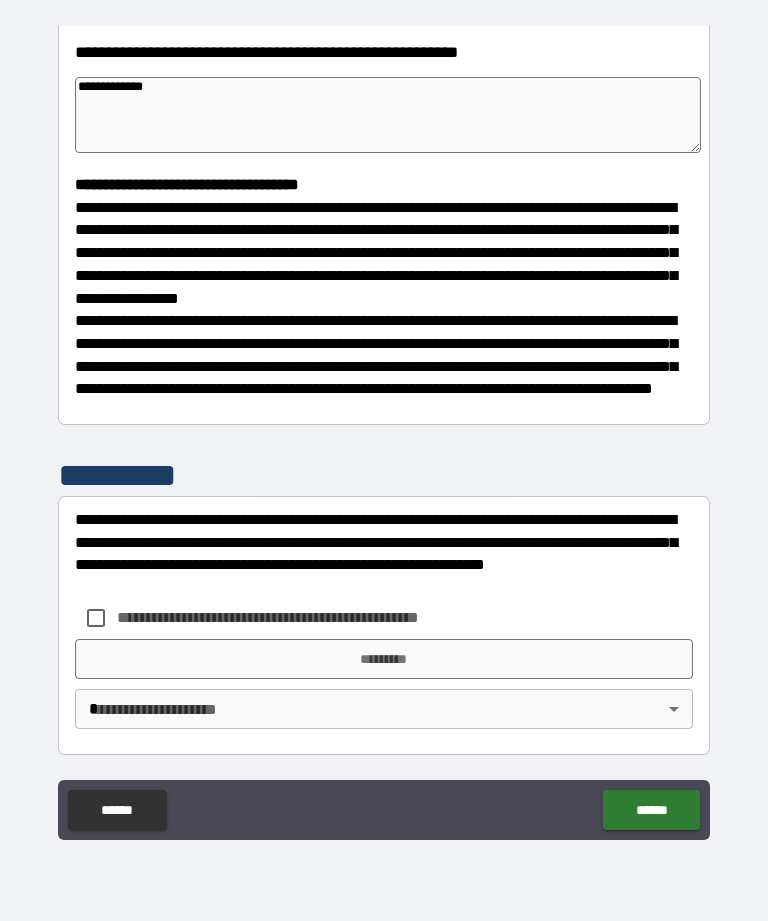 scroll, scrollTop: 444, scrollLeft: 0, axis: vertical 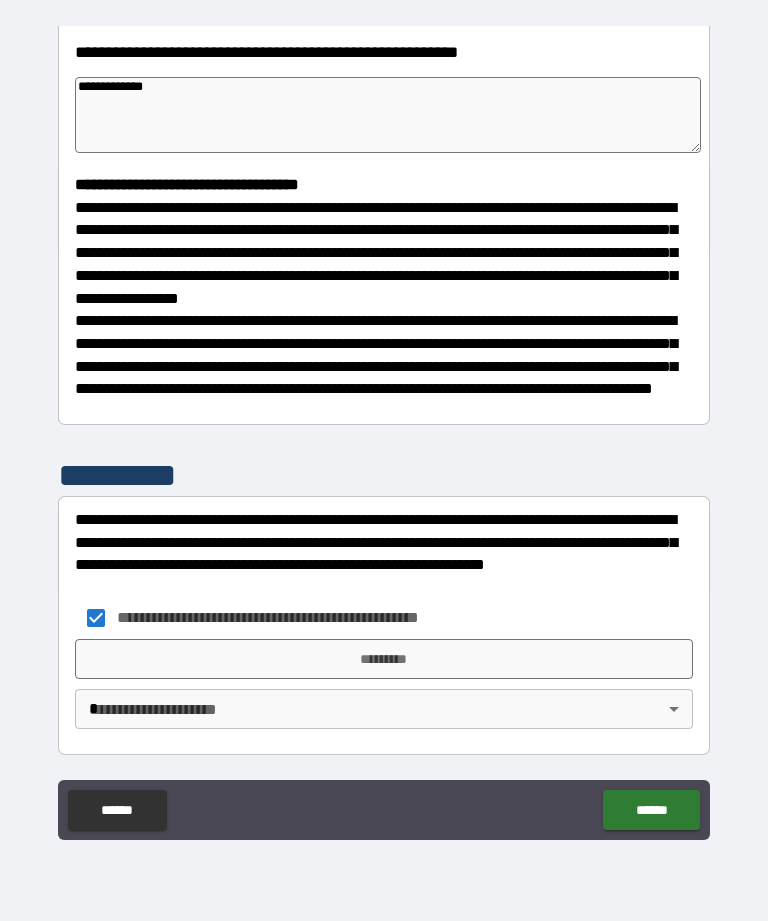 click on "*********" at bounding box center (384, 659) 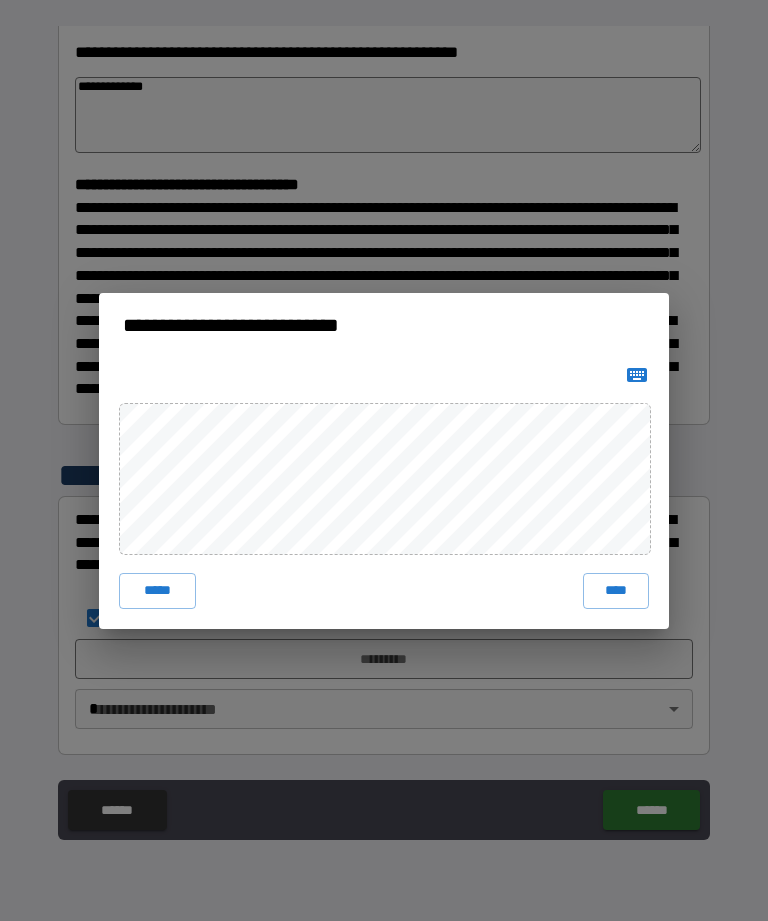 click on "****" at bounding box center (616, 591) 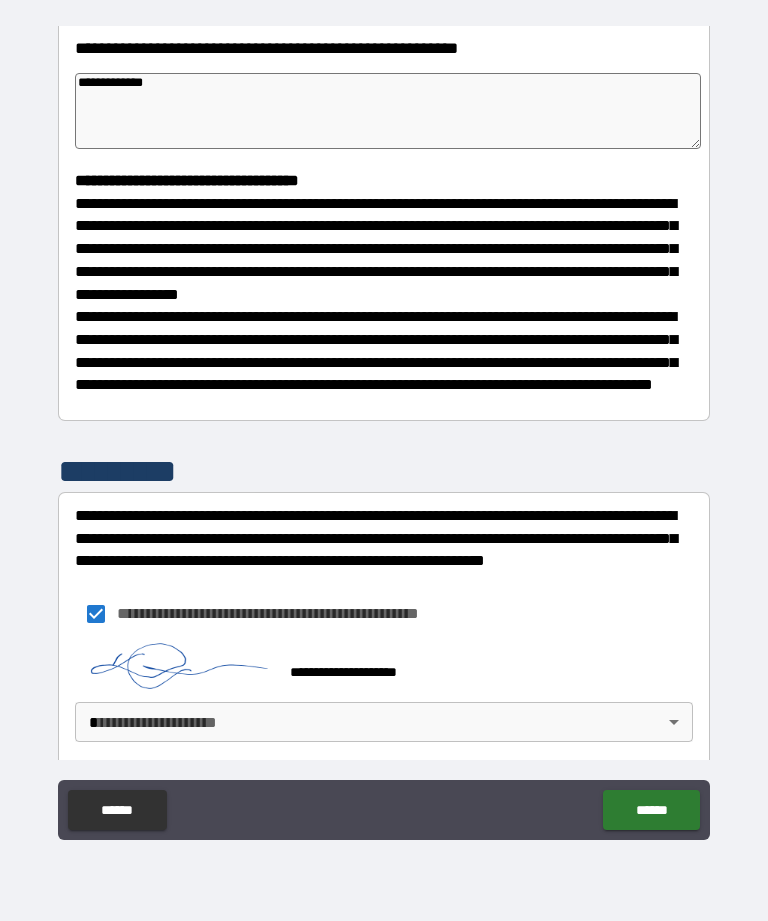 click on "**********" at bounding box center [384, 428] 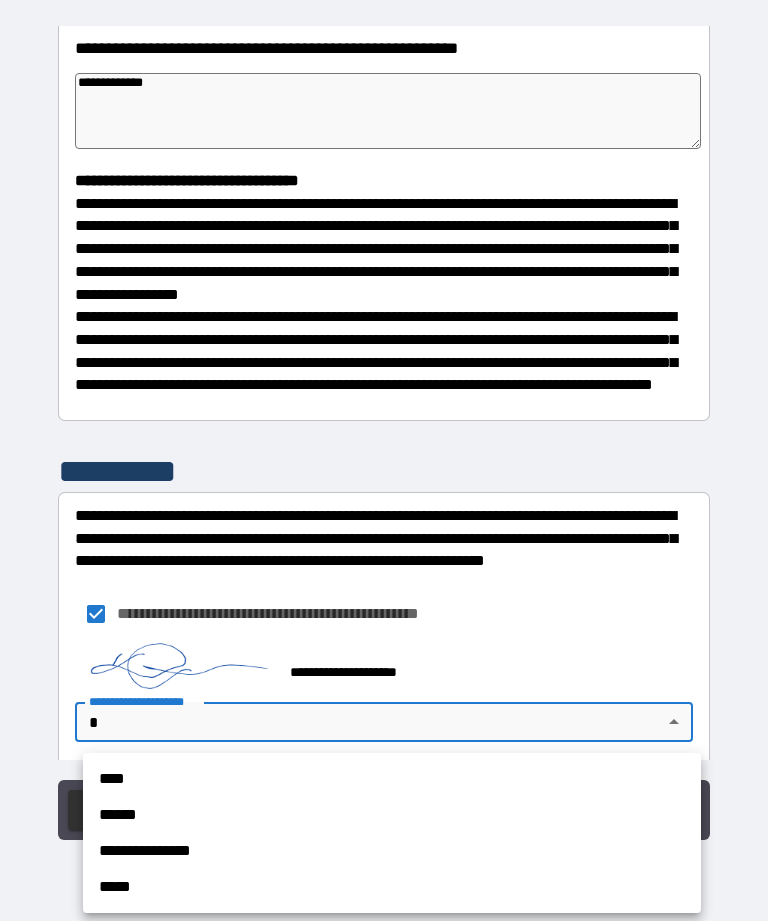 click on "****" at bounding box center [392, 779] 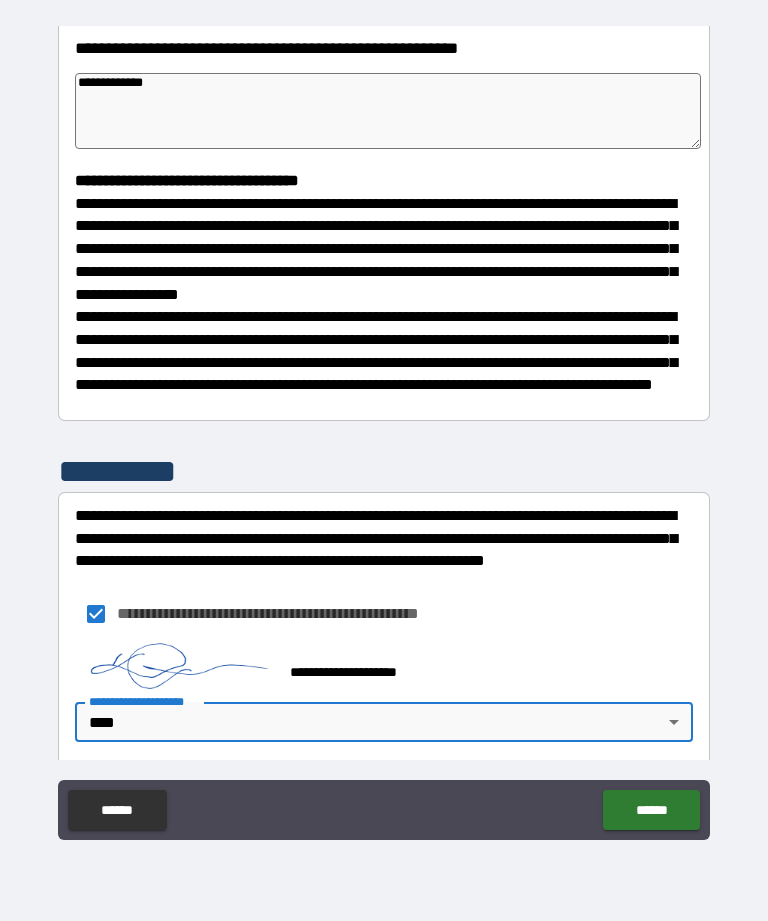 click on "******" at bounding box center (651, 810) 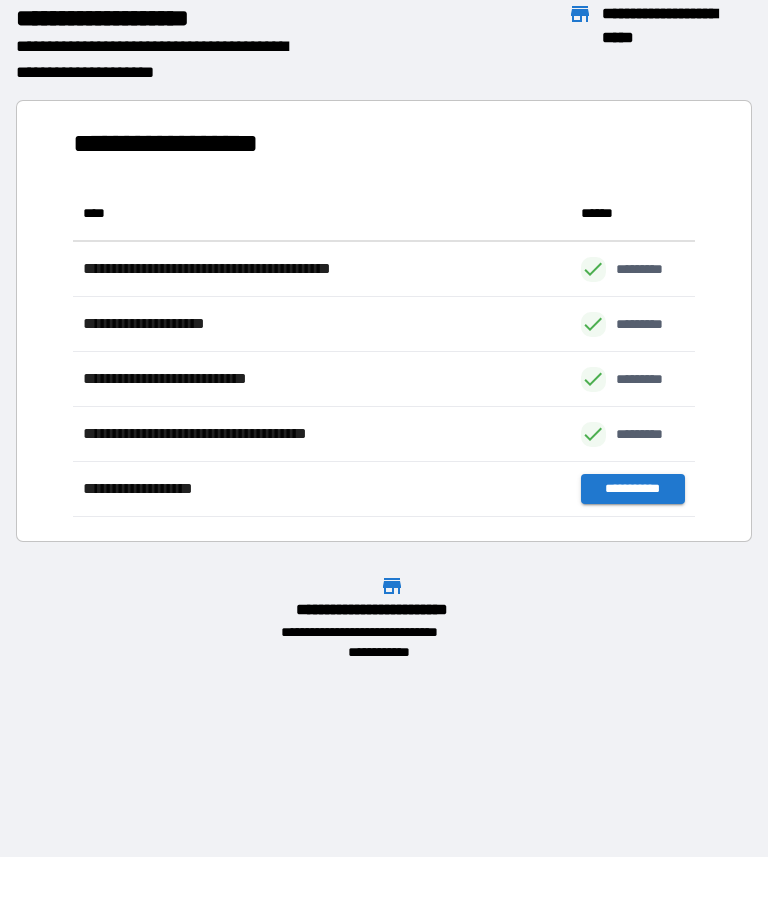scroll, scrollTop: 331, scrollLeft: 622, axis: both 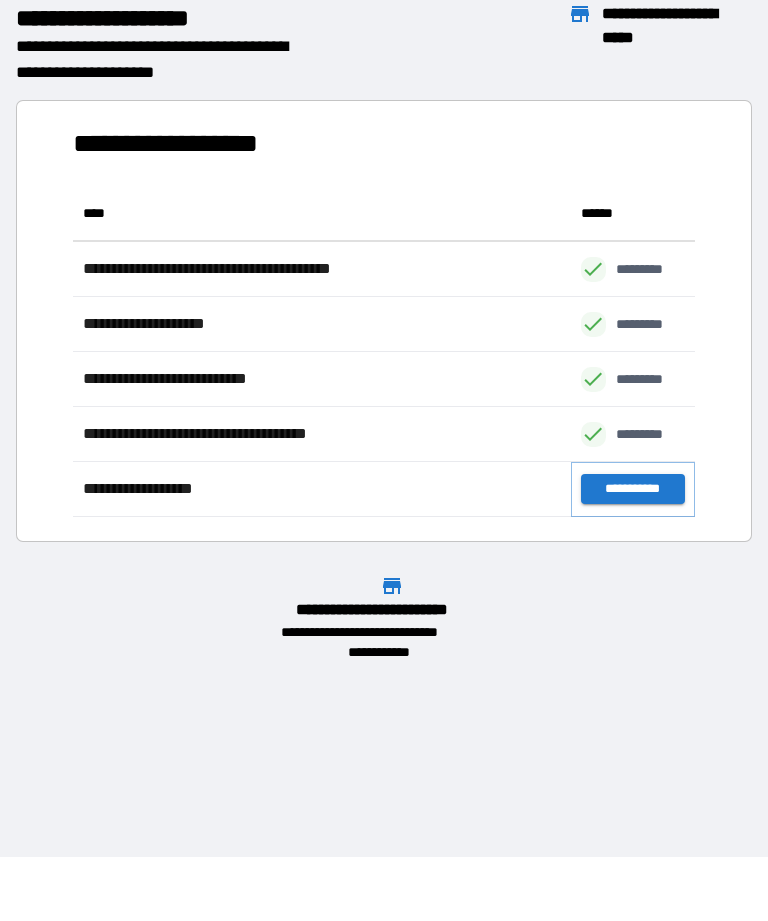 click on "**********" at bounding box center [633, 489] 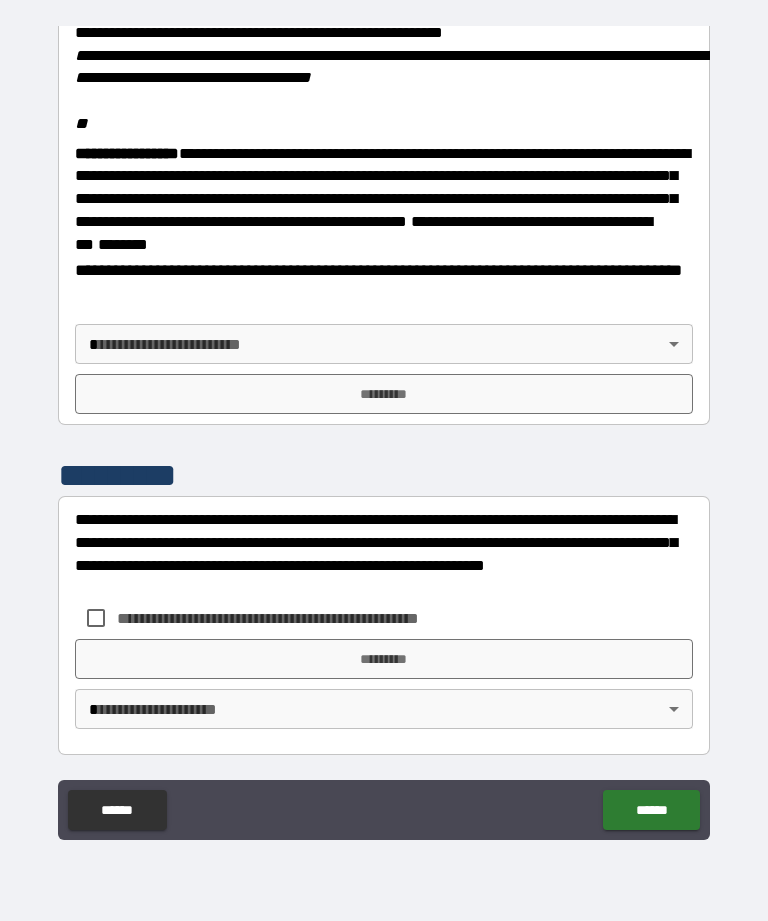 scroll, scrollTop: 2401, scrollLeft: 0, axis: vertical 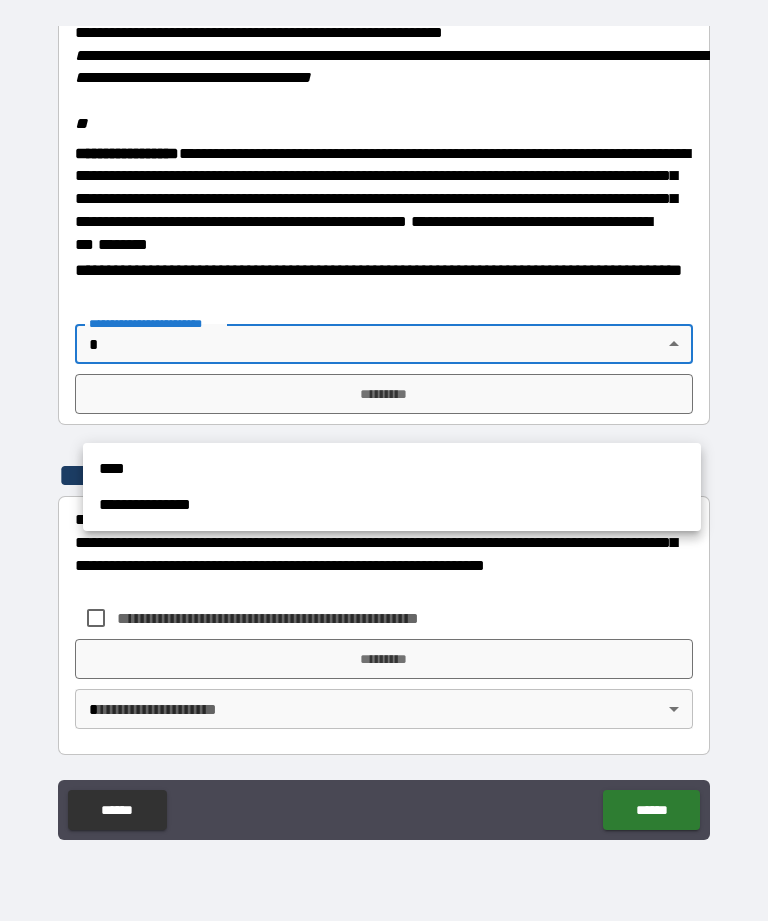 click on "****" at bounding box center (392, 469) 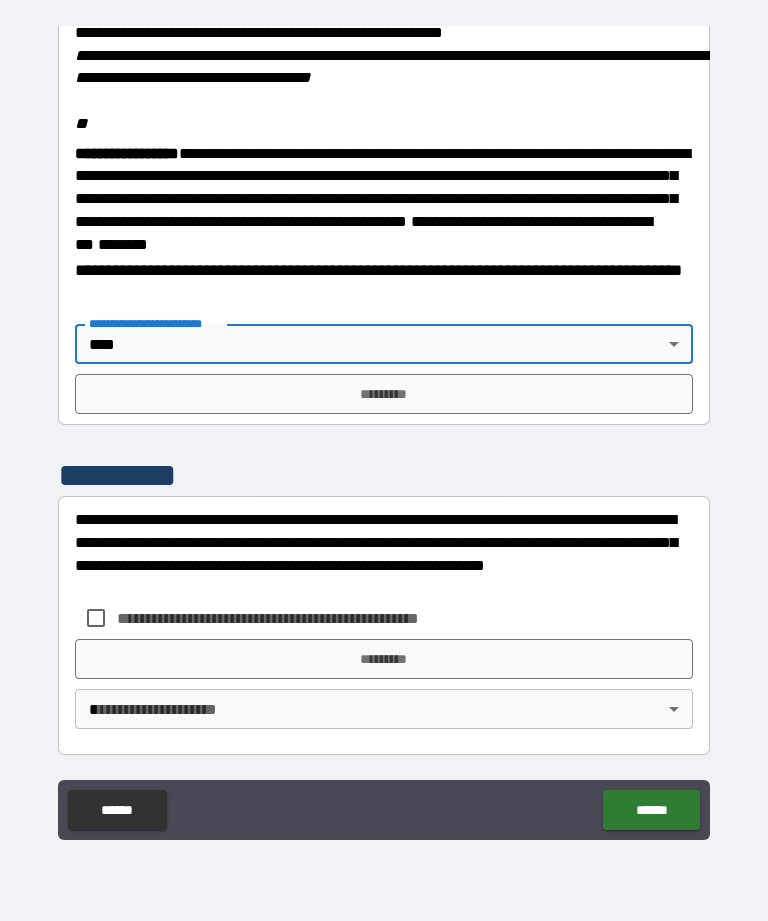 click on "*********" at bounding box center [384, 394] 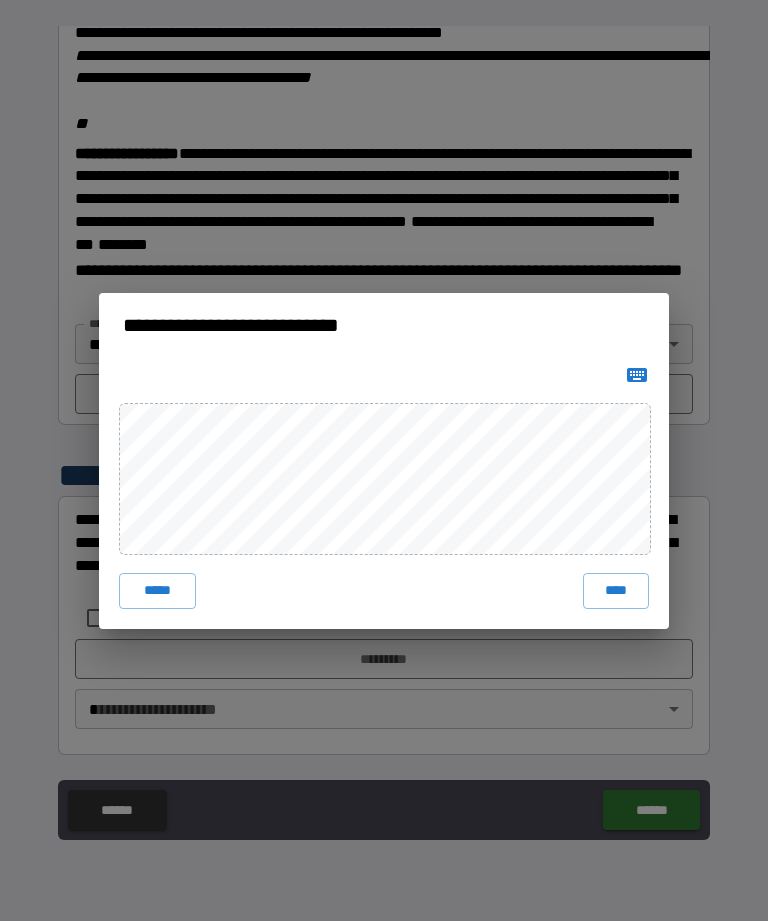 click on "****" at bounding box center [616, 591] 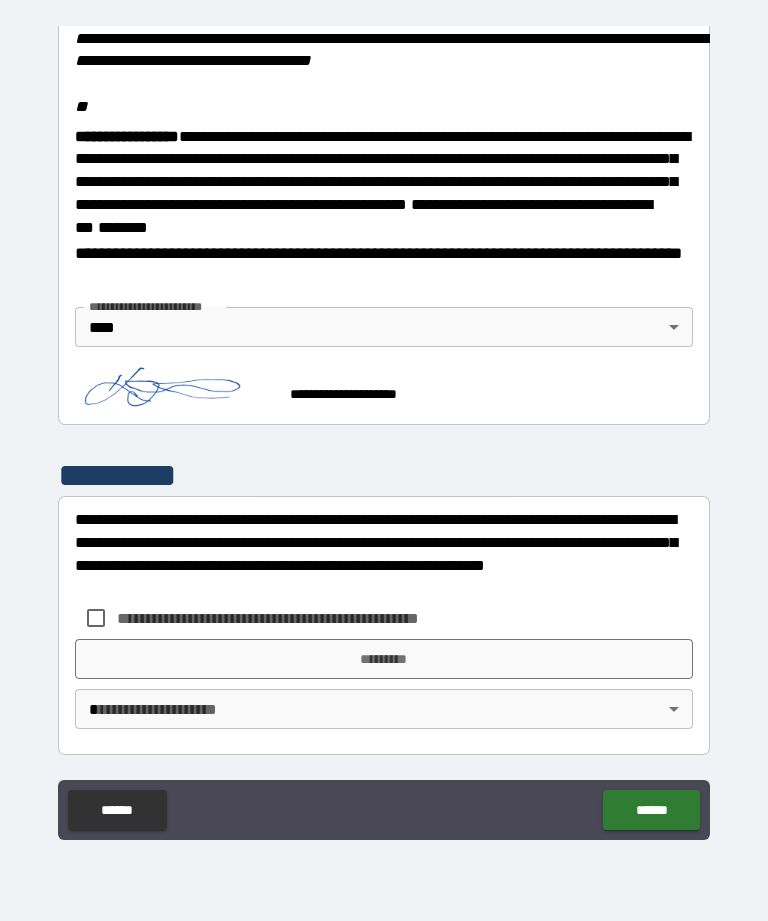 scroll, scrollTop: 2487, scrollLeft: 0, axis: vertical 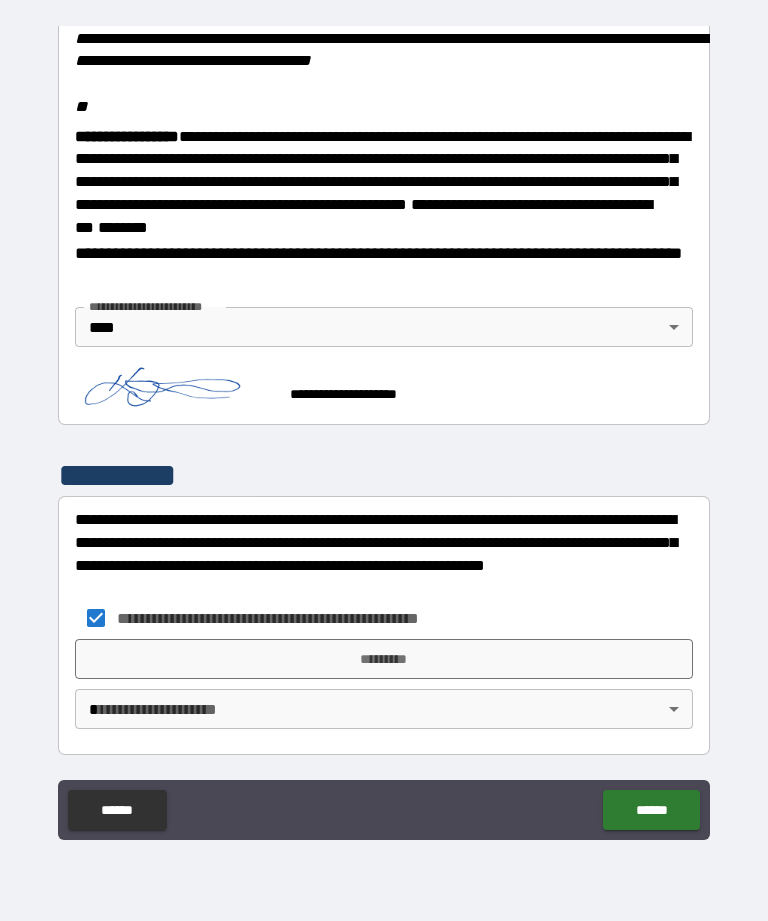 click on "*********" at bounding box center (384, 659) 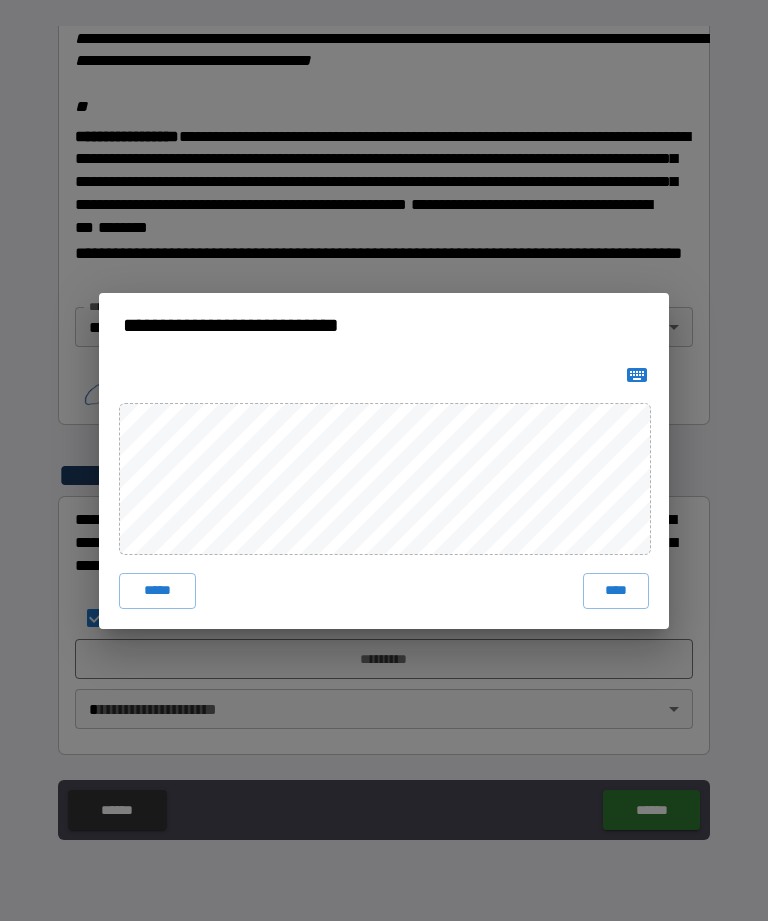 click on "****" at bounding box center [616, 591] 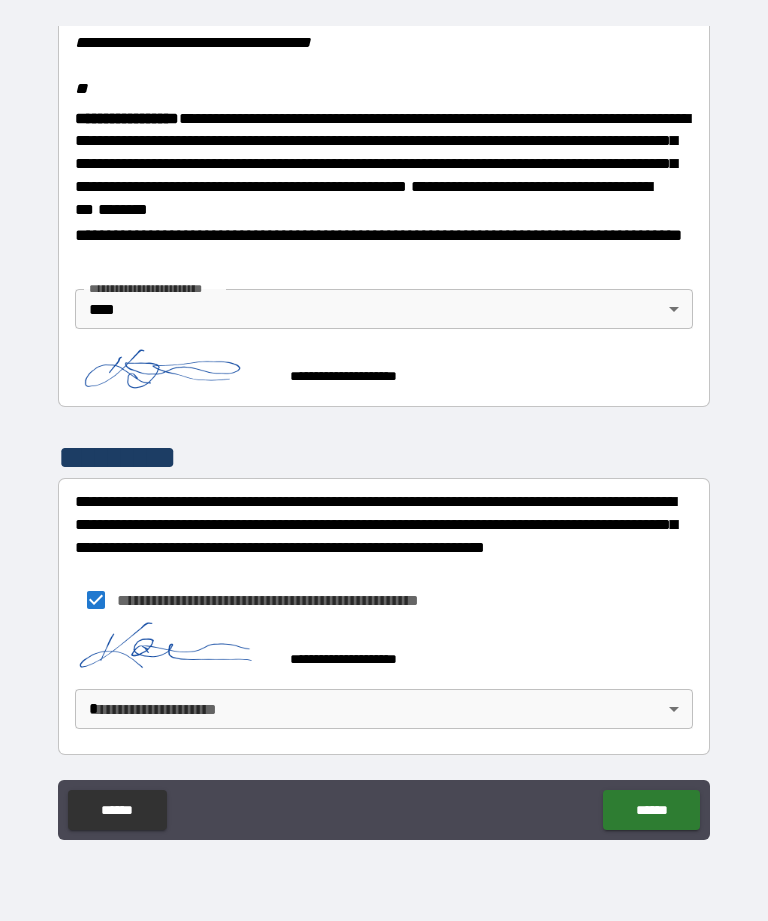 scroll, scrollTop: 2504, scrollLeft: 0, axis: vertical 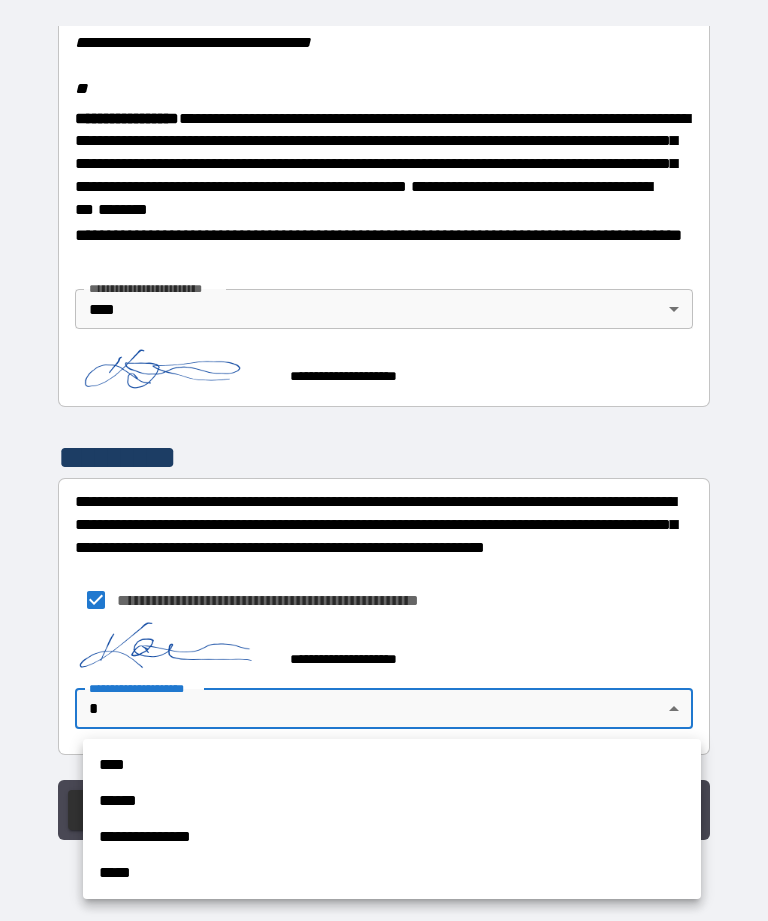 click on "****" at bounding box center [392, 765] 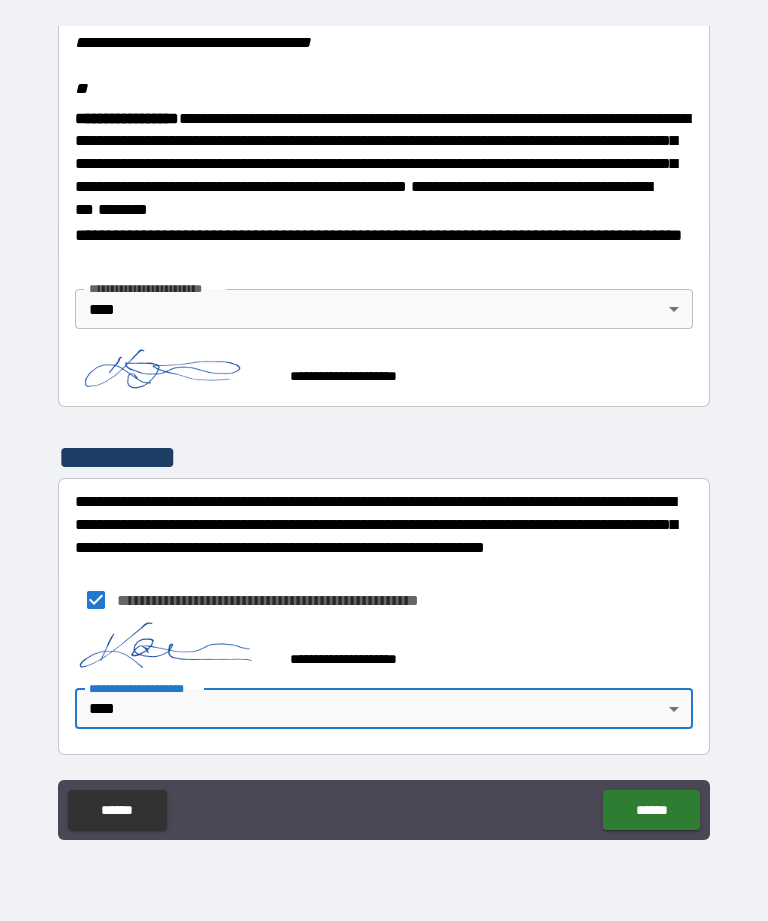 click on "******" at bounding box center (651, 810) 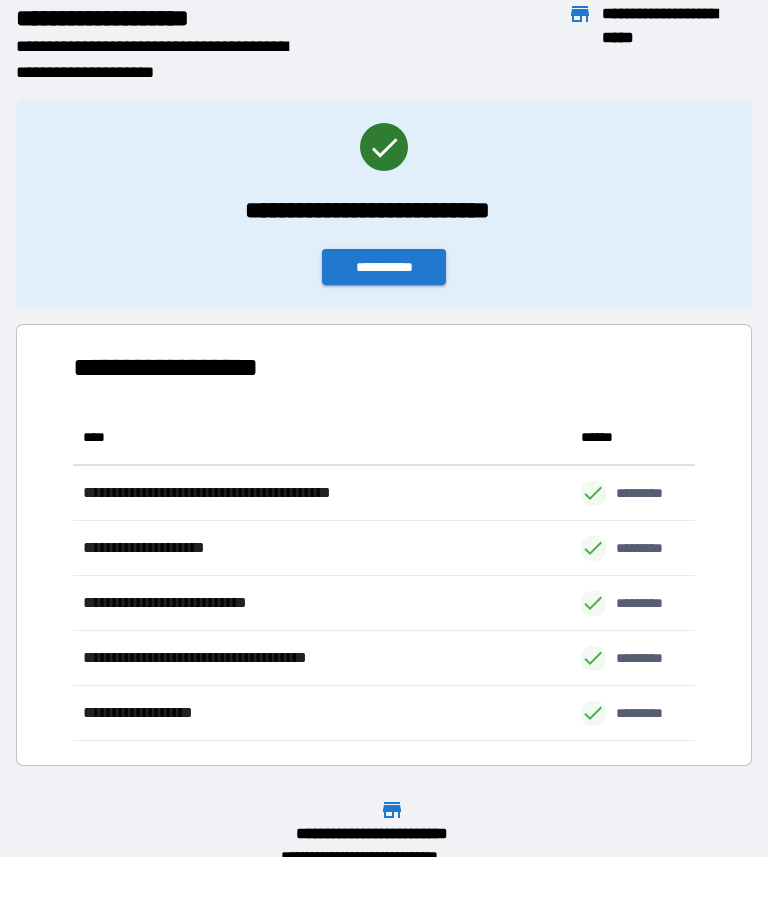 scroll, scrollTop: 331, scrollLeft: 622, axis: both 